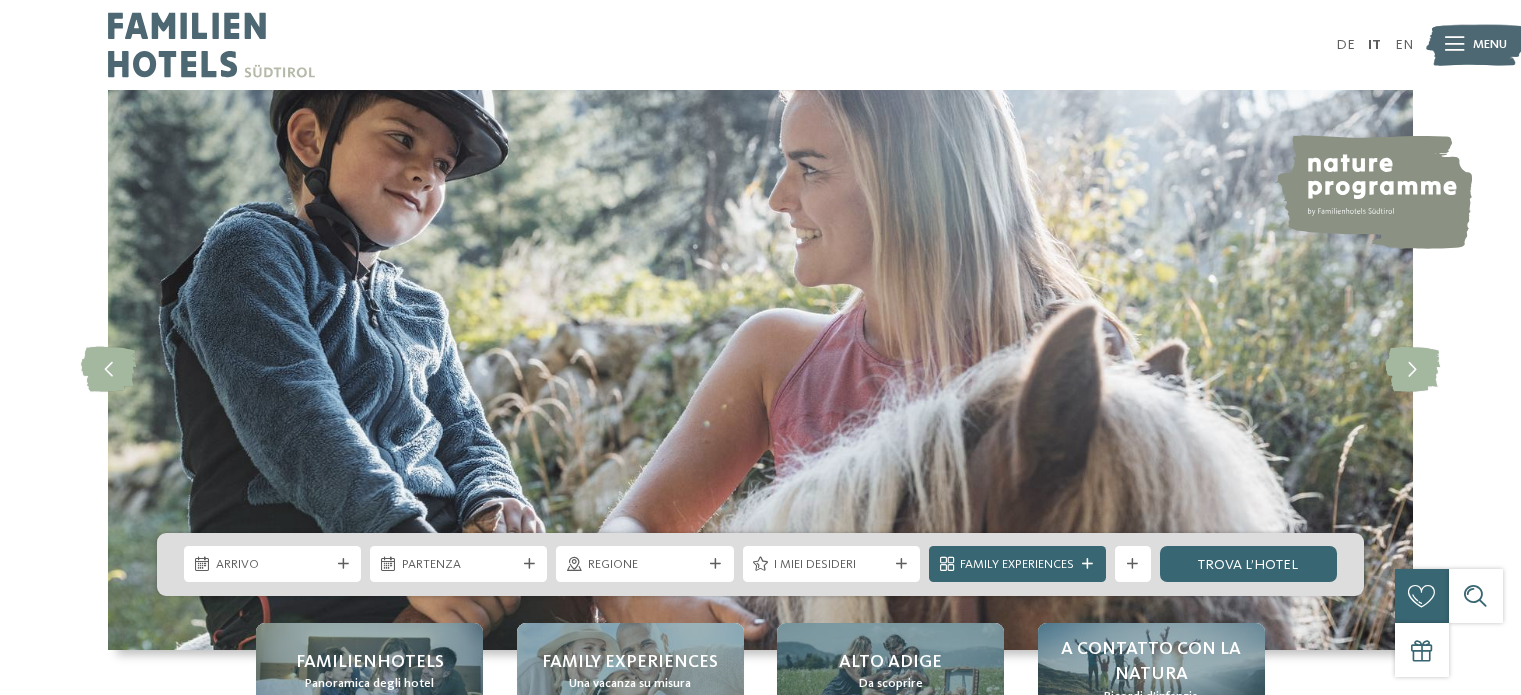 scroll, scrollTop: 0, scrollLeft: 0, axis: both 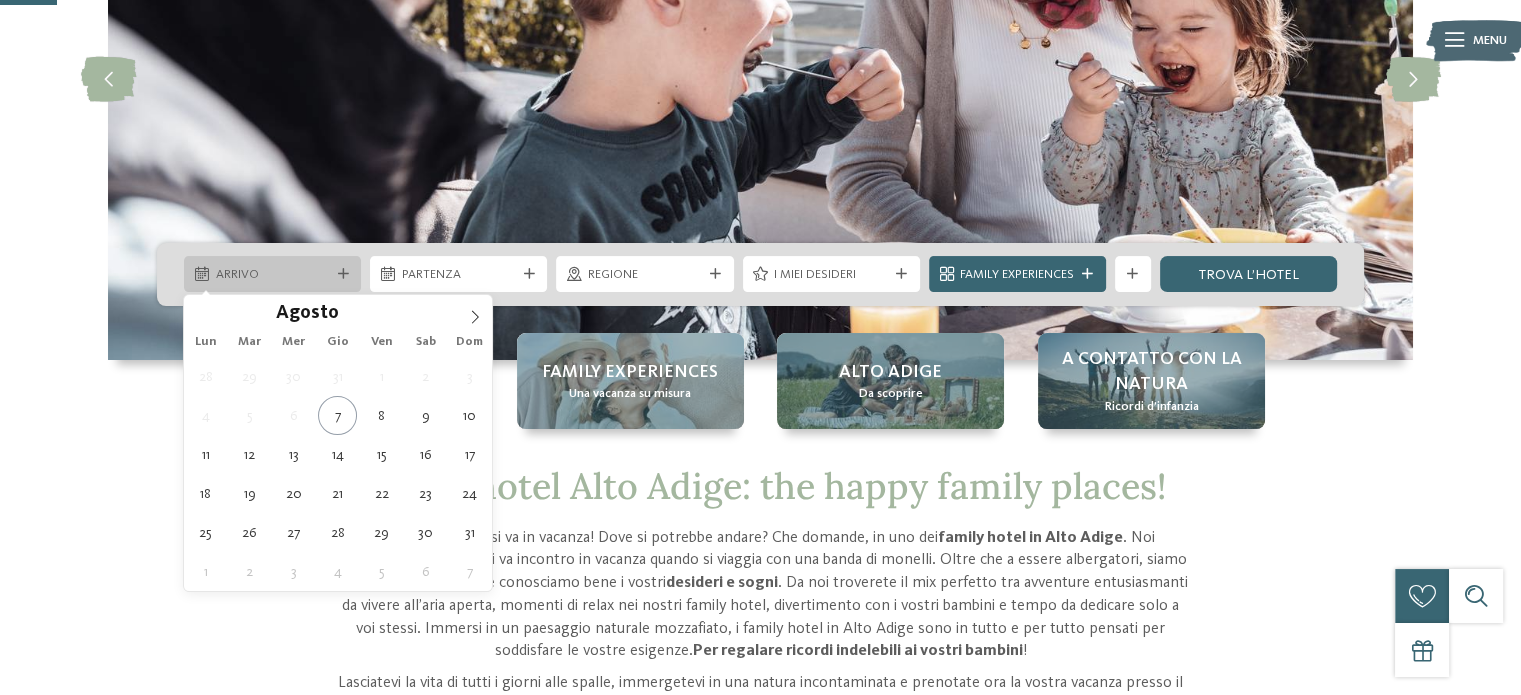 click on "Arrivo" at bounding box center [272, 274] 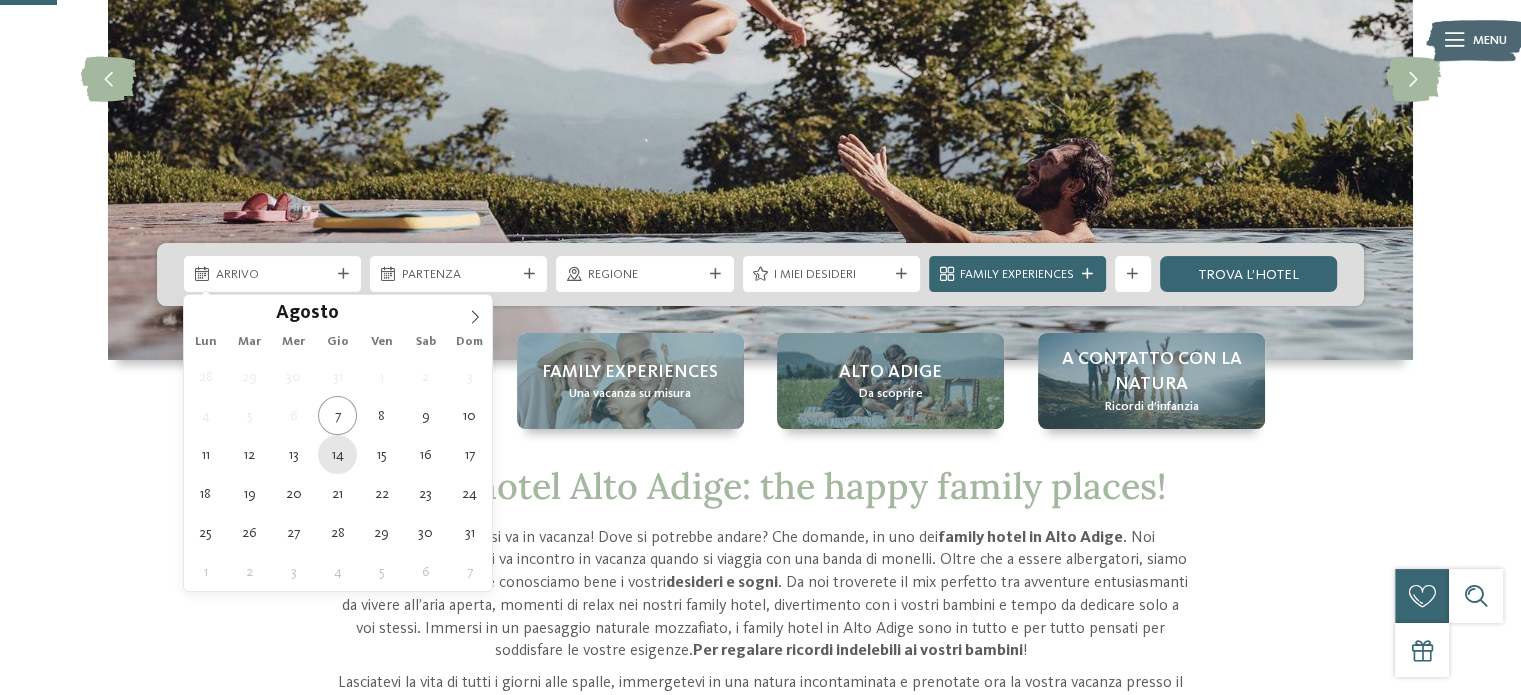 type on "14.08.2025" 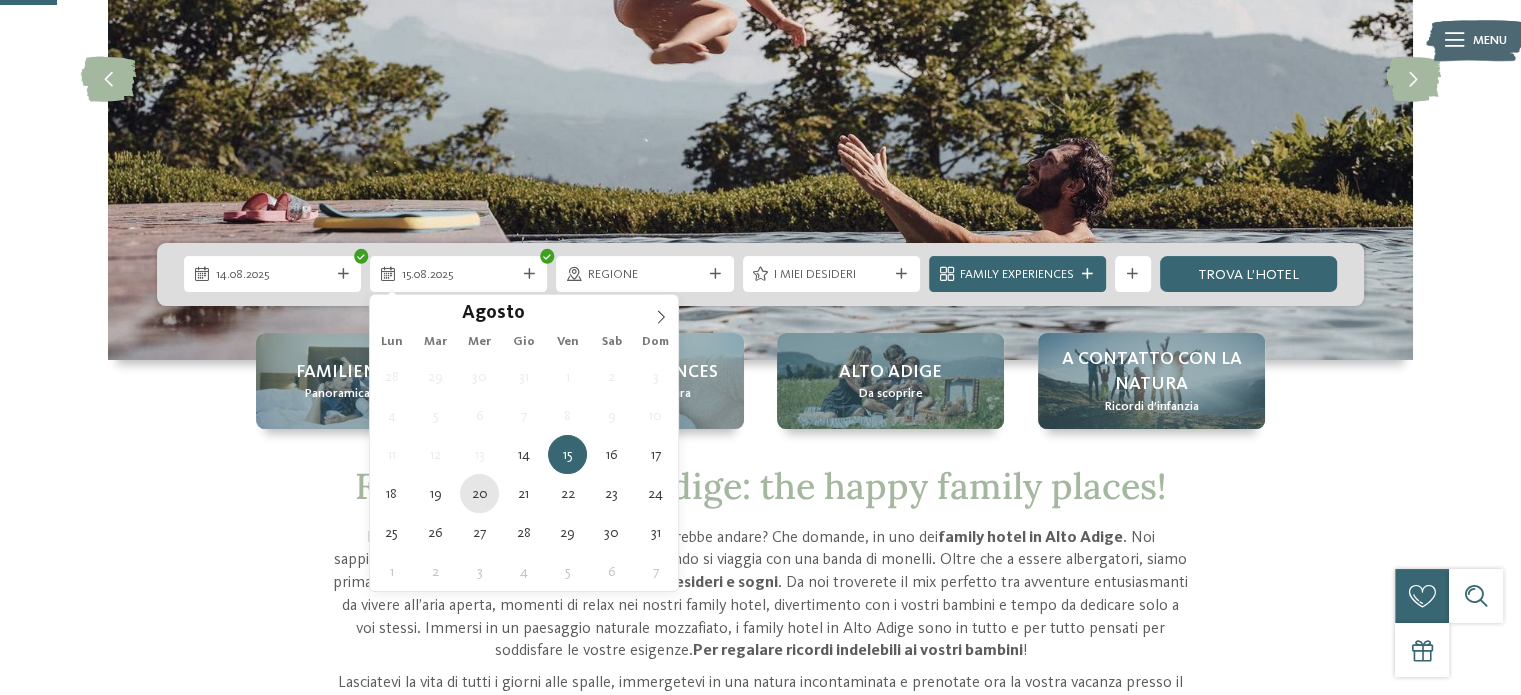 type on "20.08.2025" 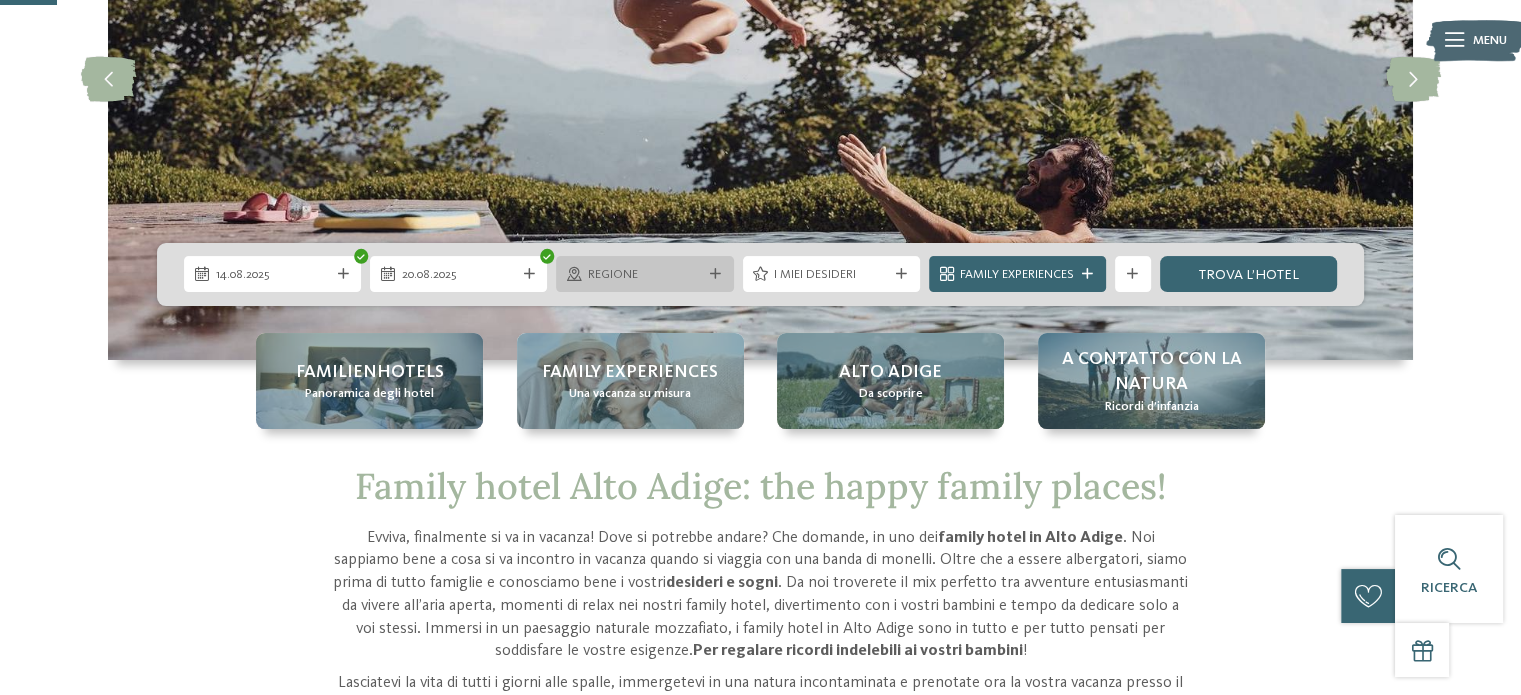 click on "Regione" at bounding box center (645, 275) 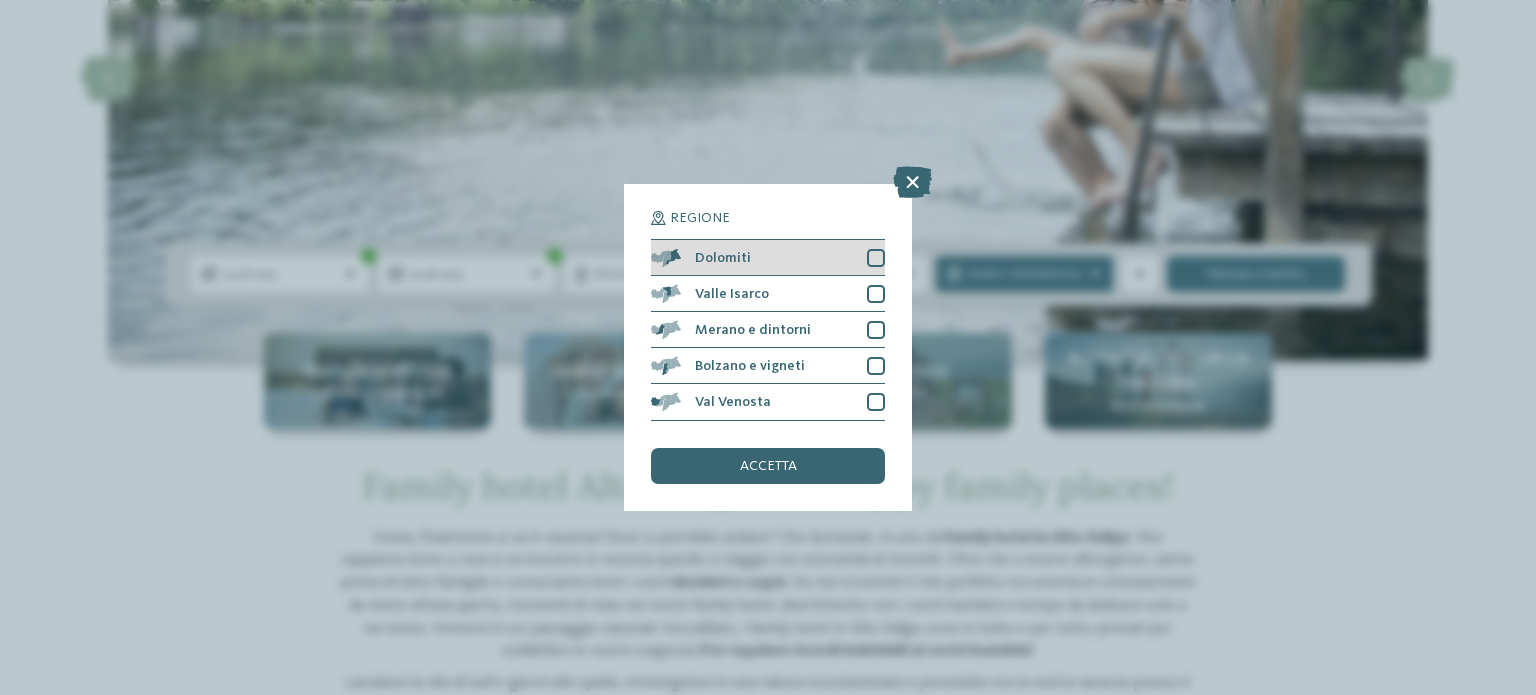 click at bounding box center (876, 258) 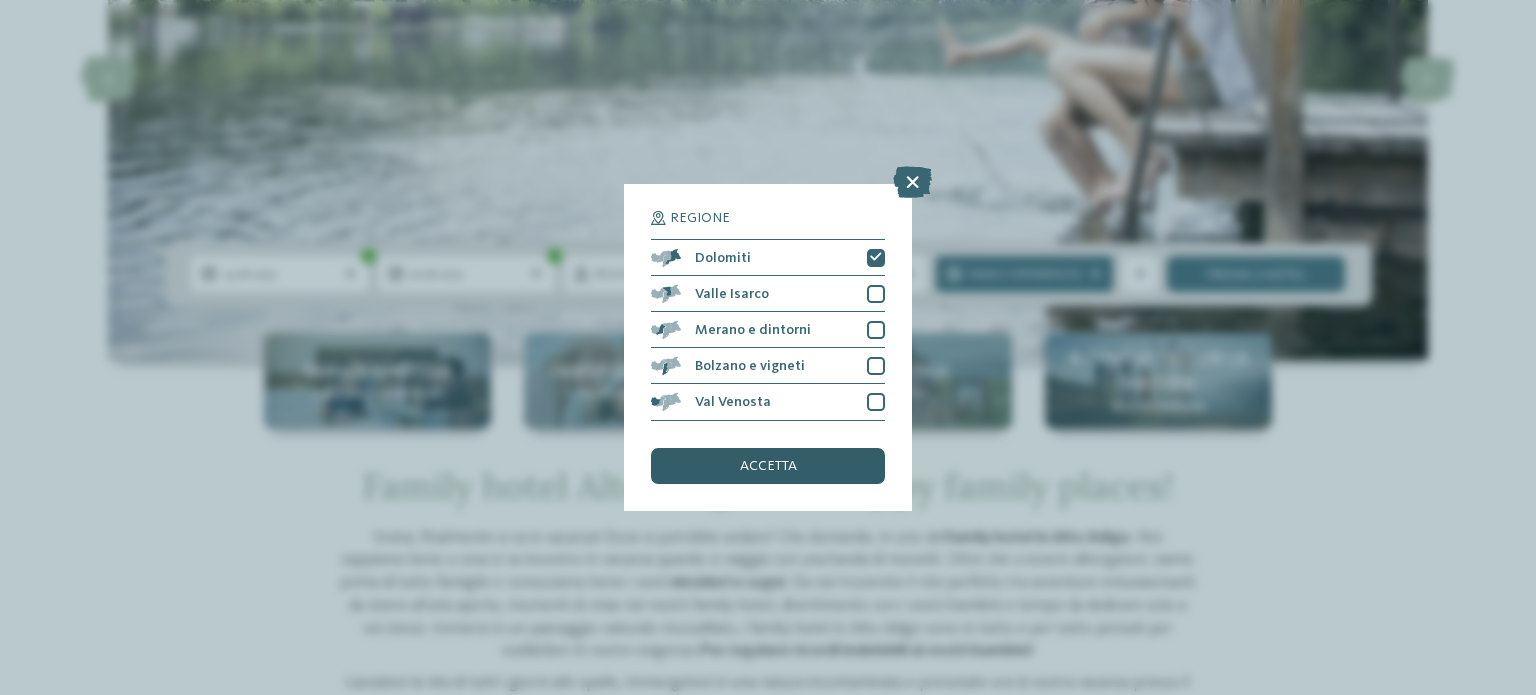 click on "accetta" at bounding box center [768, 466] 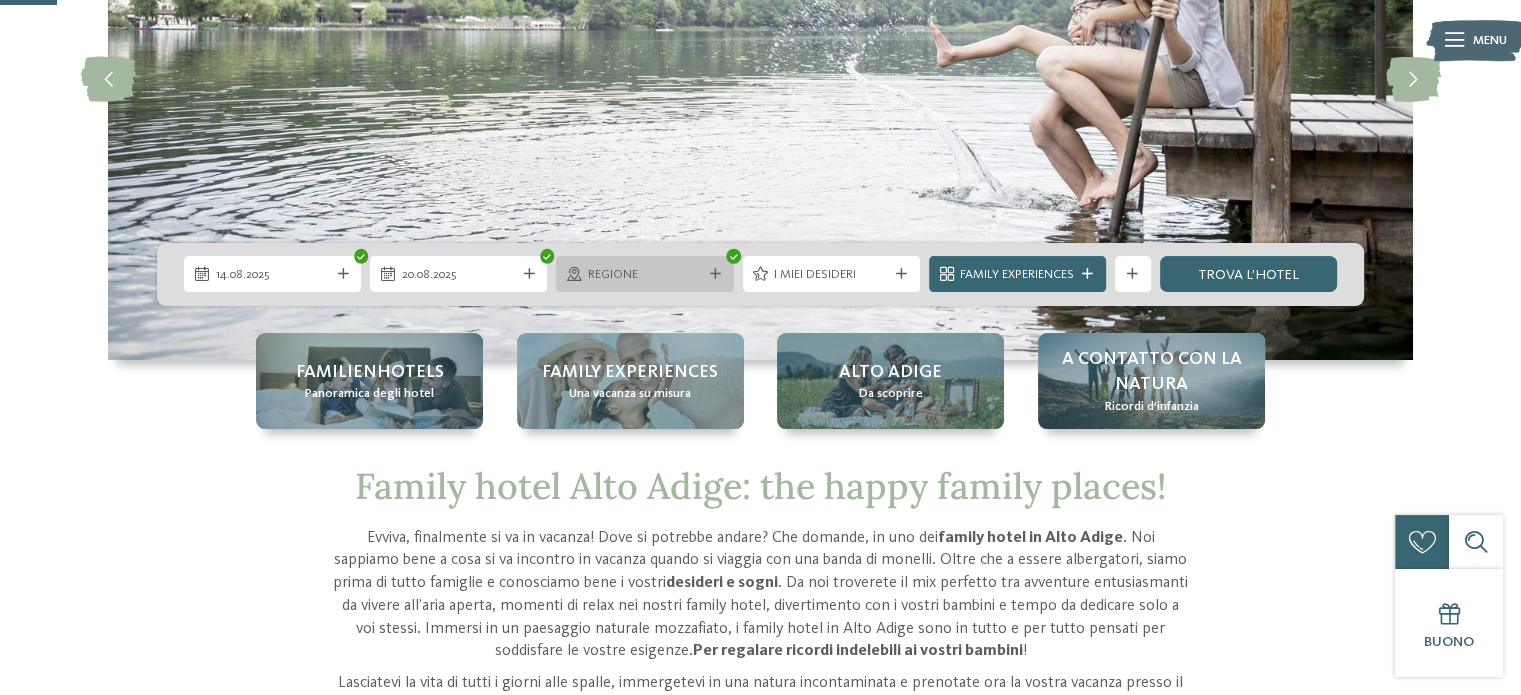 click on "Regione" at bounding box center [645, 275] 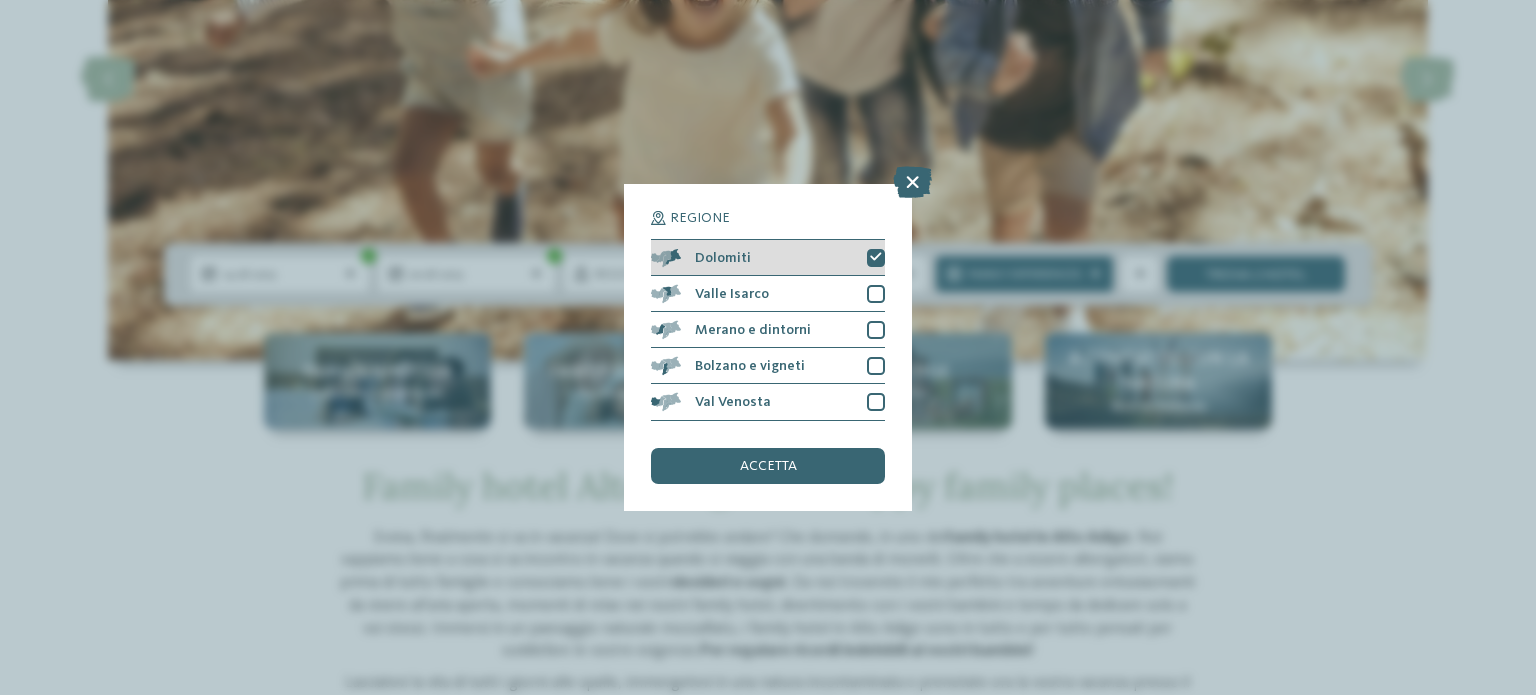 click on "Dolomiti" at bounding box center (768, 258) 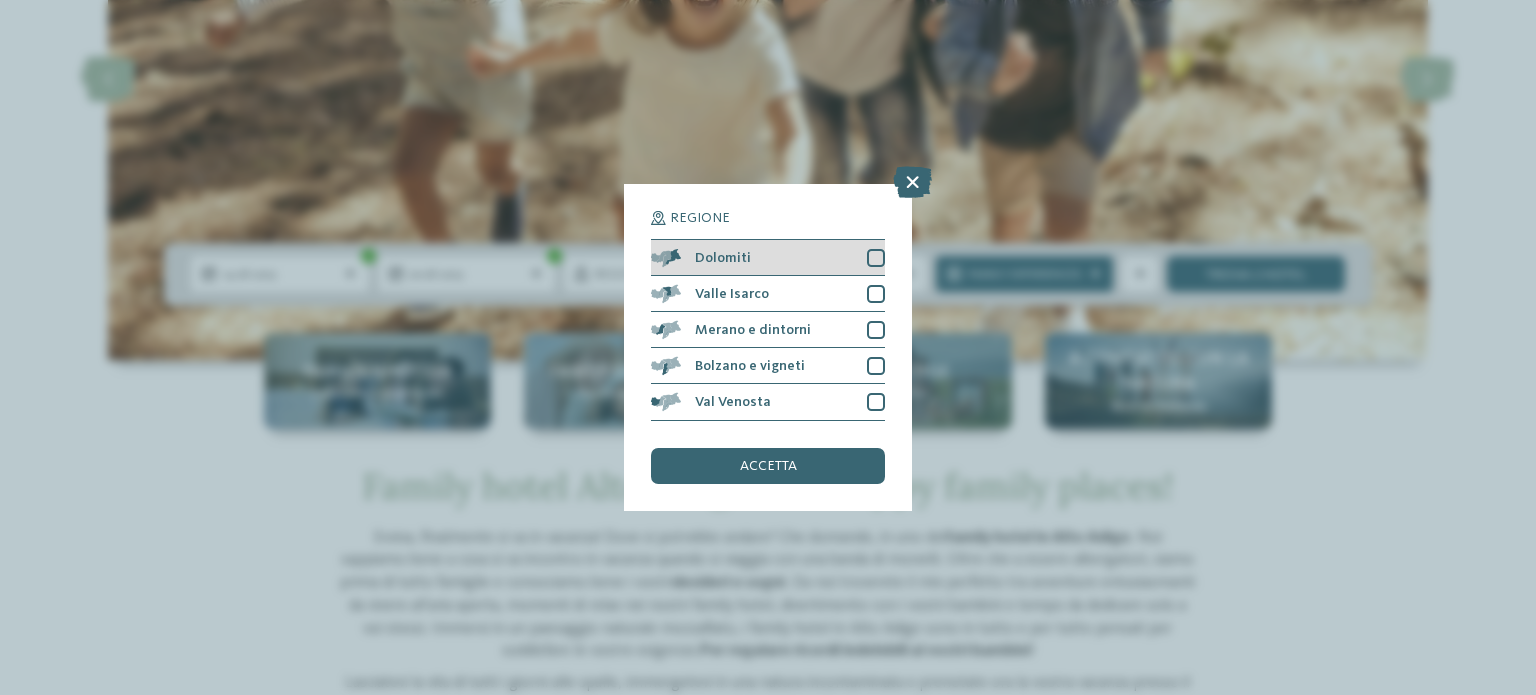 click on "Dolomiti" at bounding box center (768, 258) 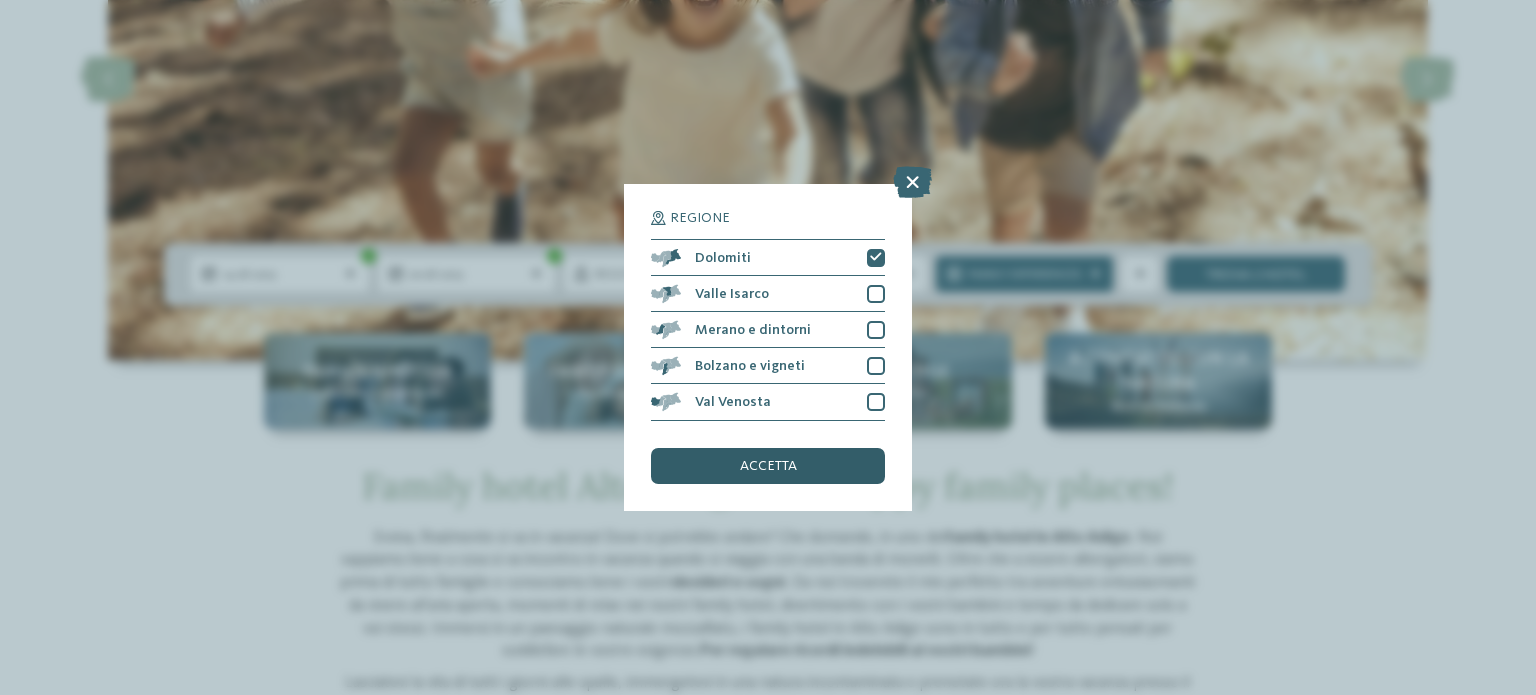 click on "accetta" at bounding box center [768, 466] 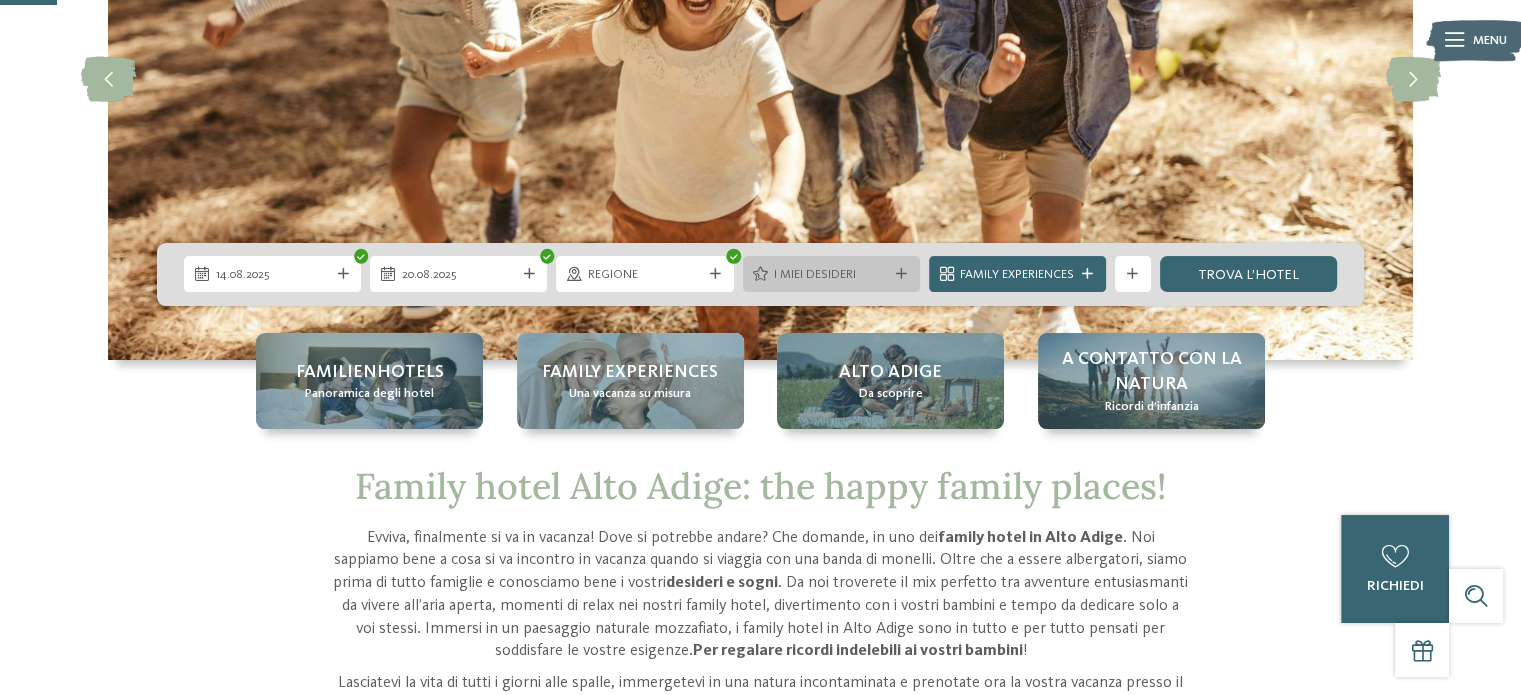 click on "I miei desideri" at bounding box center (831, 275) 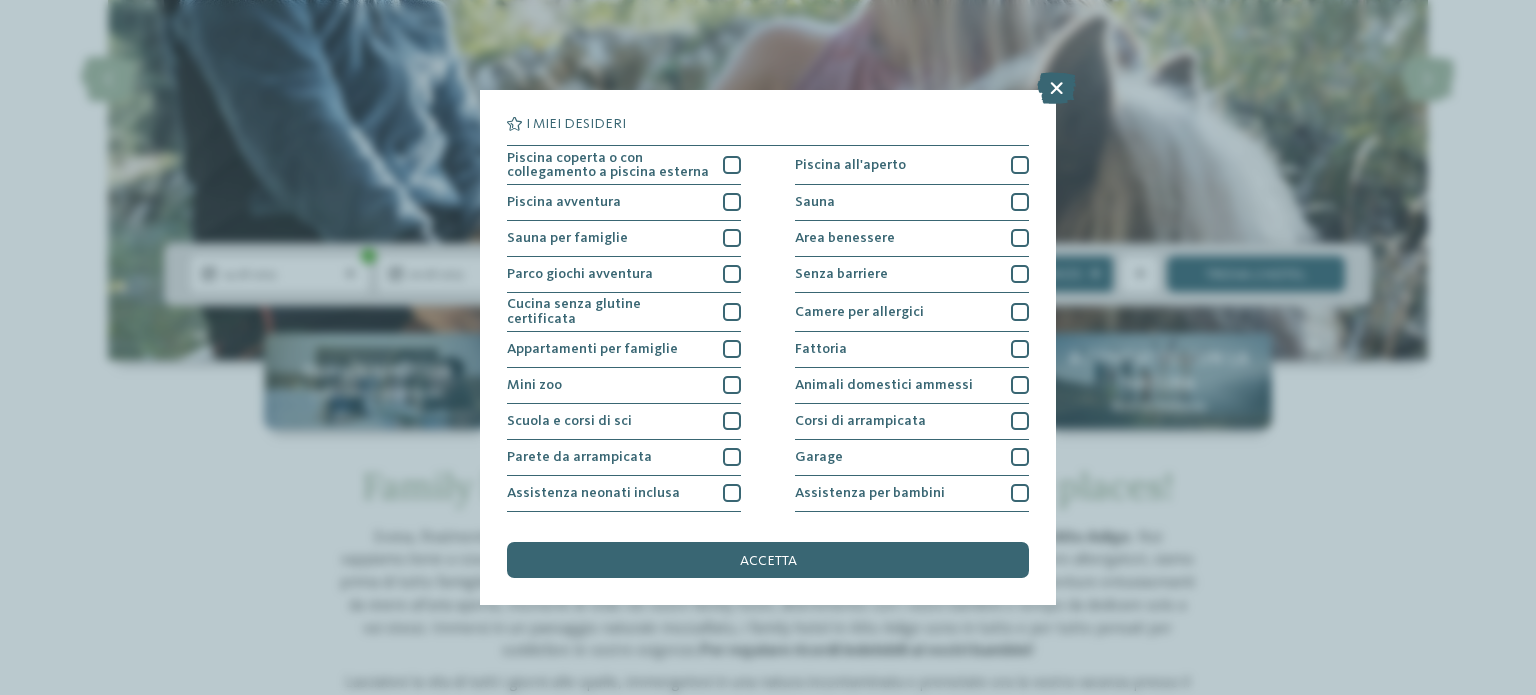 drag, startPoint x: 788, startPoint y: 279, endPoint x: 1225, endPoint y: 142, distance: 457.97162 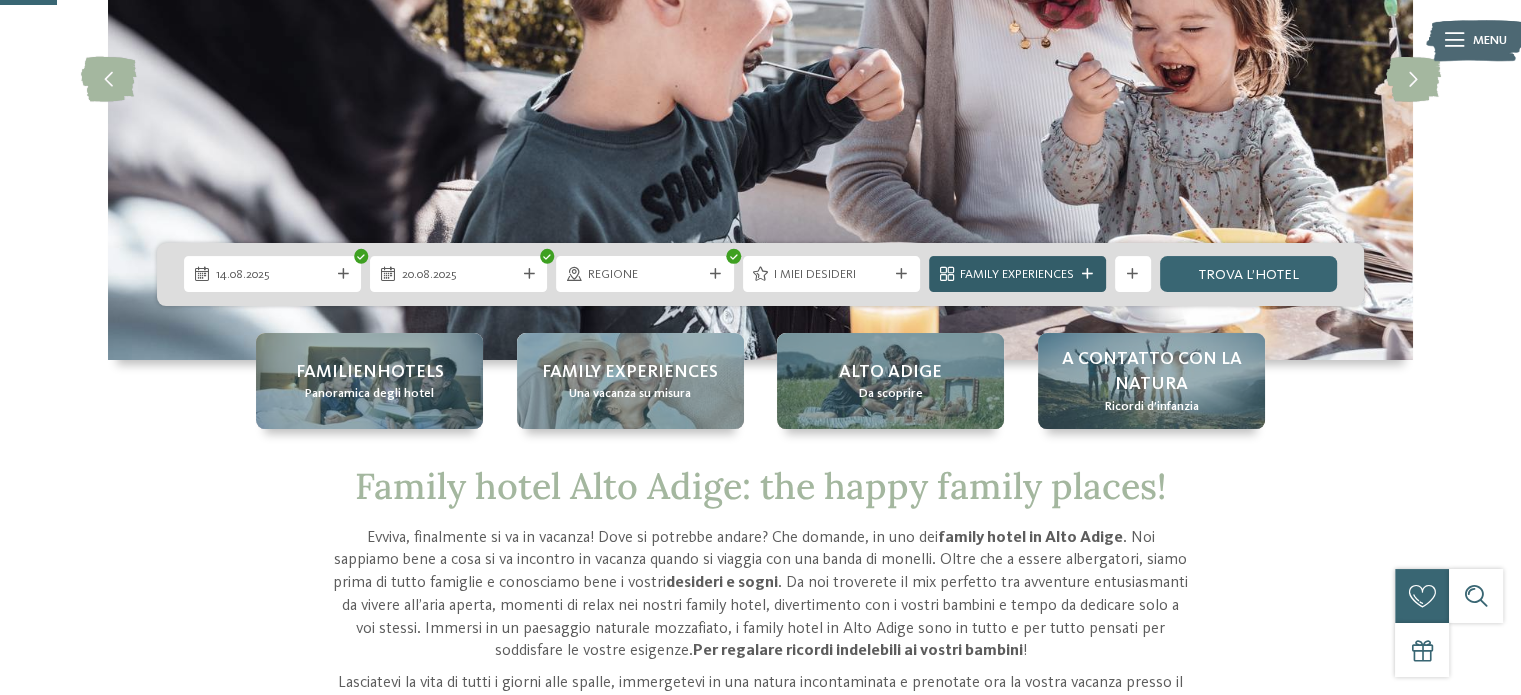 click on "Family Experiences" at bounding box center (1017, 275) 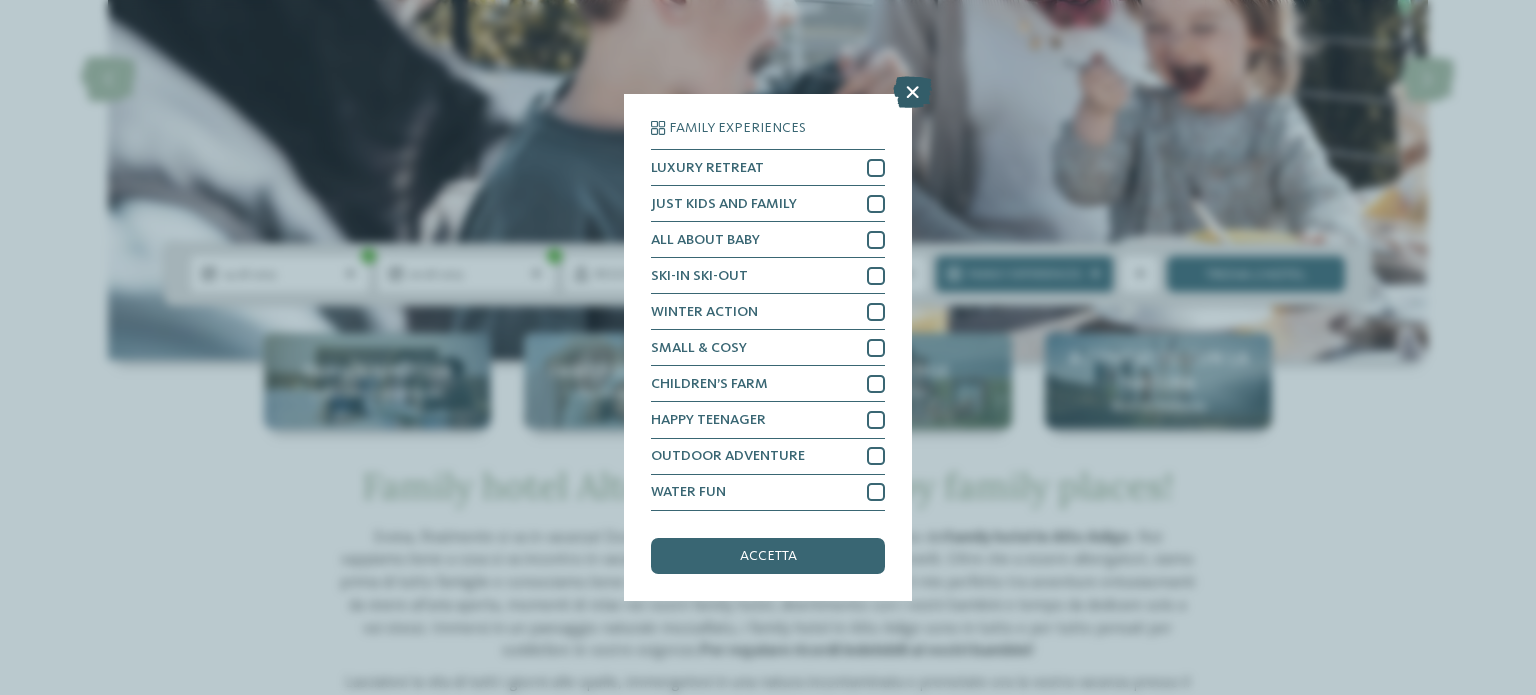 click at bounding box center [912, 93] 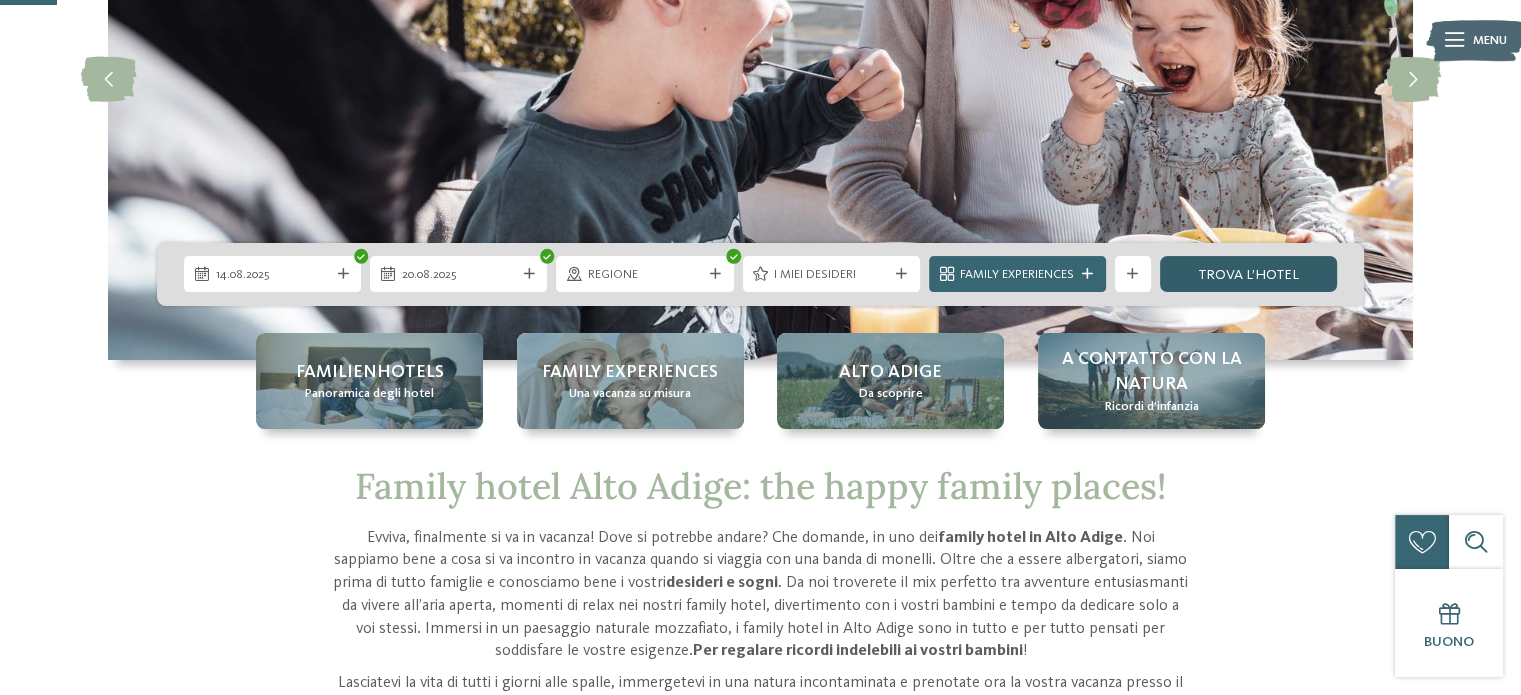 click on "trova l’hotel" at bounding box center [1248, 274] 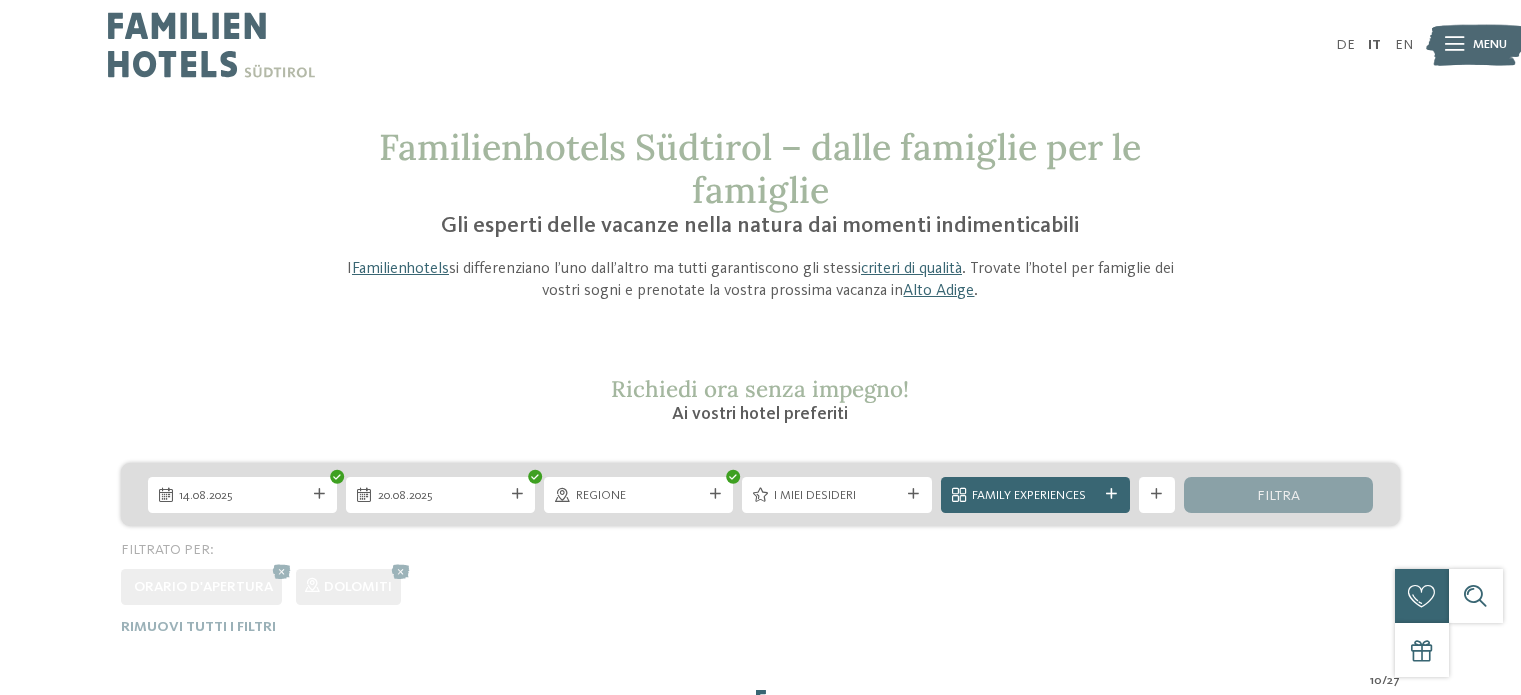 scroll, scrollTop: 0, scrollLeft: 0, axis: both 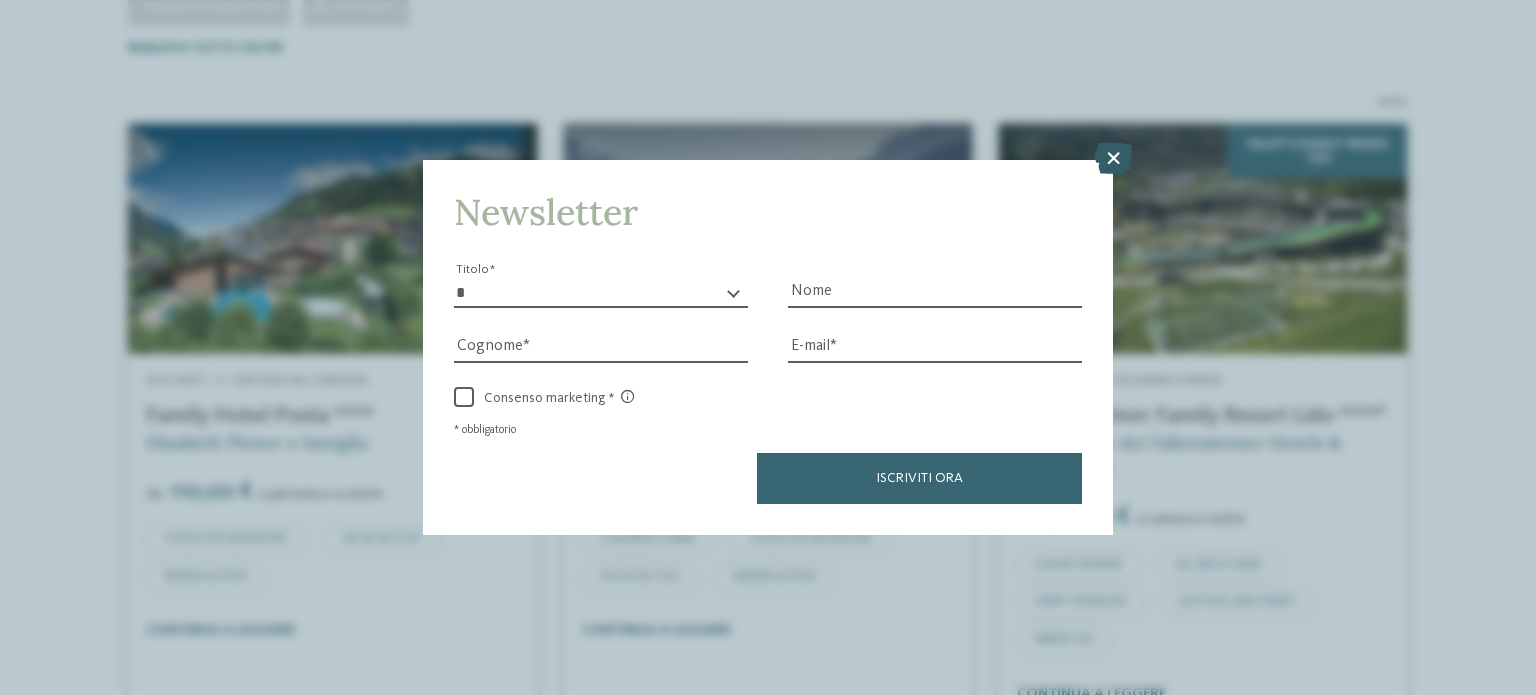 click at bounding box center [1113, 158] 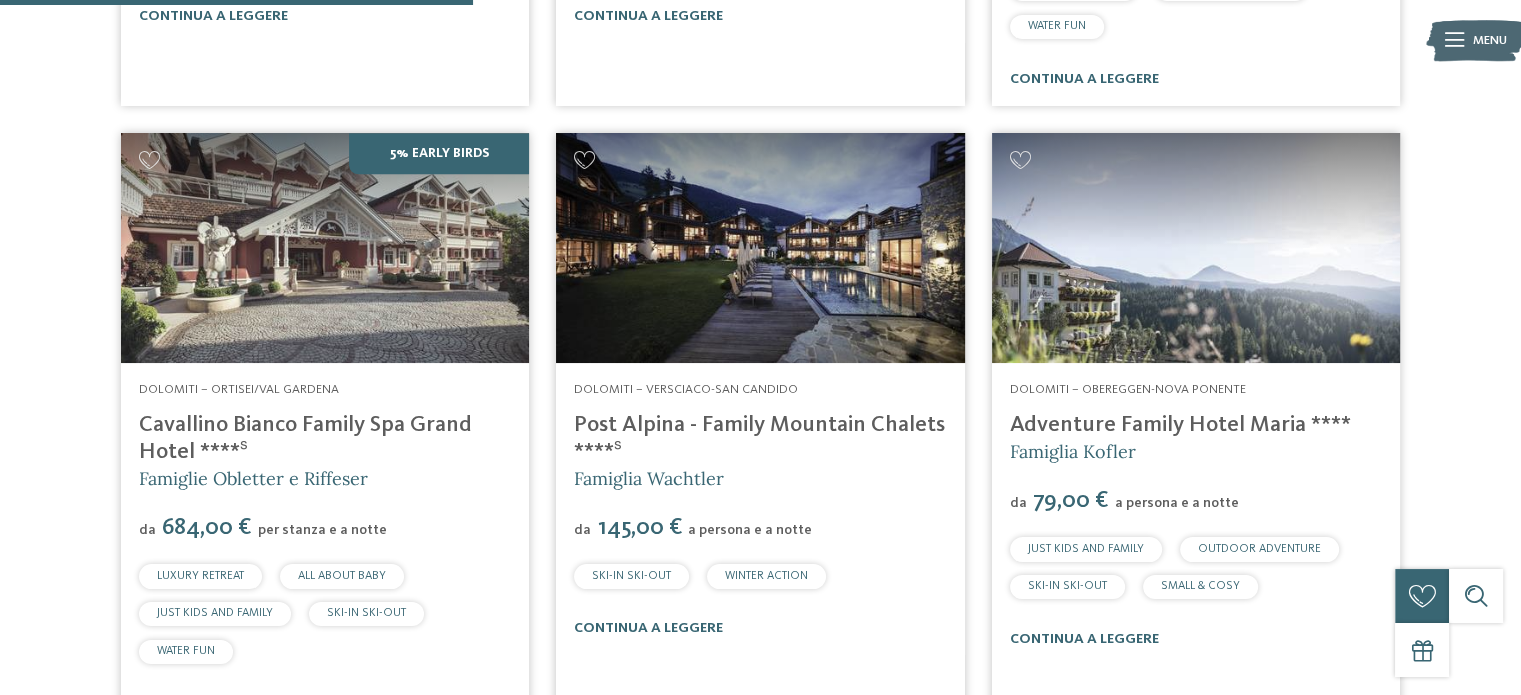 scroll, scrollTop: 1249, scrollLeft: 0, axis: vertical 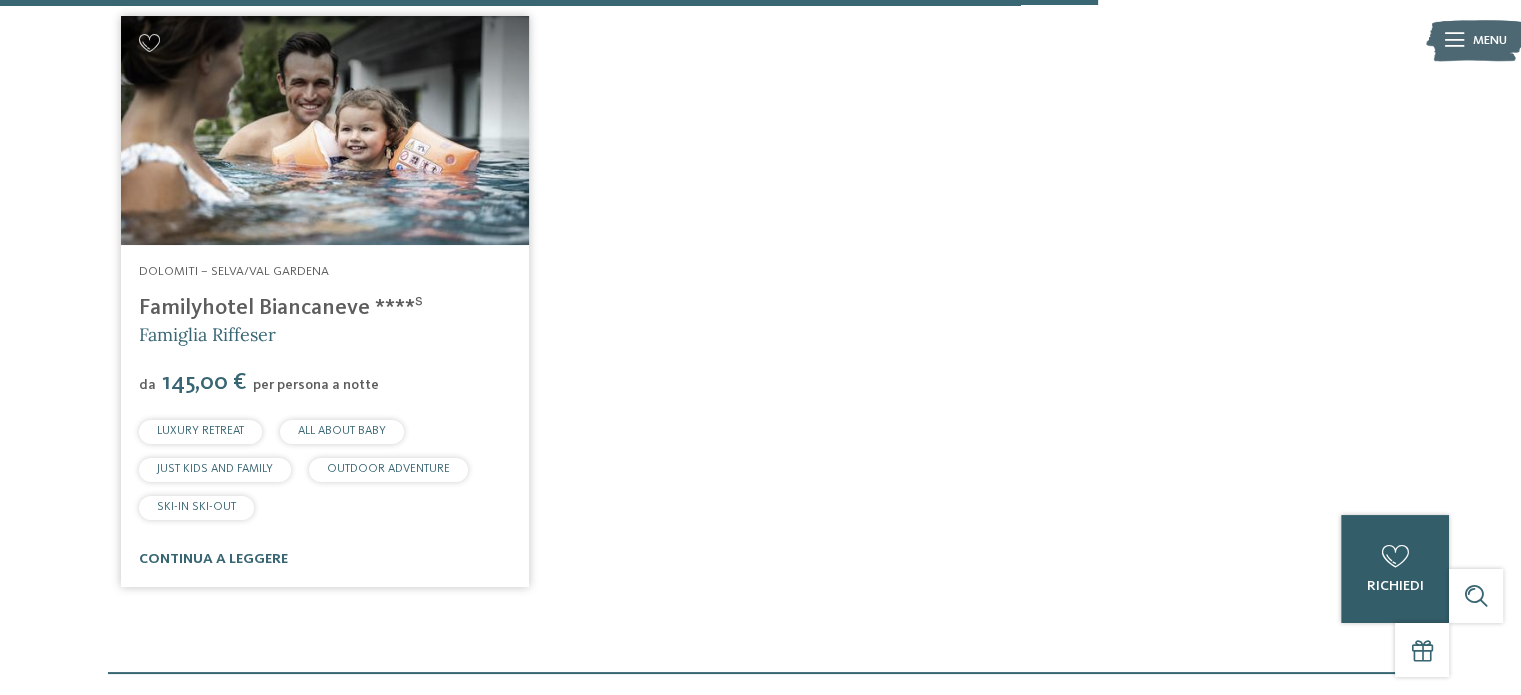 click on "richiedi" at bounding box center [1394, 586] 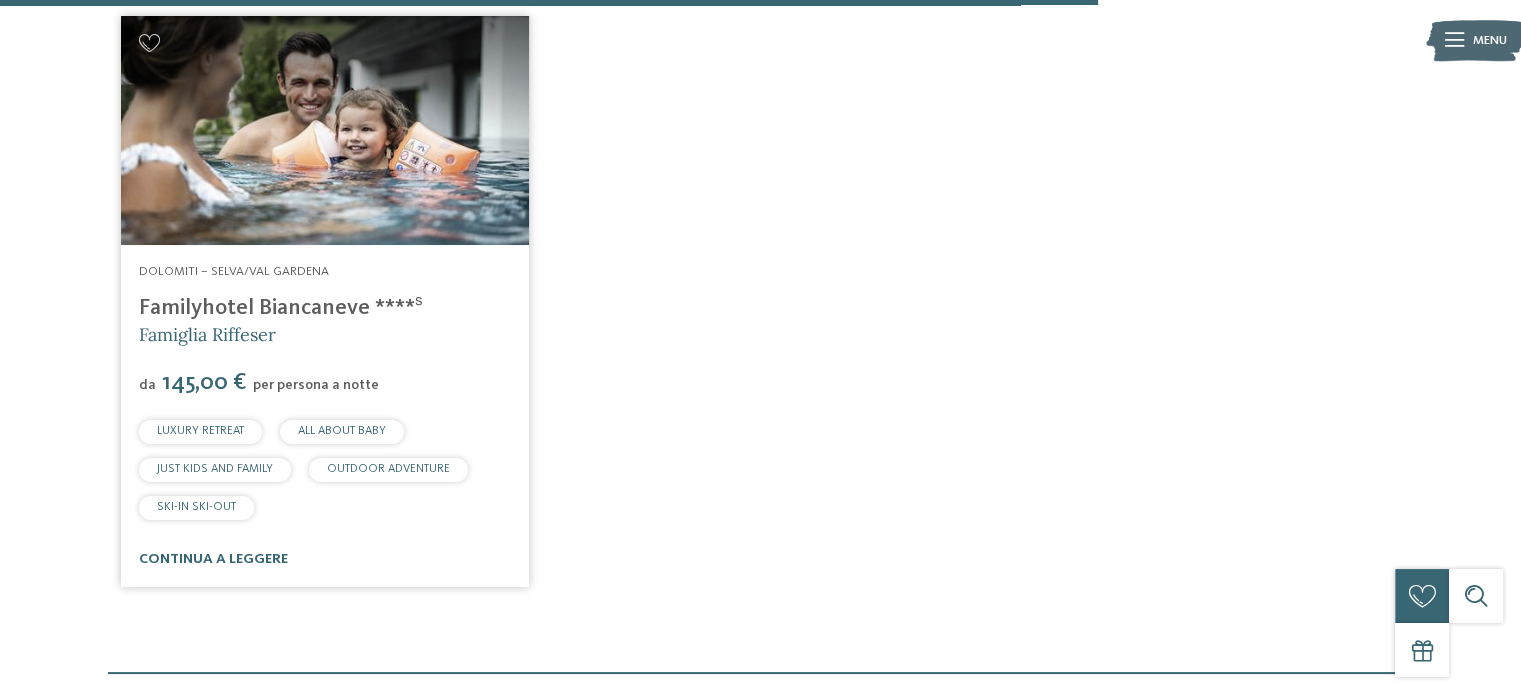 click on "Familyhotel Biancaneve ****ˢ" at bounding box center (281, 308) 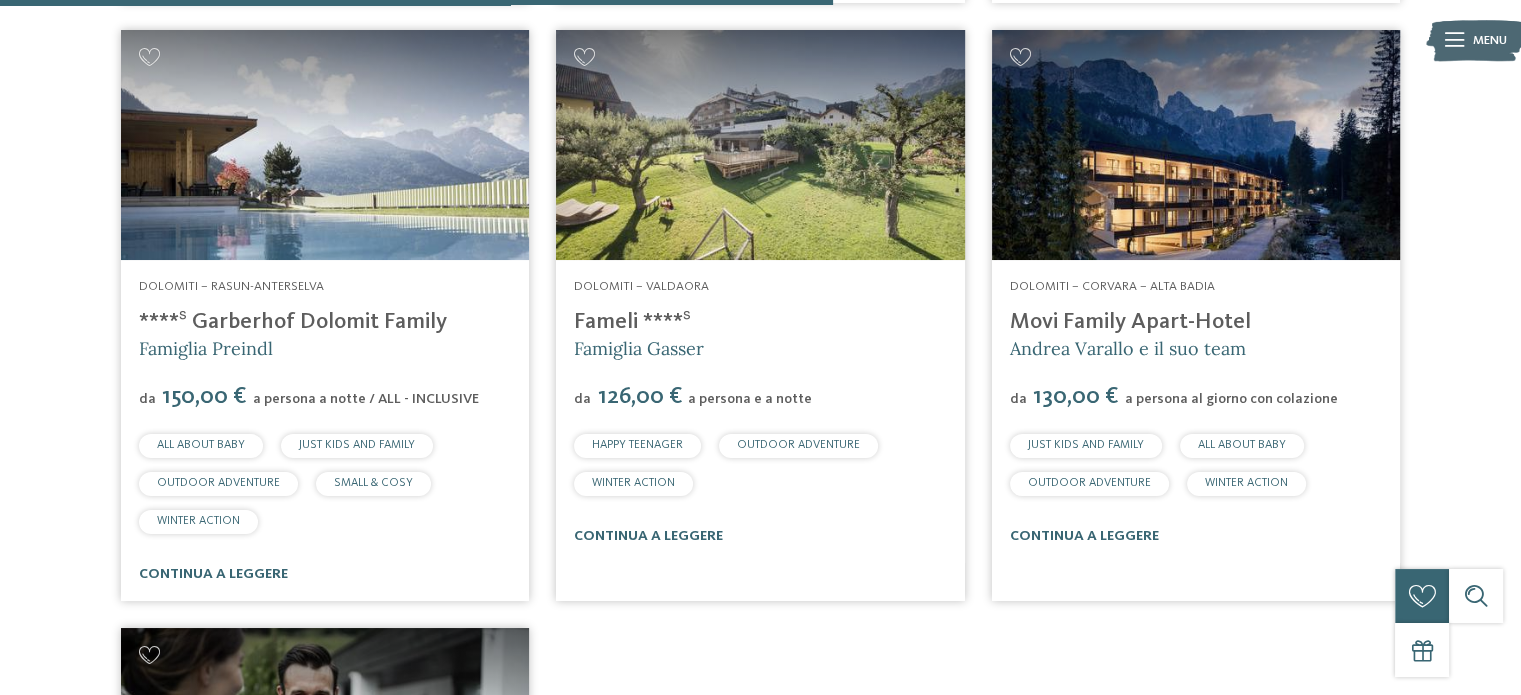 scroll, scrollTop: 1916, scrollLeft: 0, axis: vertical 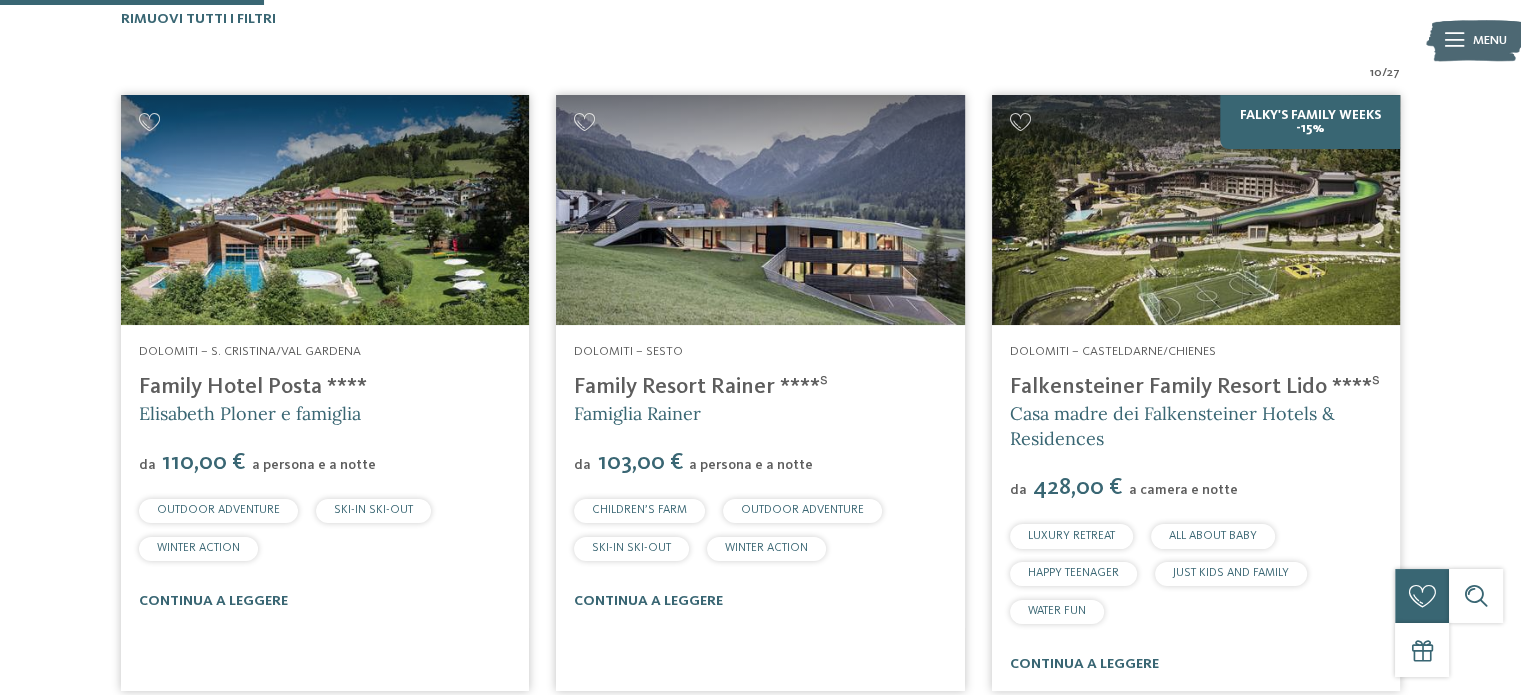 click on "Family Resort Rainer ****ˢ" at bounding box center [701, 387] 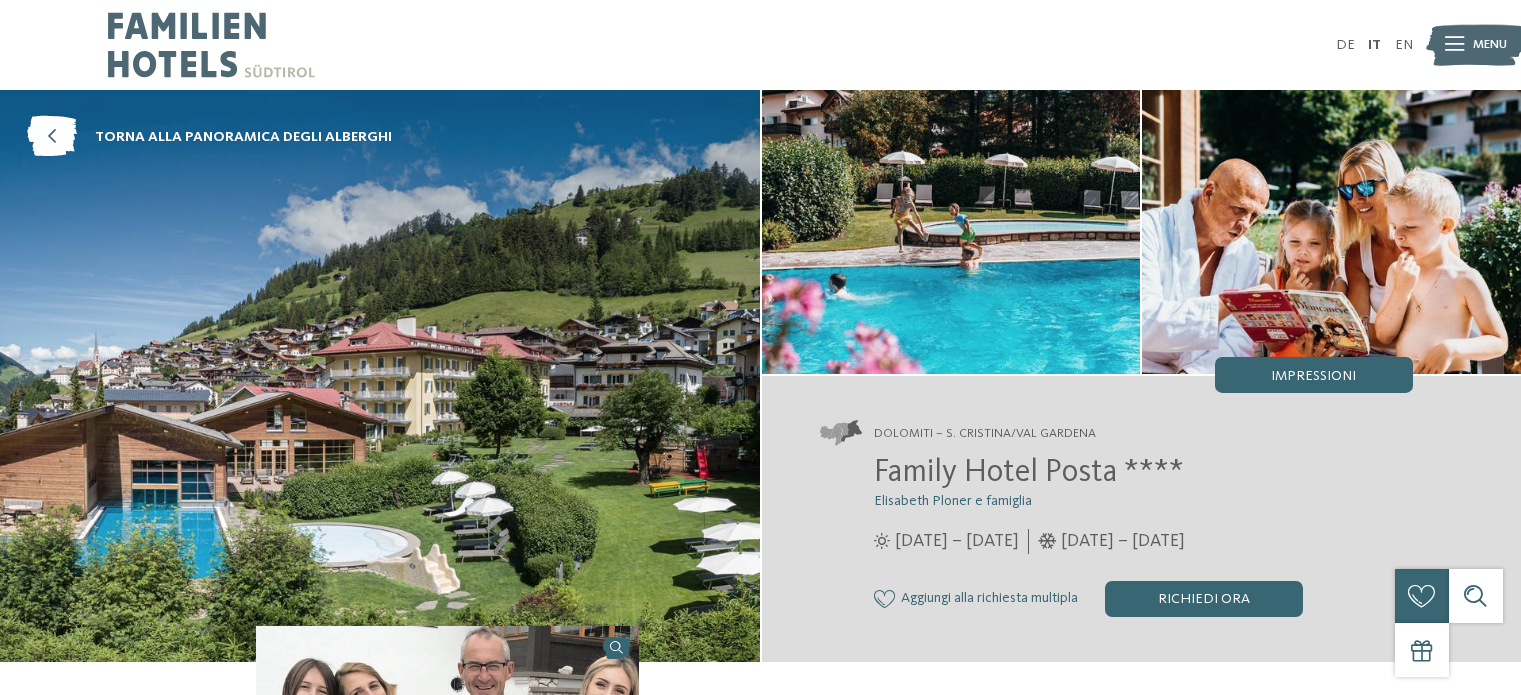 scroll, scrollTop: 0, scrollLeft: 0, axis: both 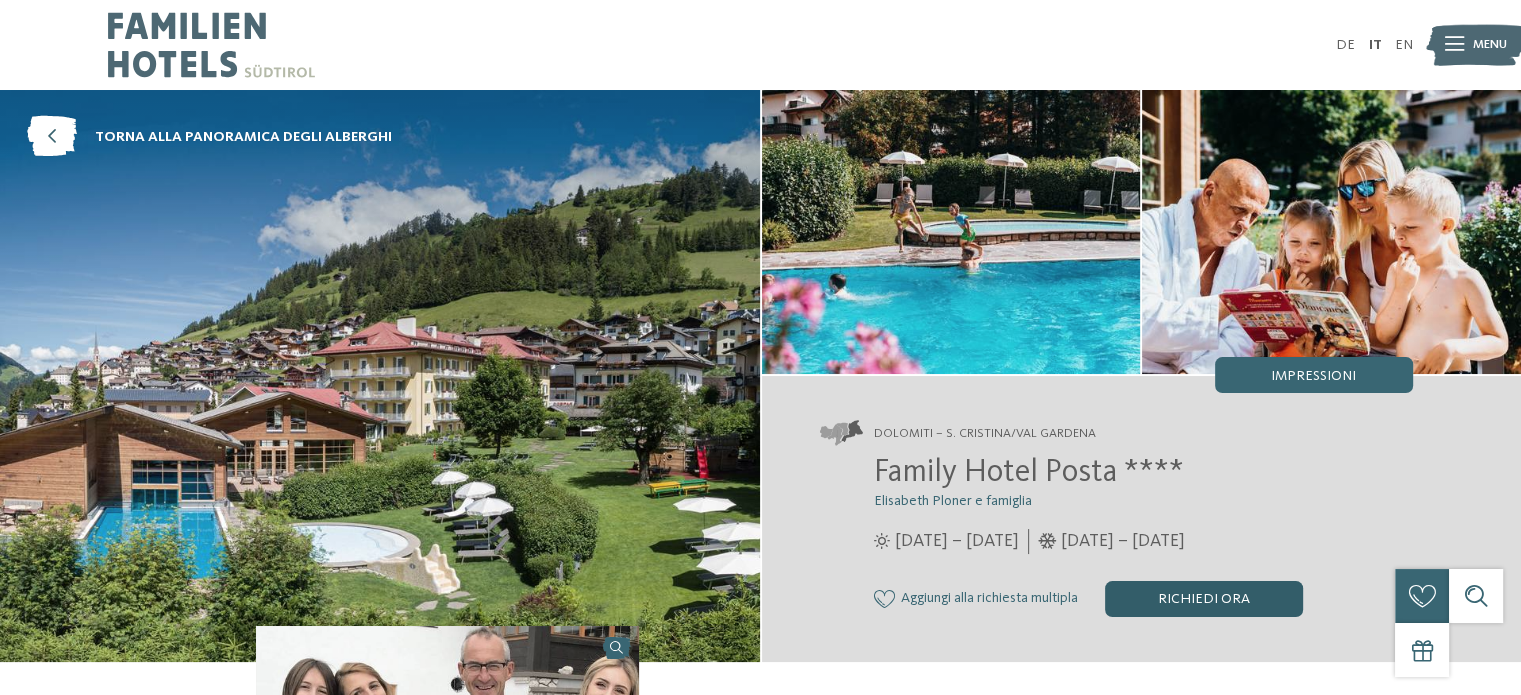 click on "Richiedi ora" at bounding box center (1204, 599) 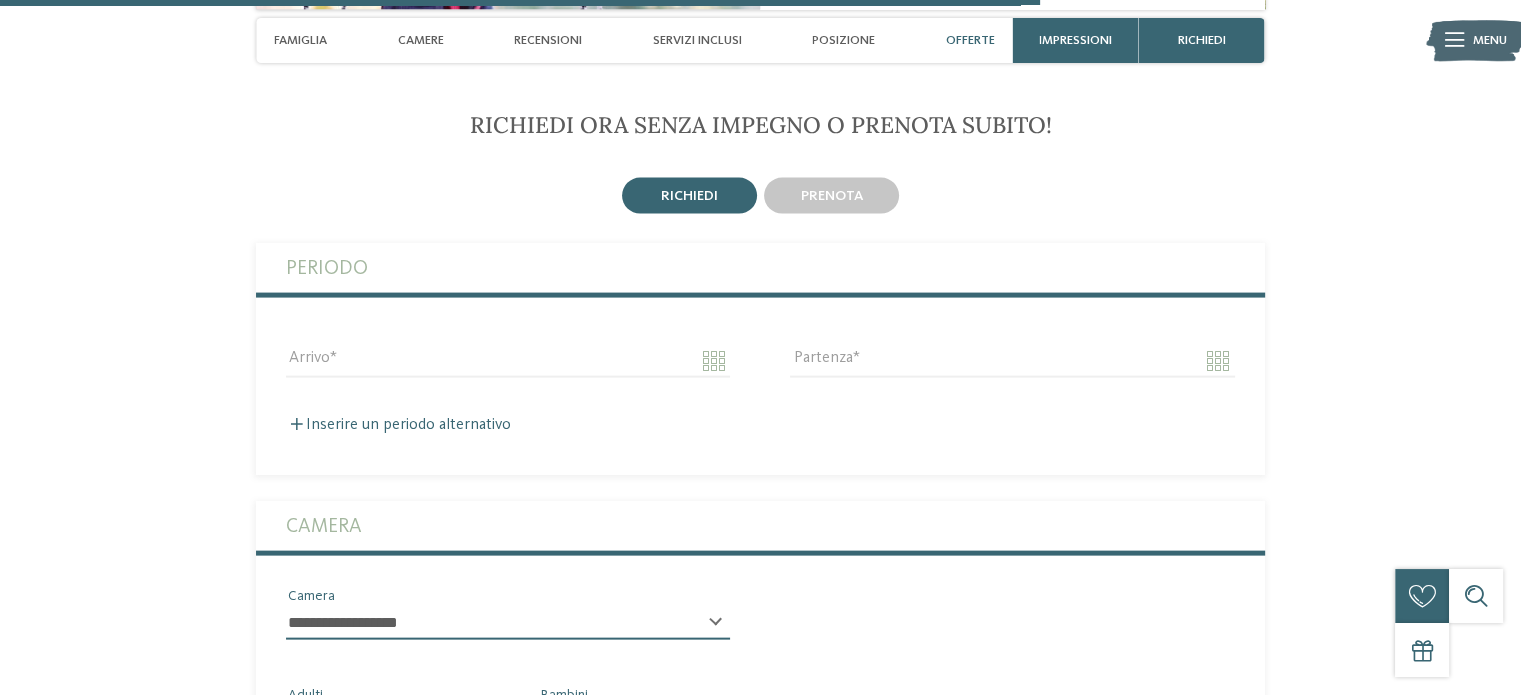 scroll, scrollTop: 4152, scrollLeft: 0, axis: vertical 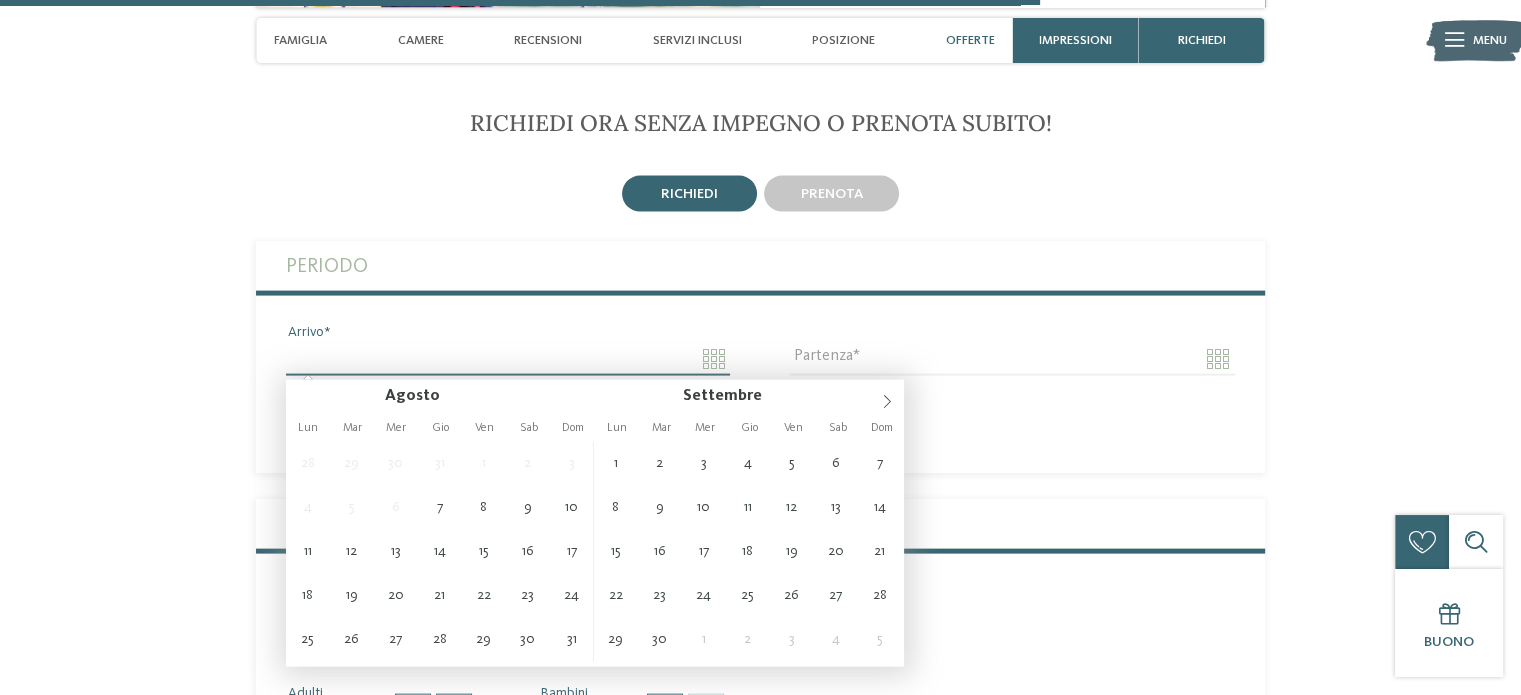 click on "Arrivo" at bounding box center [508, 359] 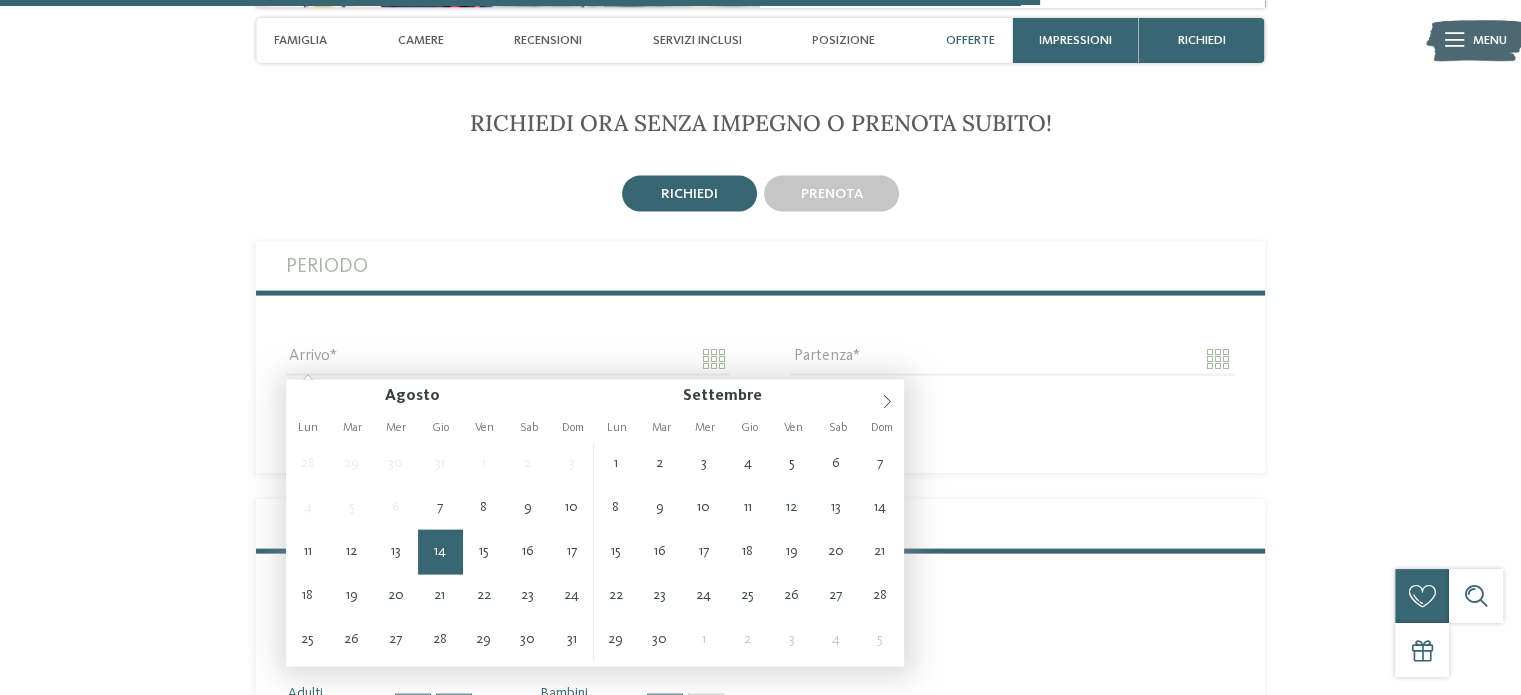 type on "**********" 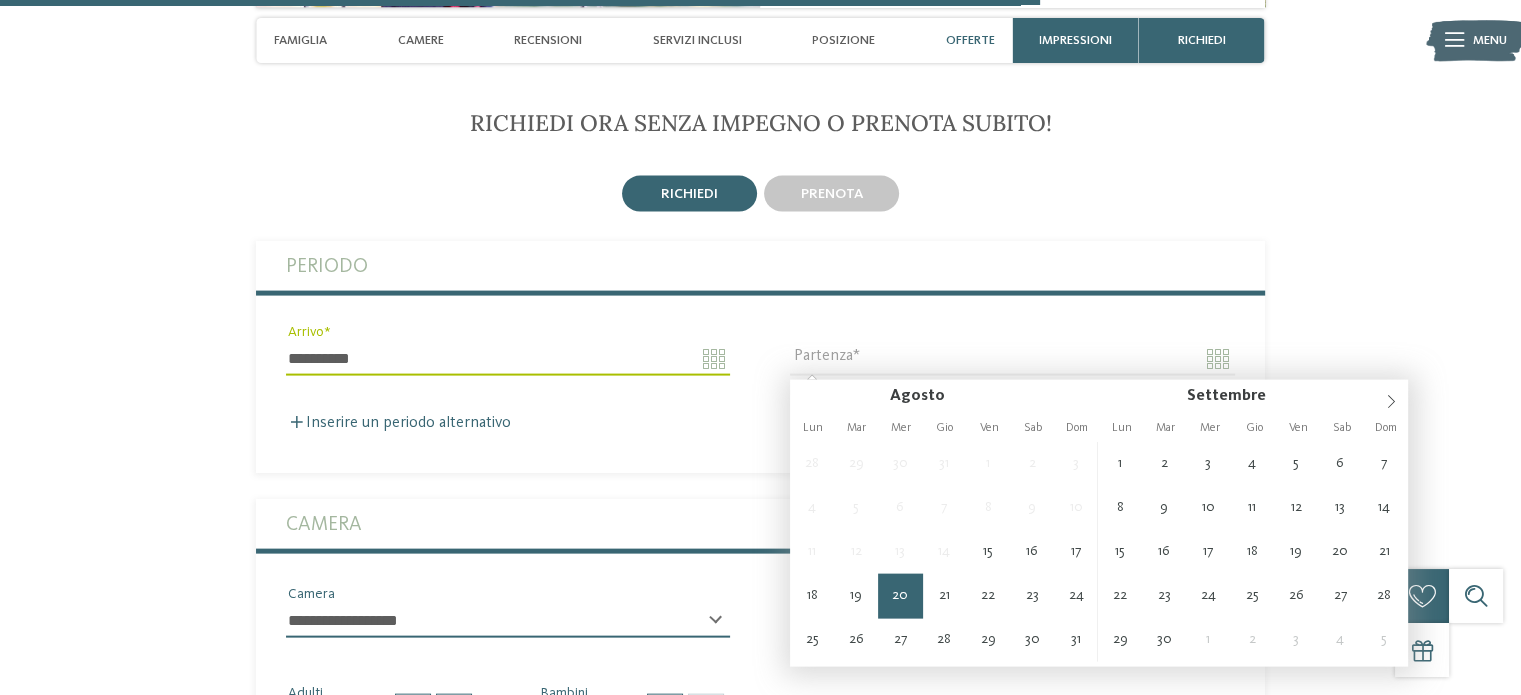 type on "**********" 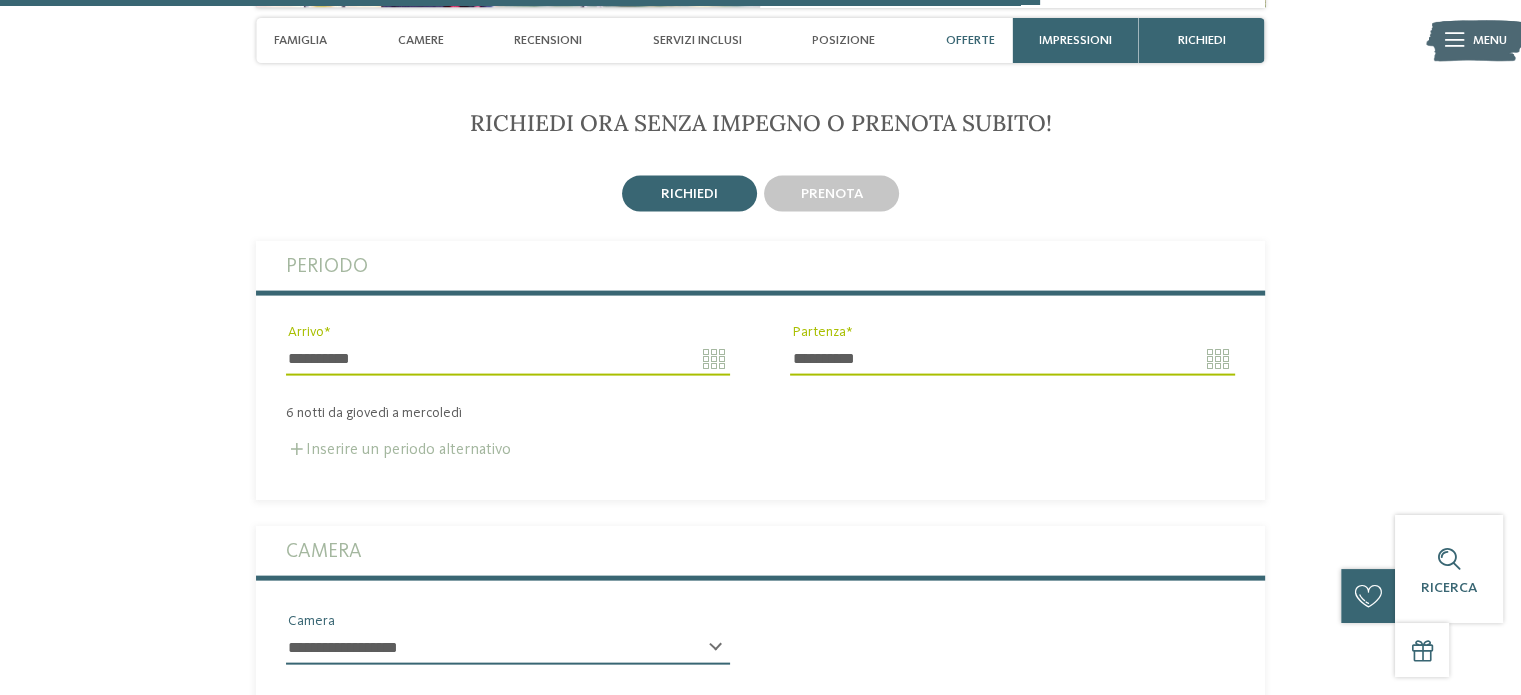 click on "Inserire un periodo alternativo" at bounding box center (398, 450) 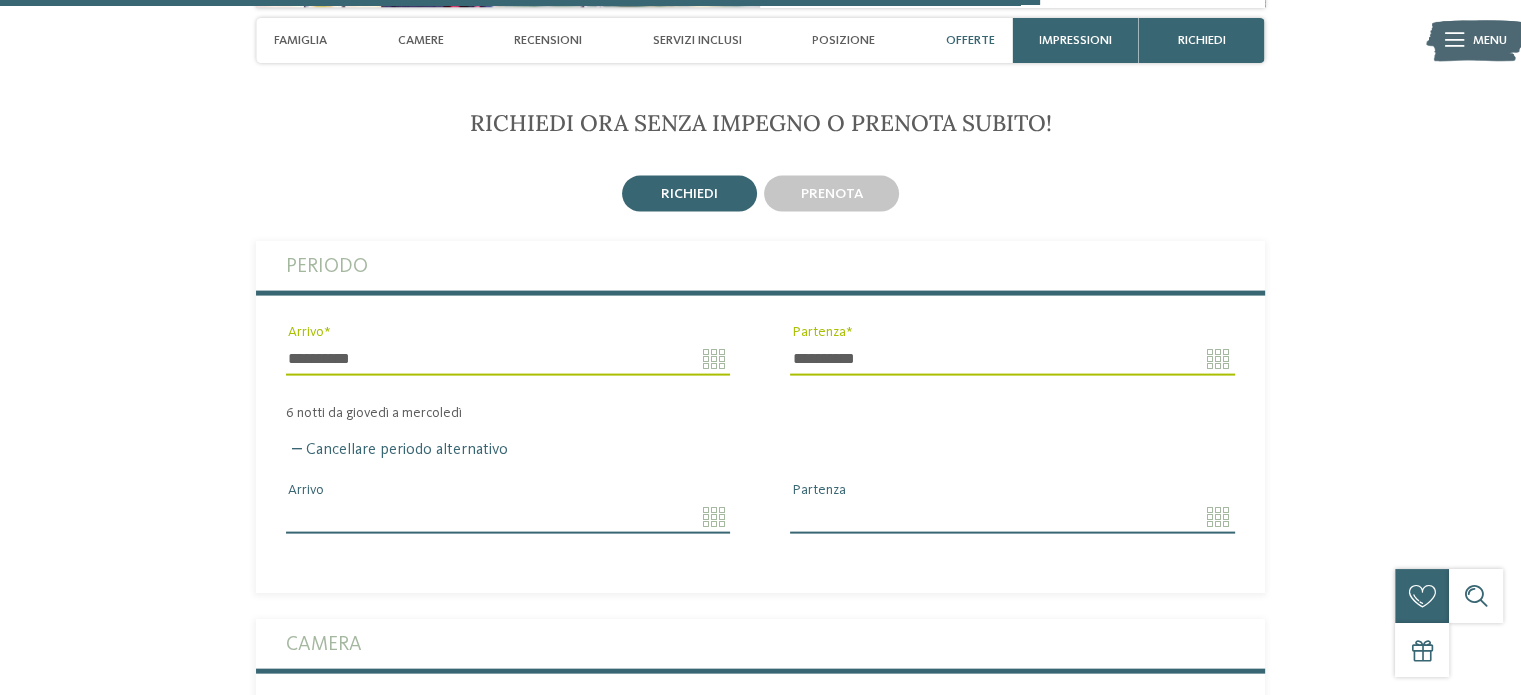 click on "Arrivo" at bounding box center (508, 517) 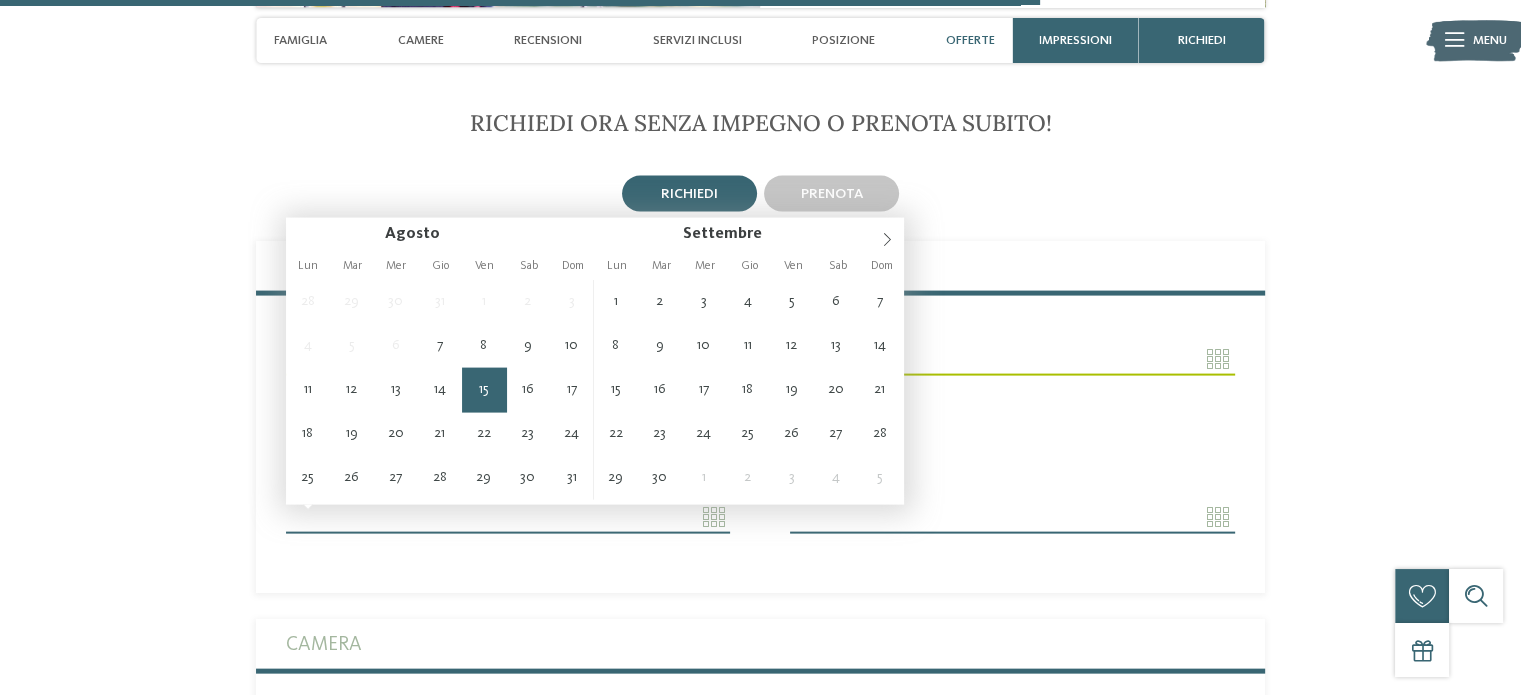 type on "**********" 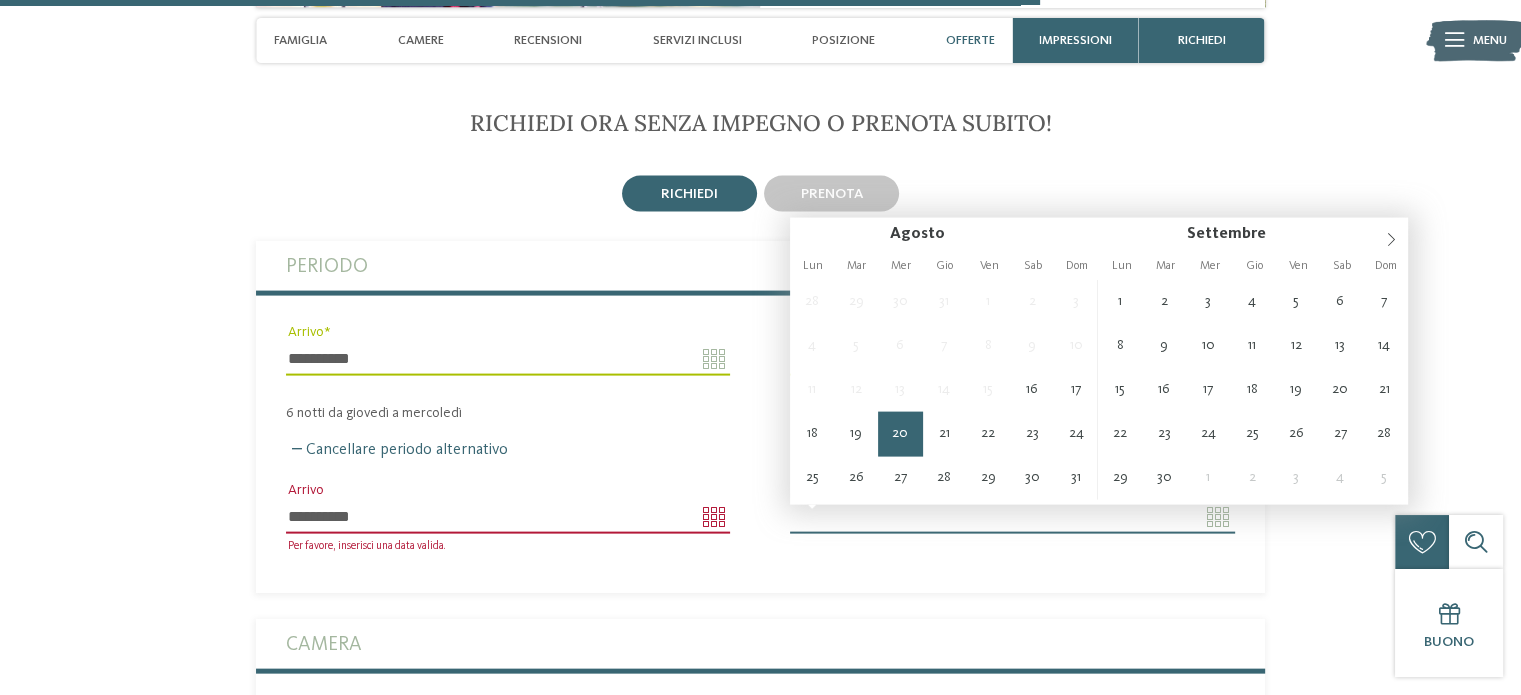 type on "**********" 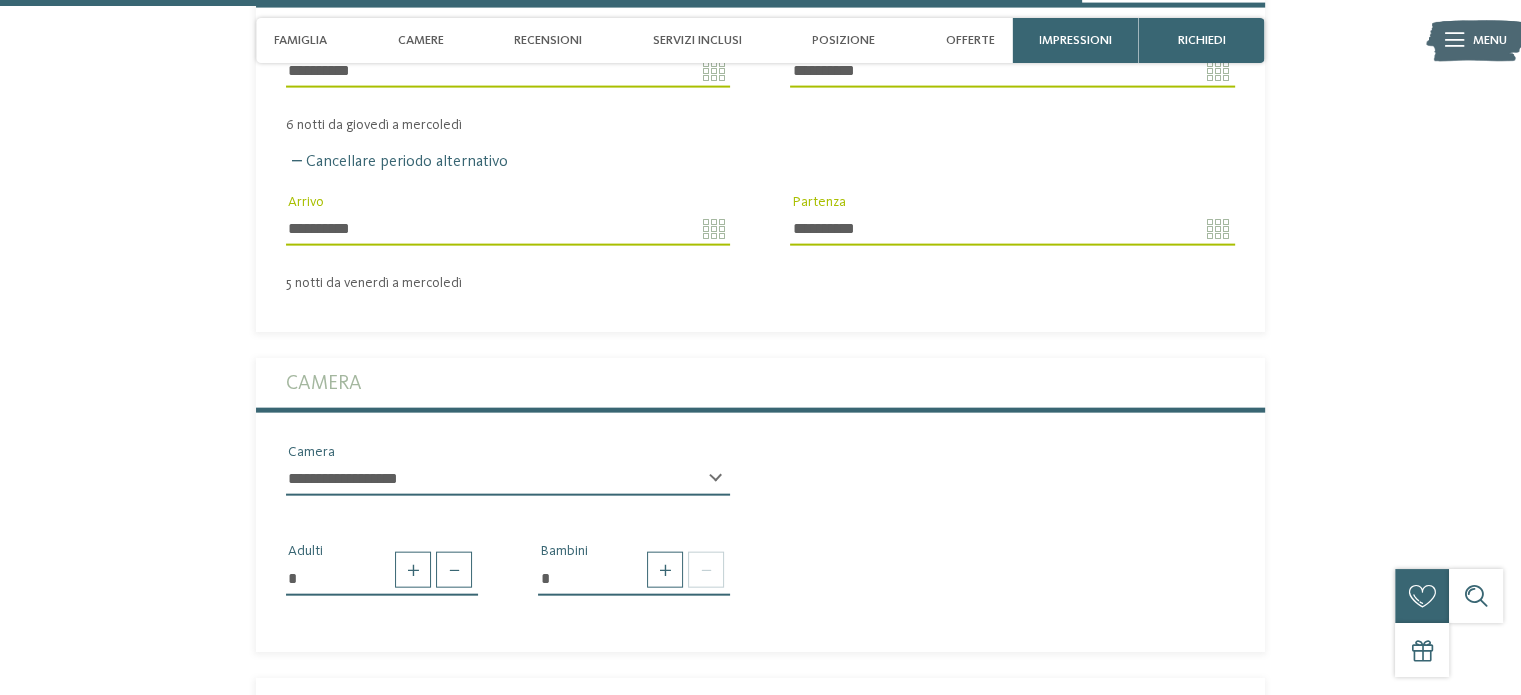 scroll, scrollTop: 4448, scrollLeft: 0, axis: vertical 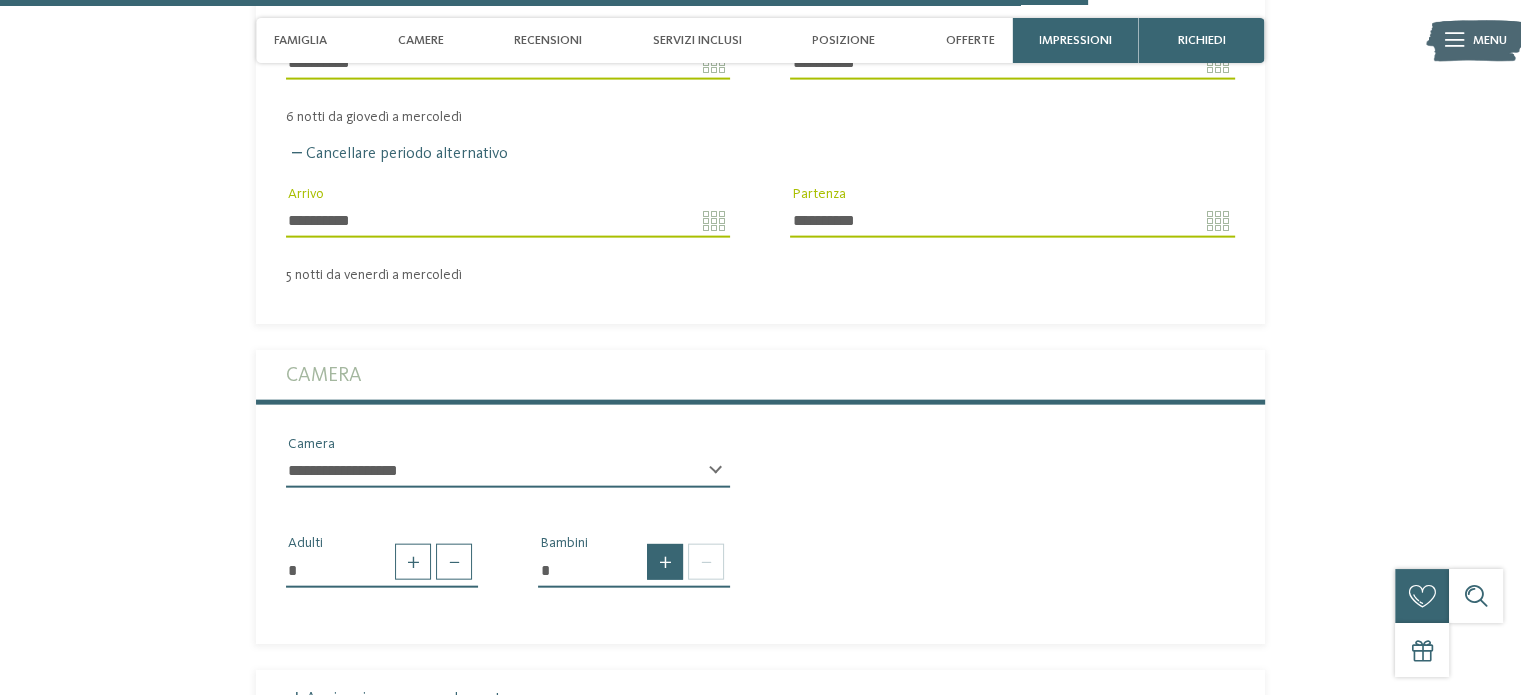 click at bounding box center [665, 562] 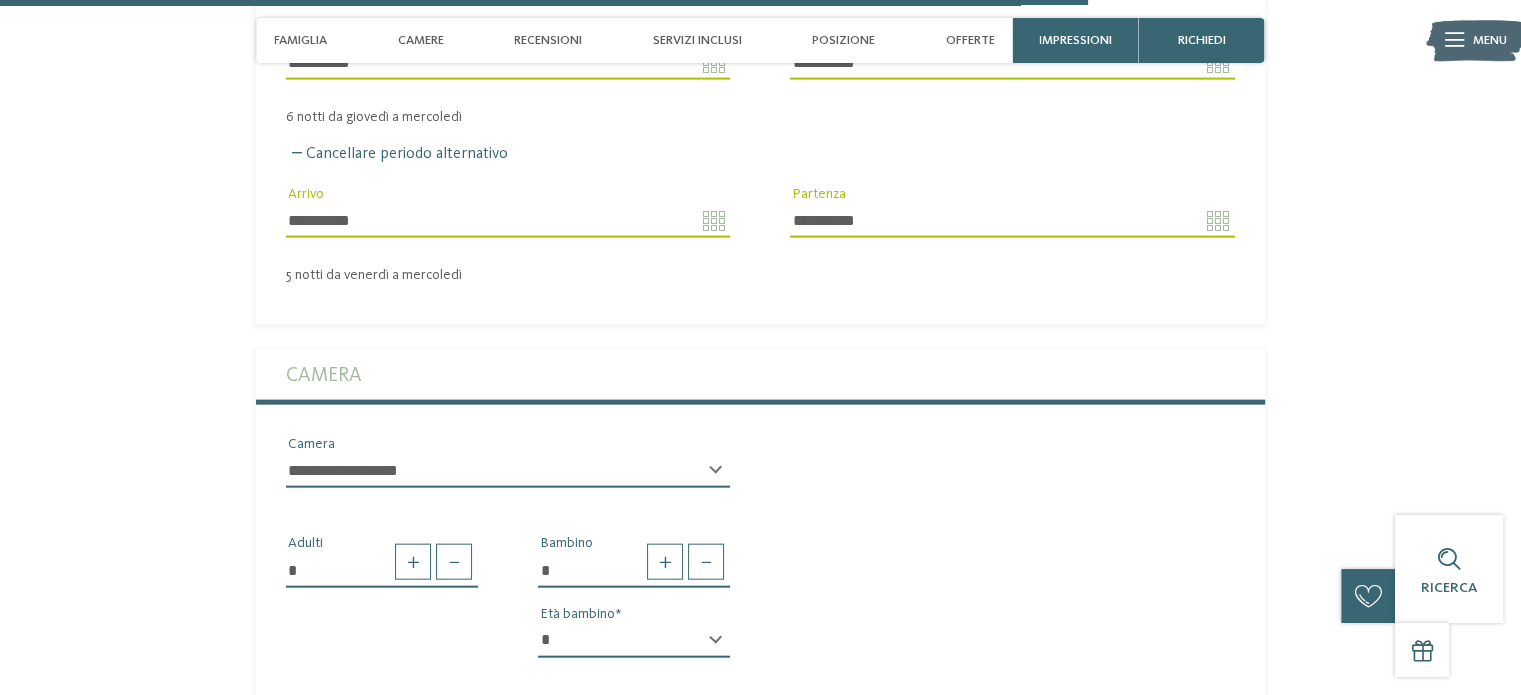 click on "* * * * * * * * * * * ** ** ** ** ** ** ** **     Età bambino" at bounding box center [634, 649] 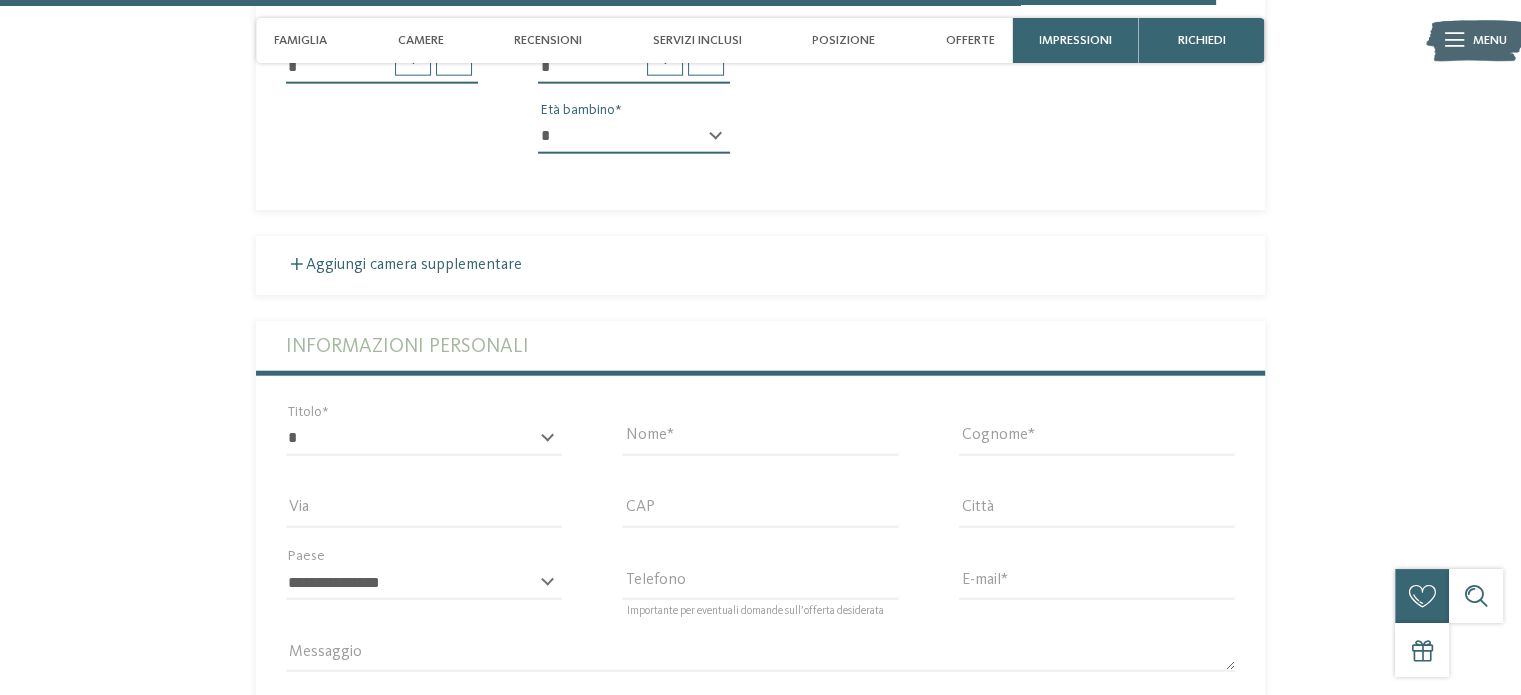 scroll, scrollTop: 4748, scrollLeft: 0, axis: vertical 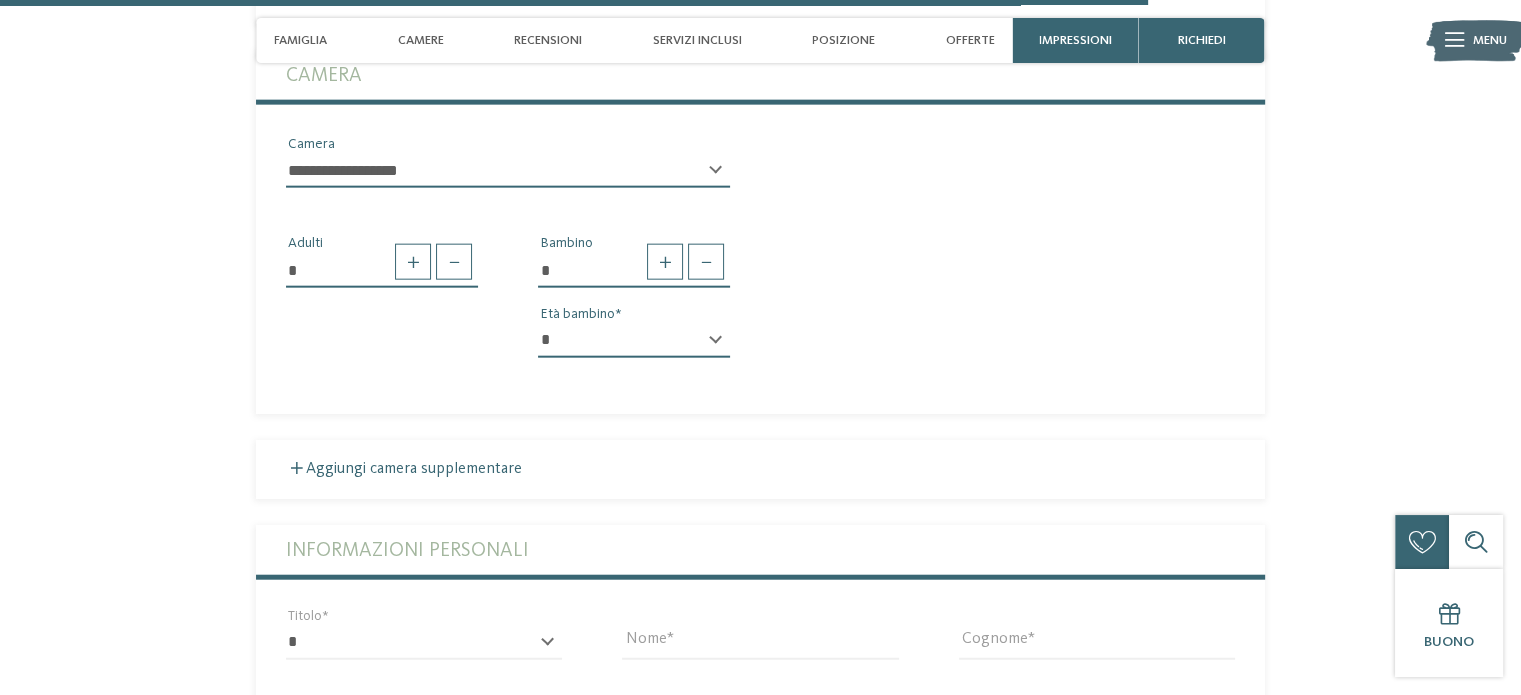 click on "* * * * * * * * * * * ** ** ** ** ** ** ** **" at bounding box center (634, 341) 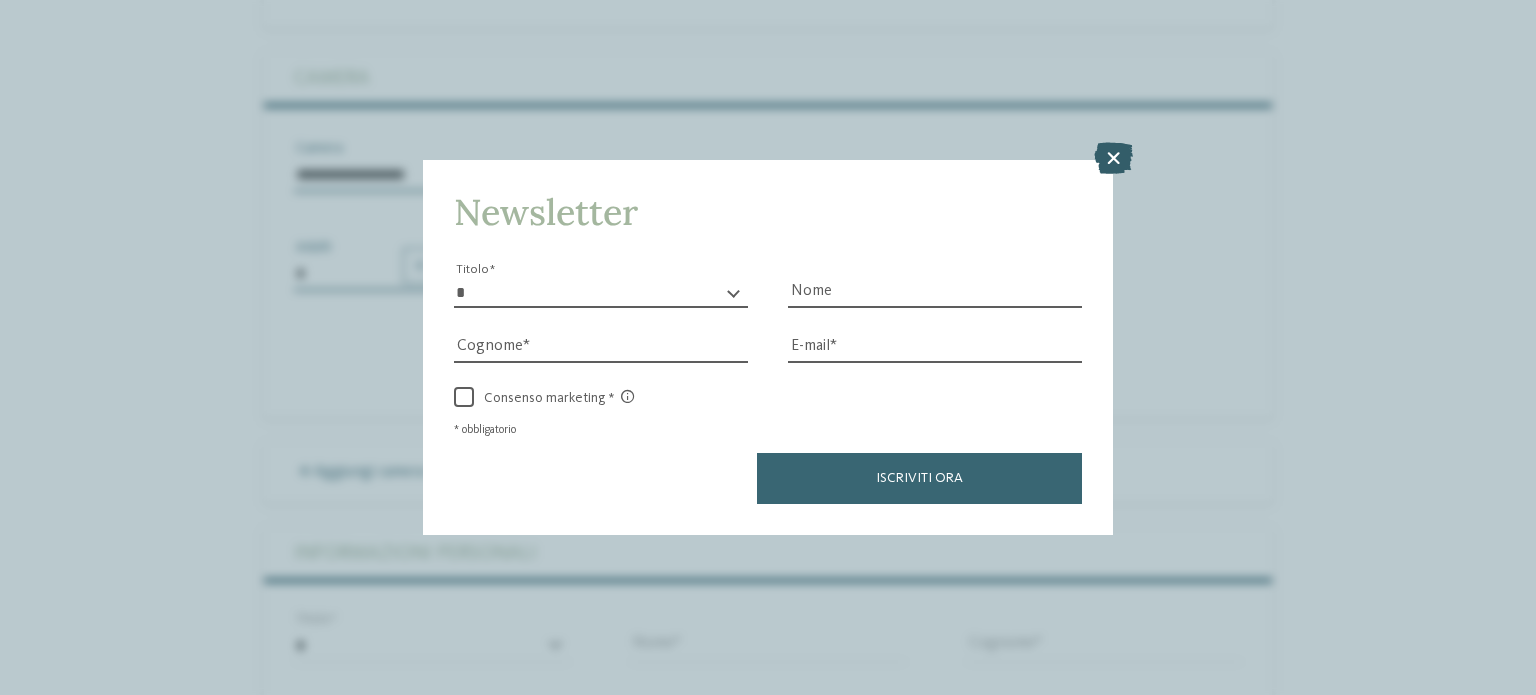 click at bounding box center [1113, 158] 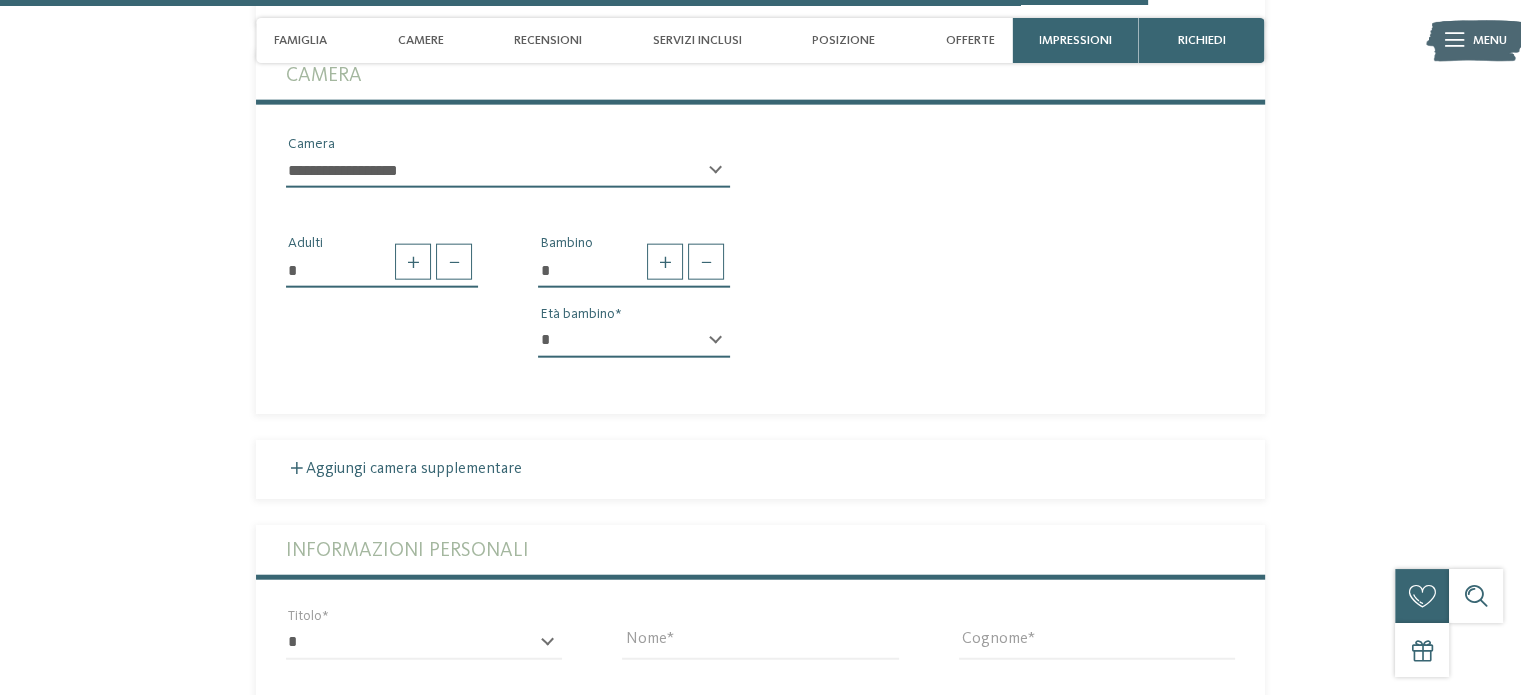 click on "* * * * * * * * * * * ** ** ** ** ** ** ** **" at bounding box center [634, 341] 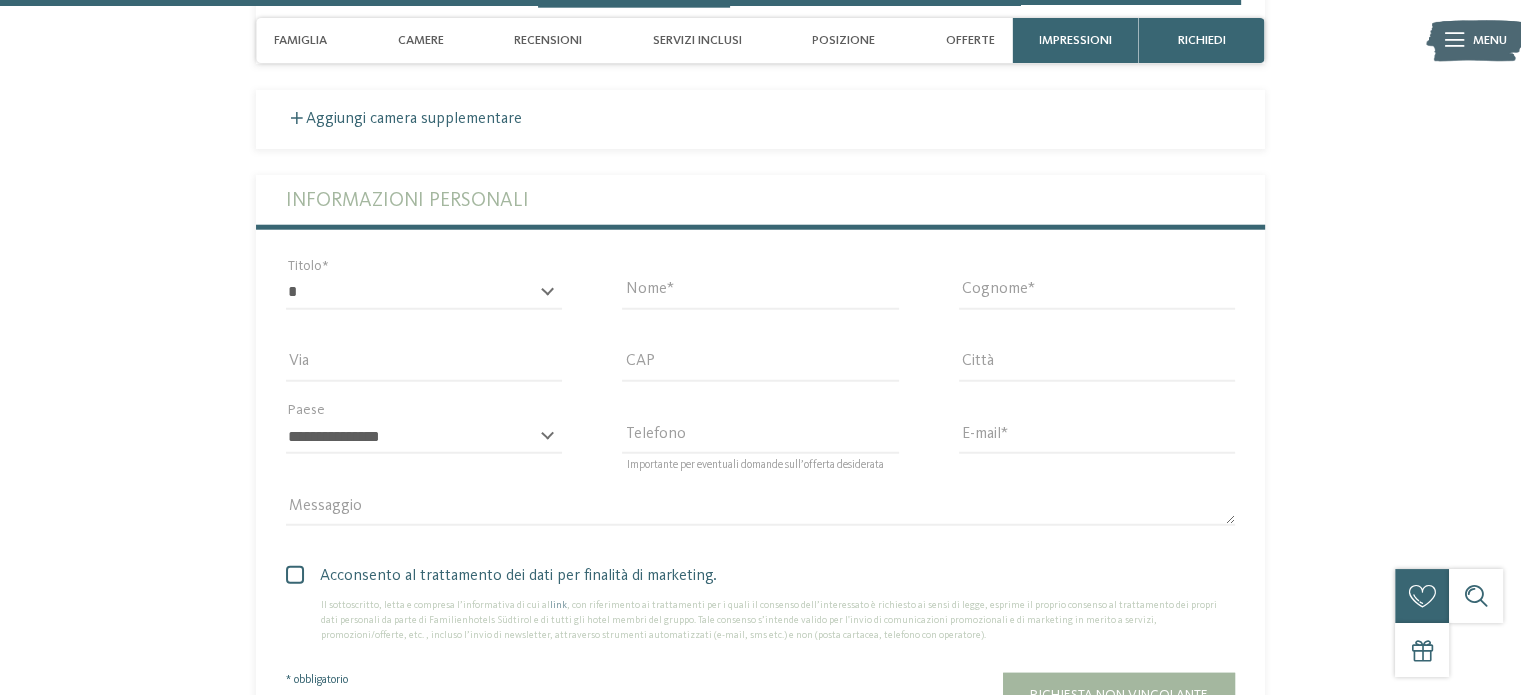 scroll, scrollTop: 5132, scrollLeft: 0, axis: vertical 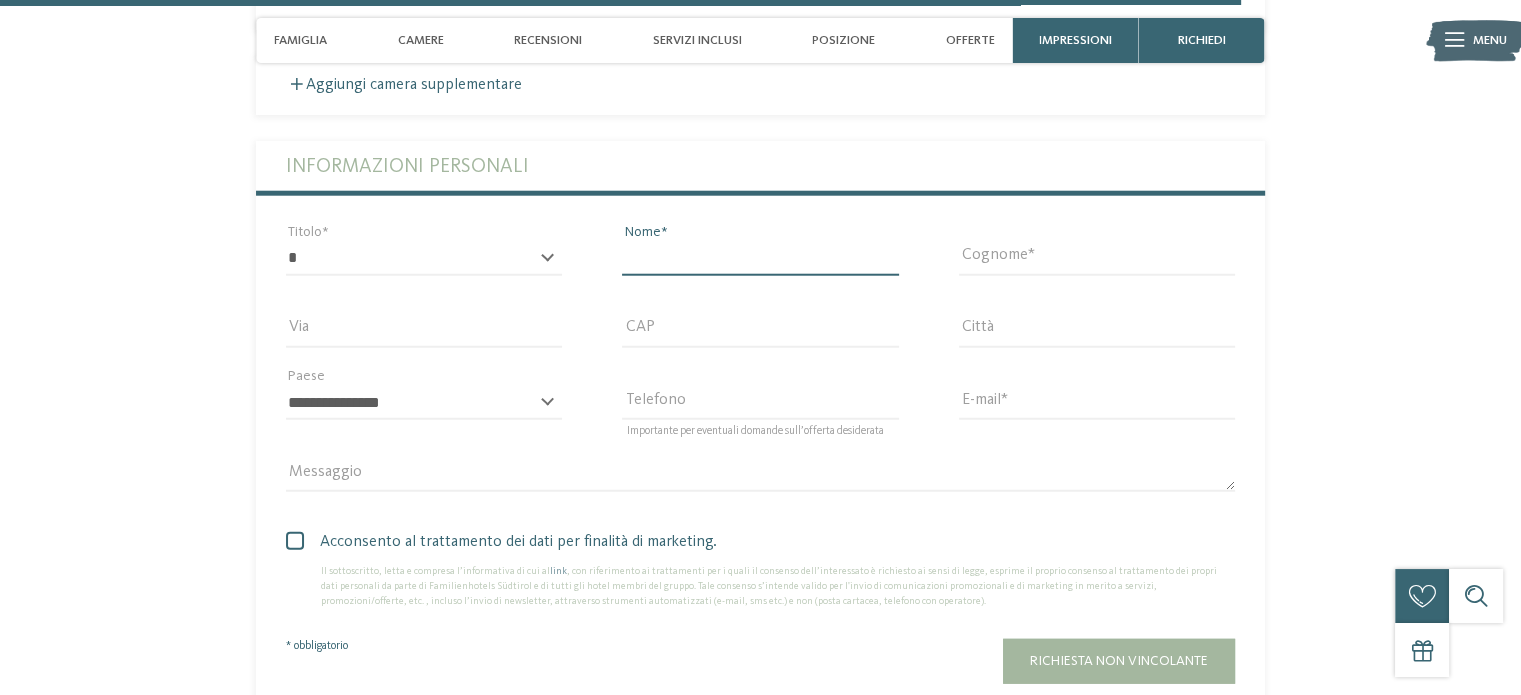 click on "Nome" at bounding box center (760, 259) 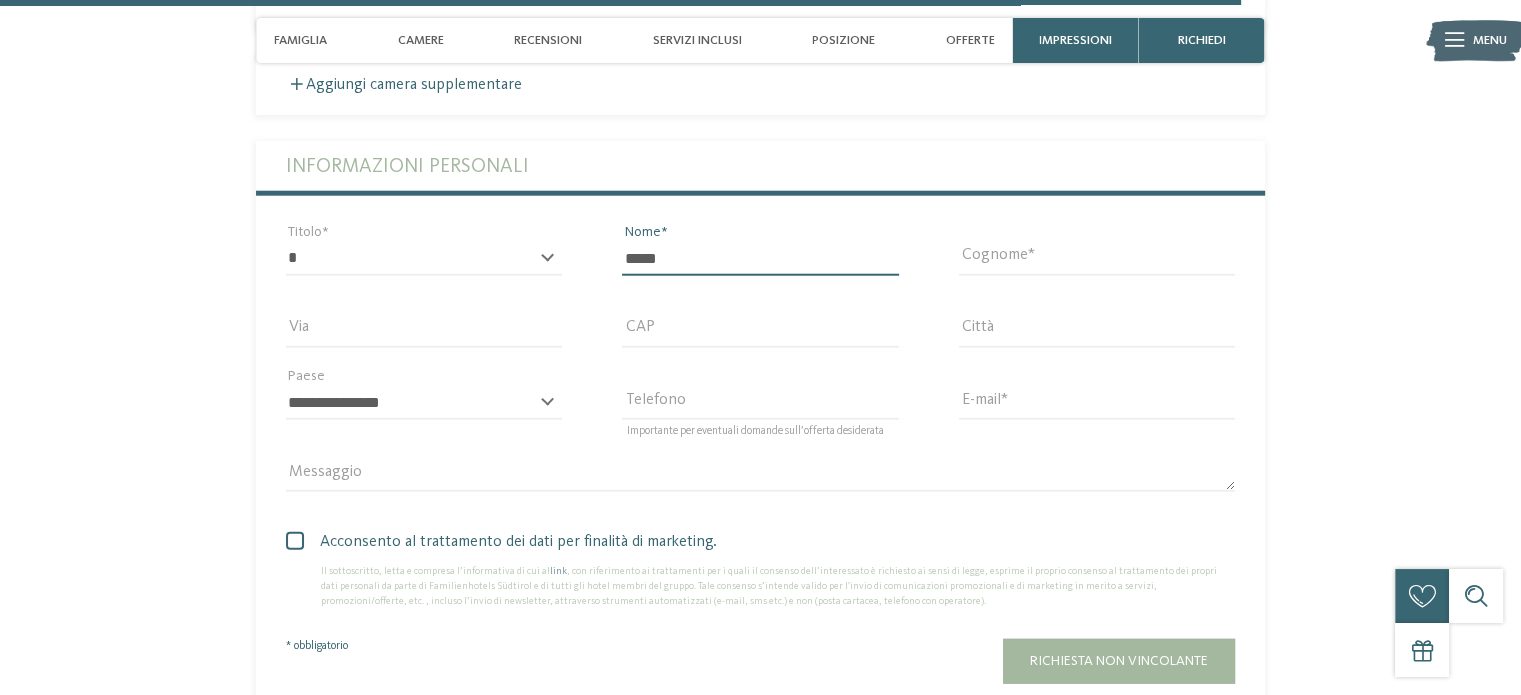 type on "*****" 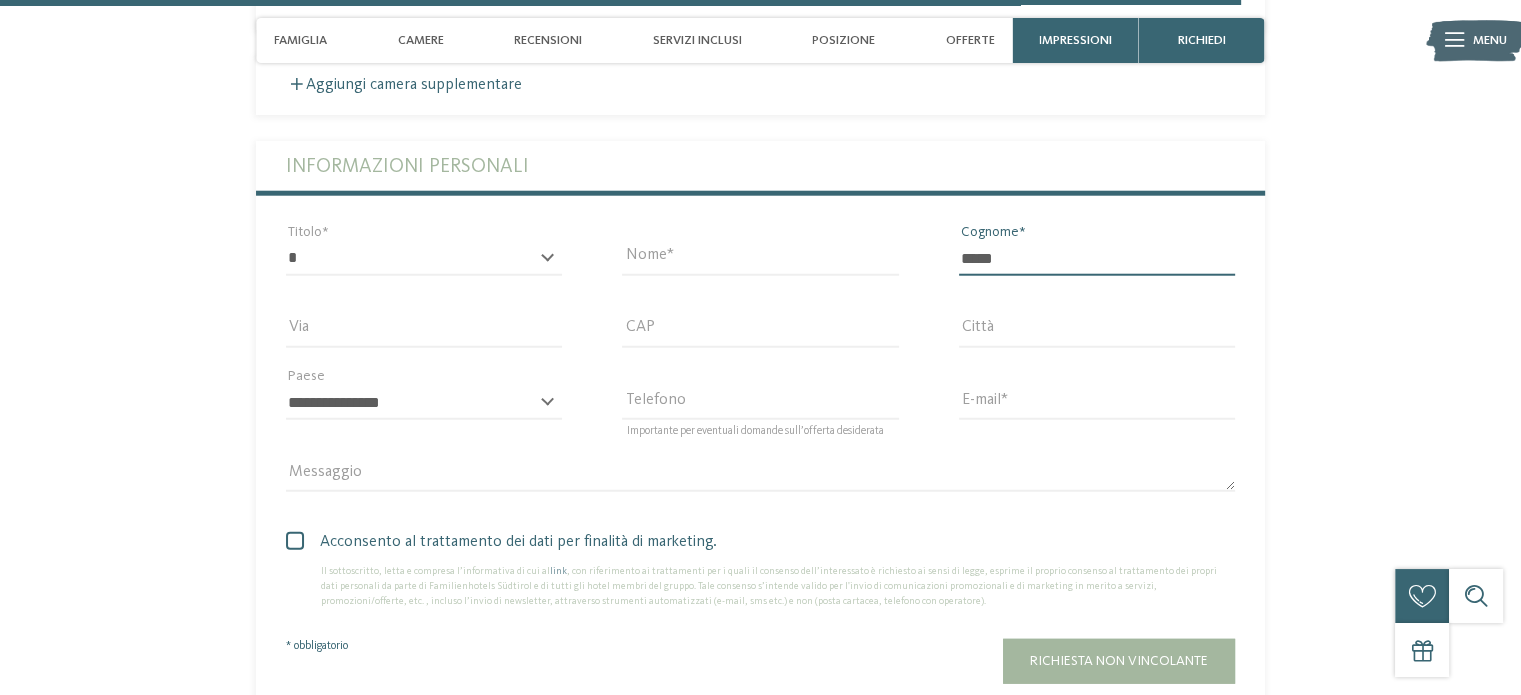 type on "**********" 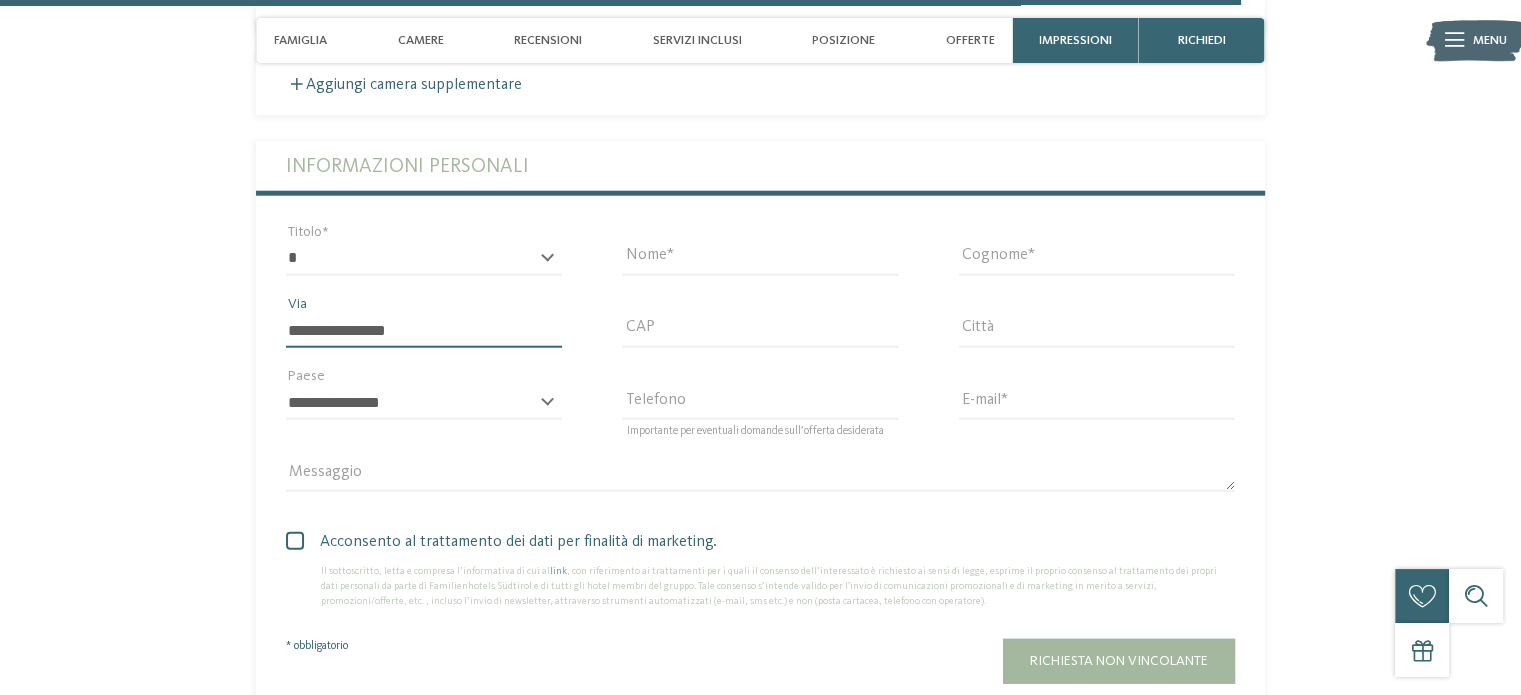 type on "*****" 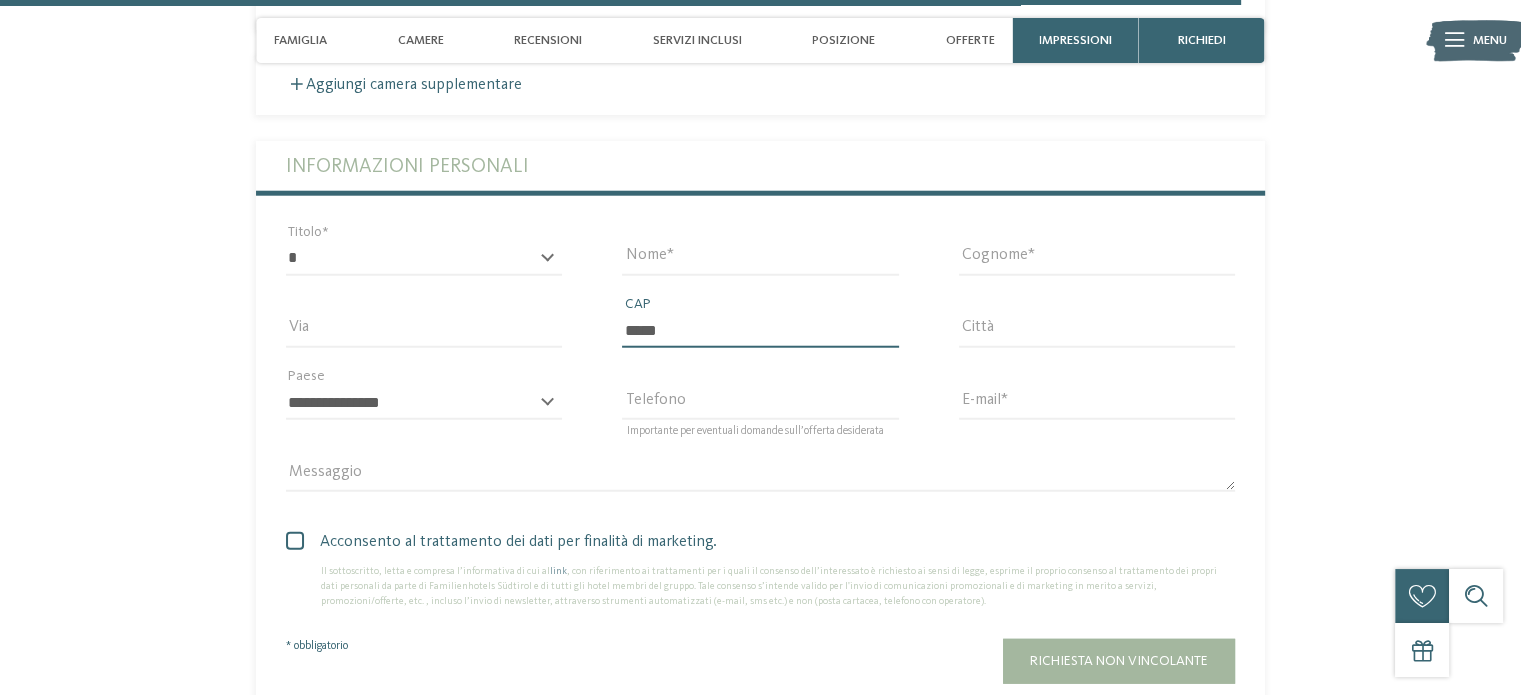type on "********" 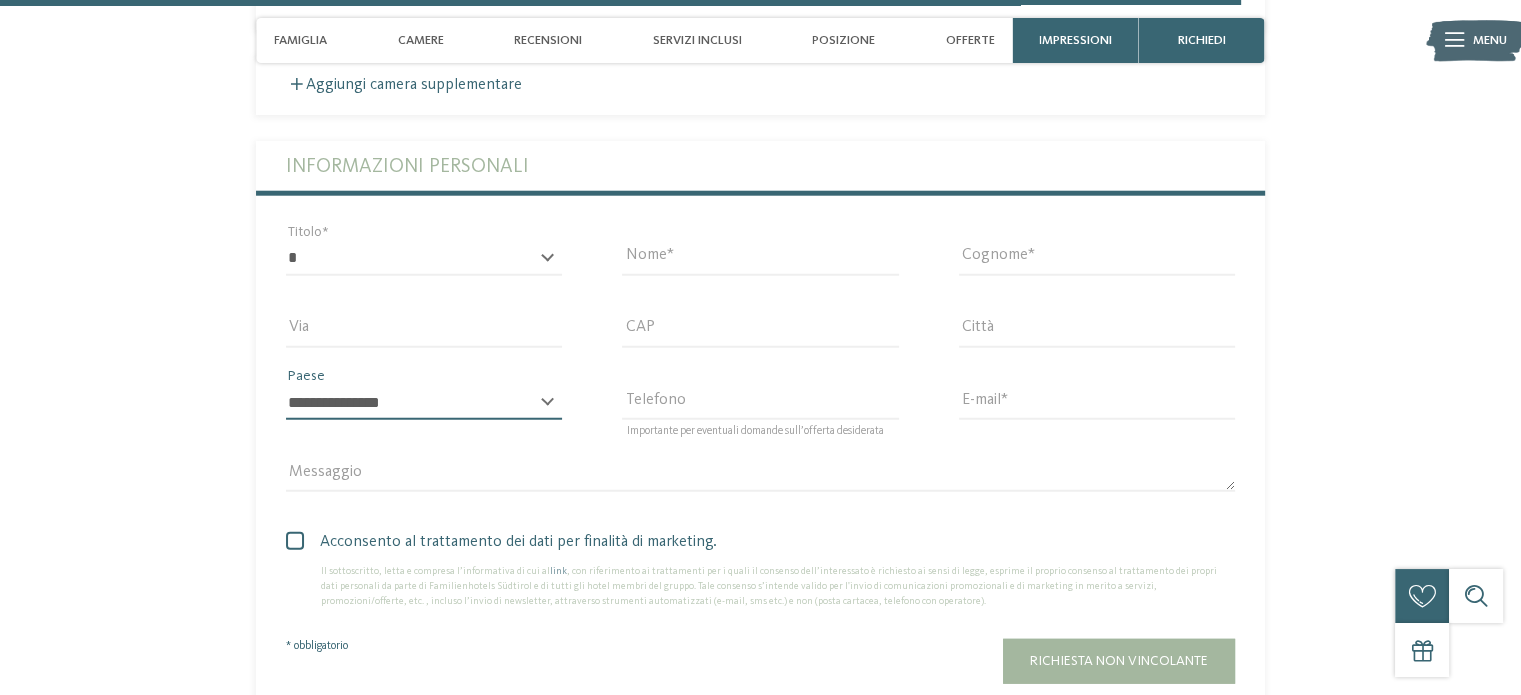 select on "**" 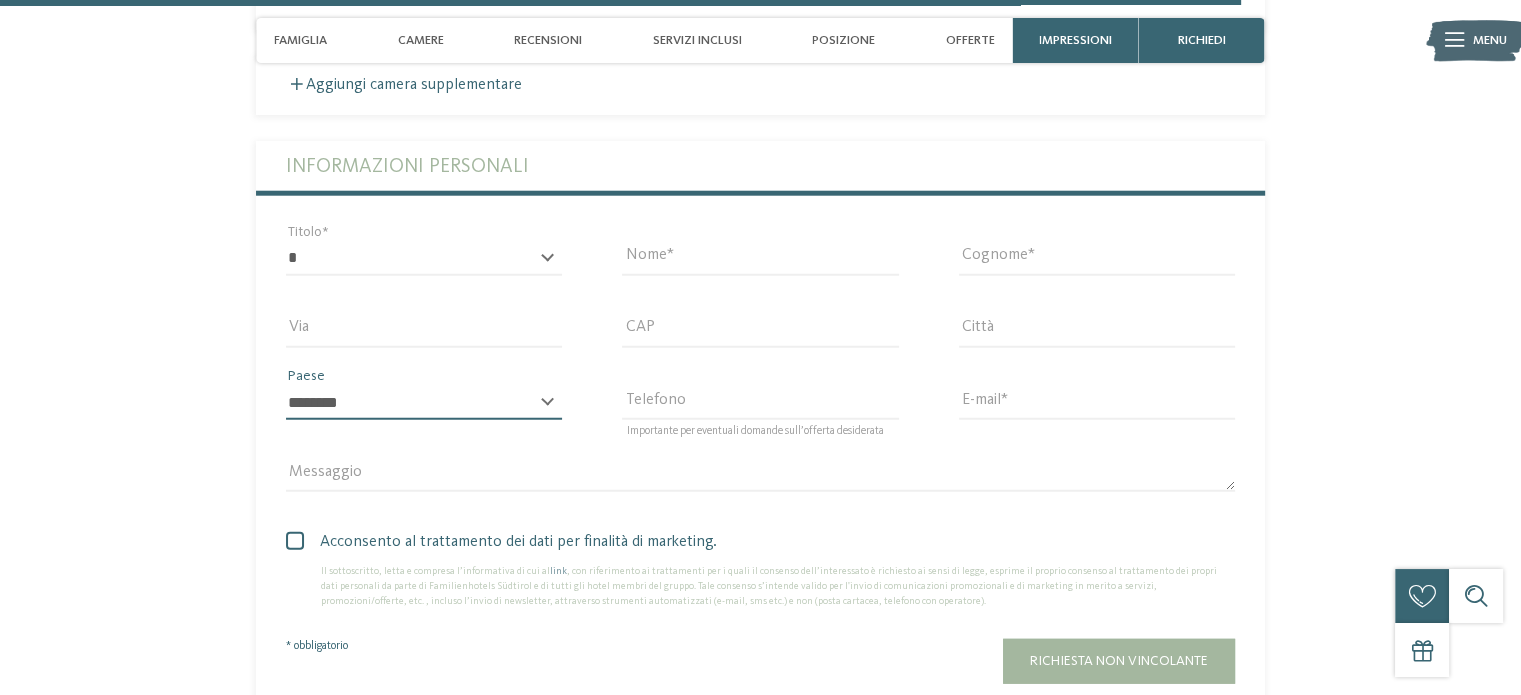 type on "**********" 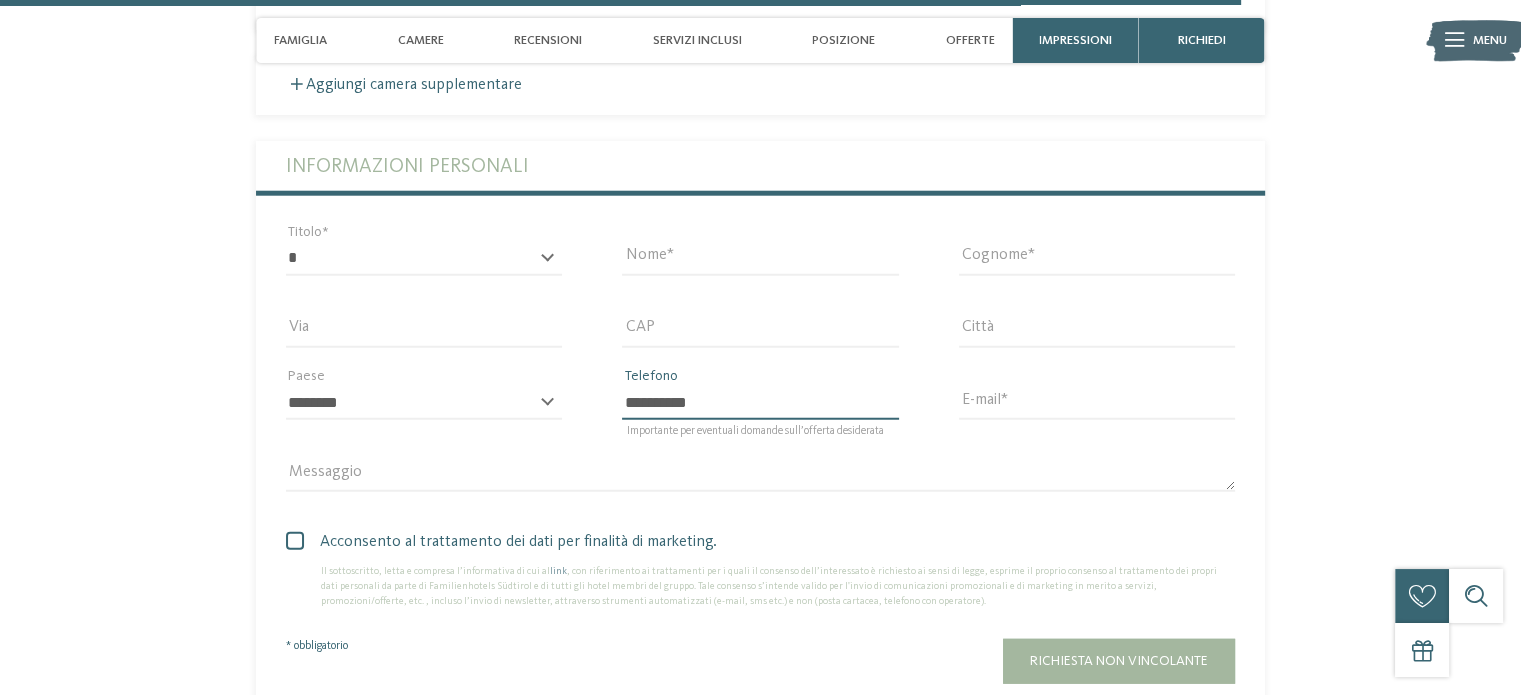 type on "**********" 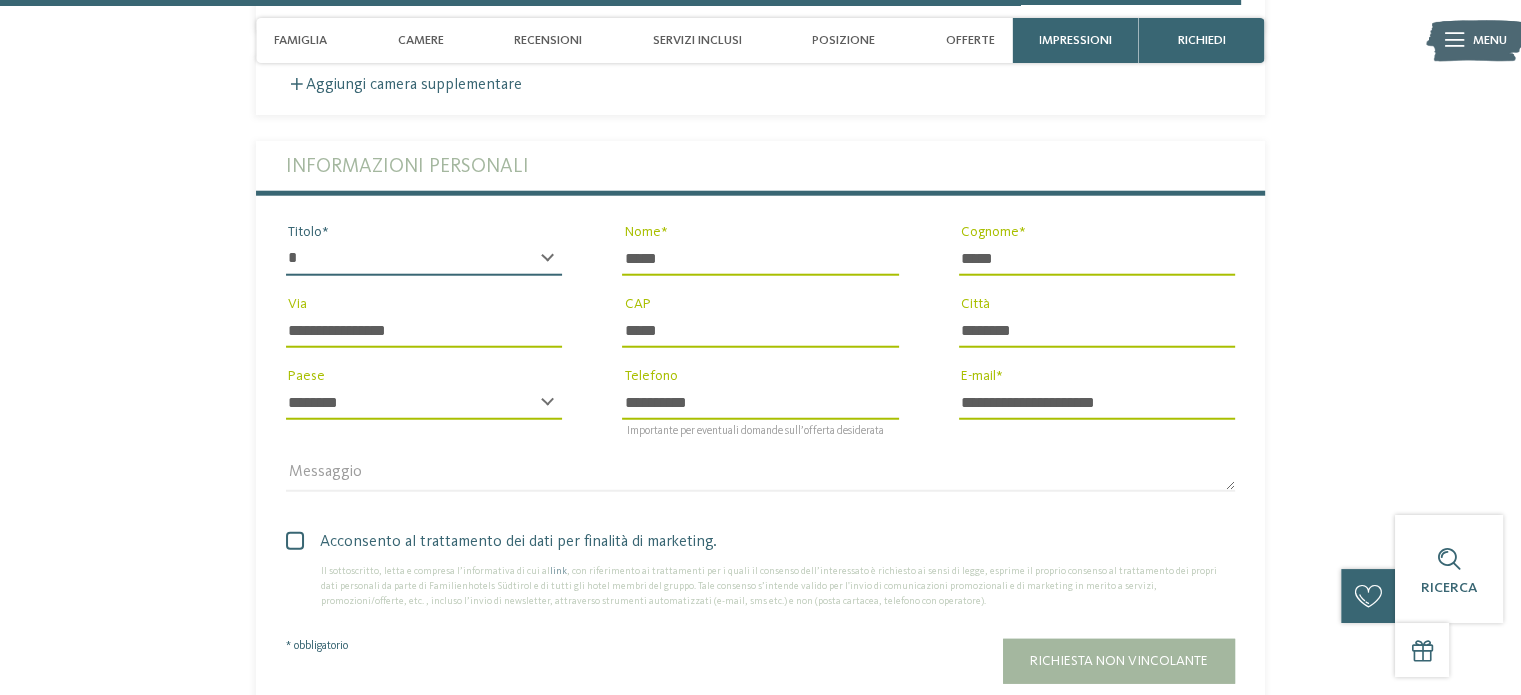 click on "* ****** ******* ******** ******" at bounding box center (424, 259) 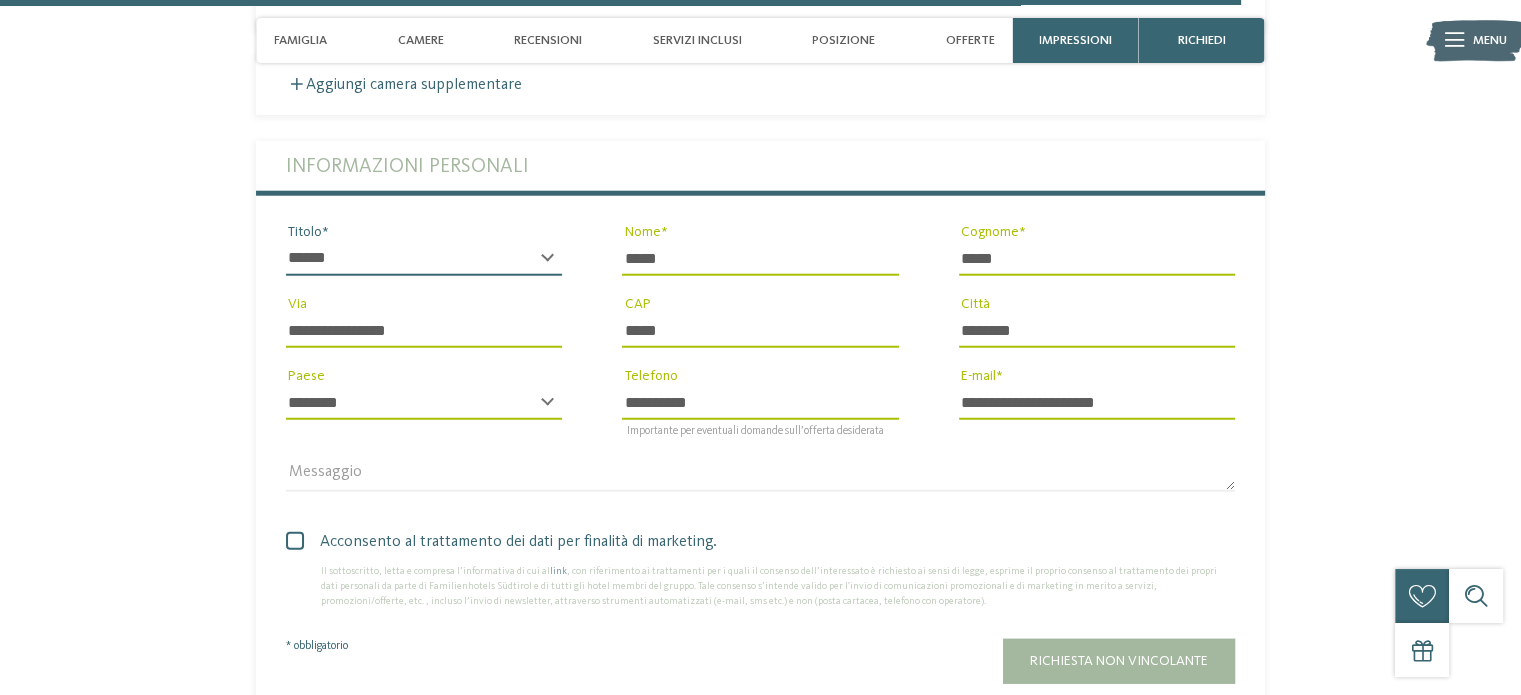 click on "* ****** ******* ******** ******" at bounding box center [424, 259] 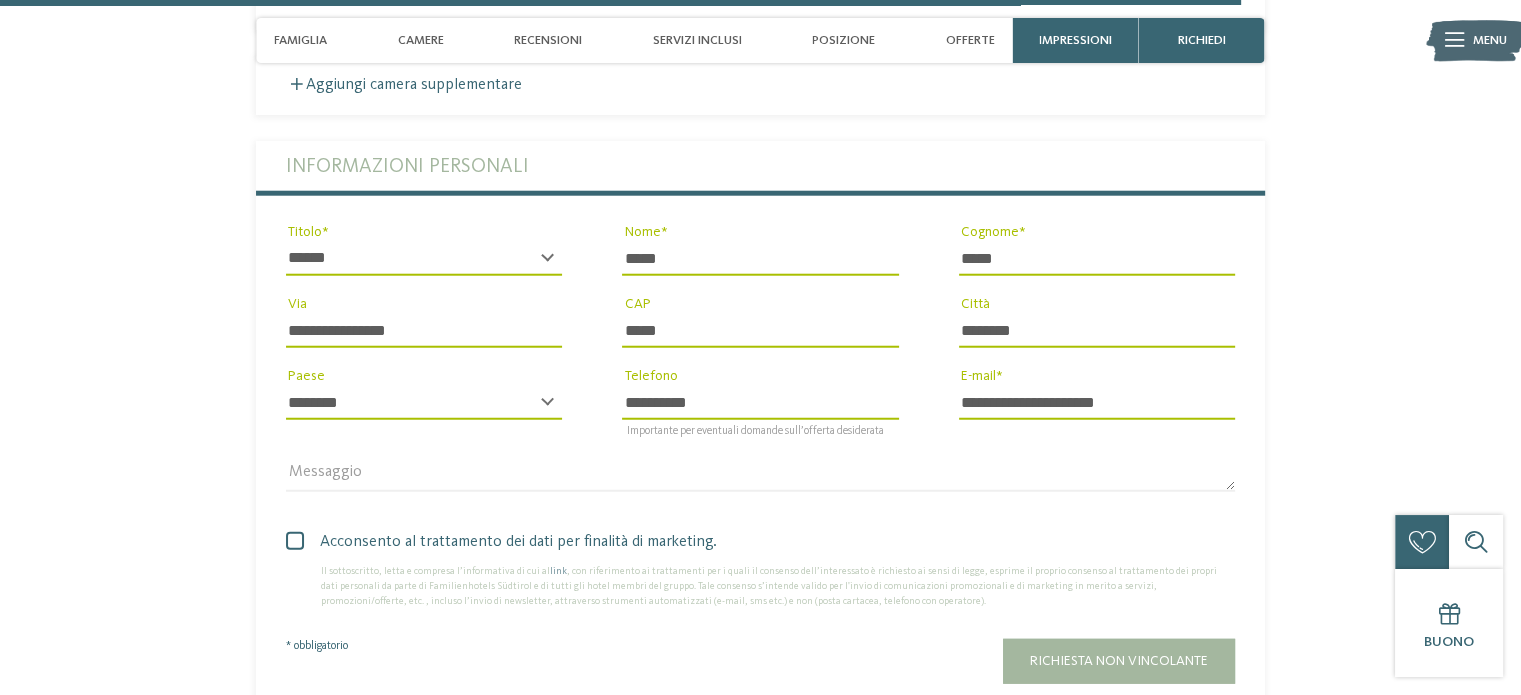 click on "* ****** ******* ******** ******" at bounding box center [424, 259] 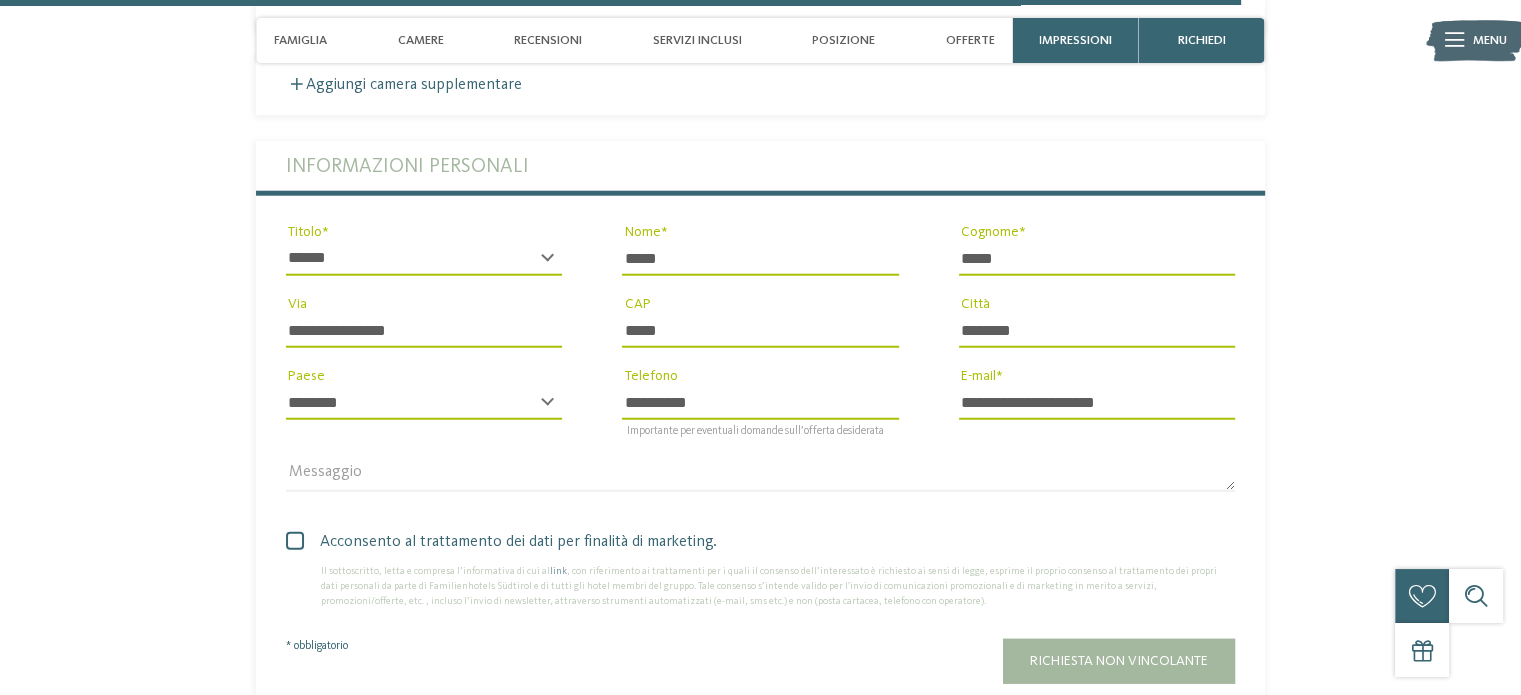click at bounding box center [295, 541] 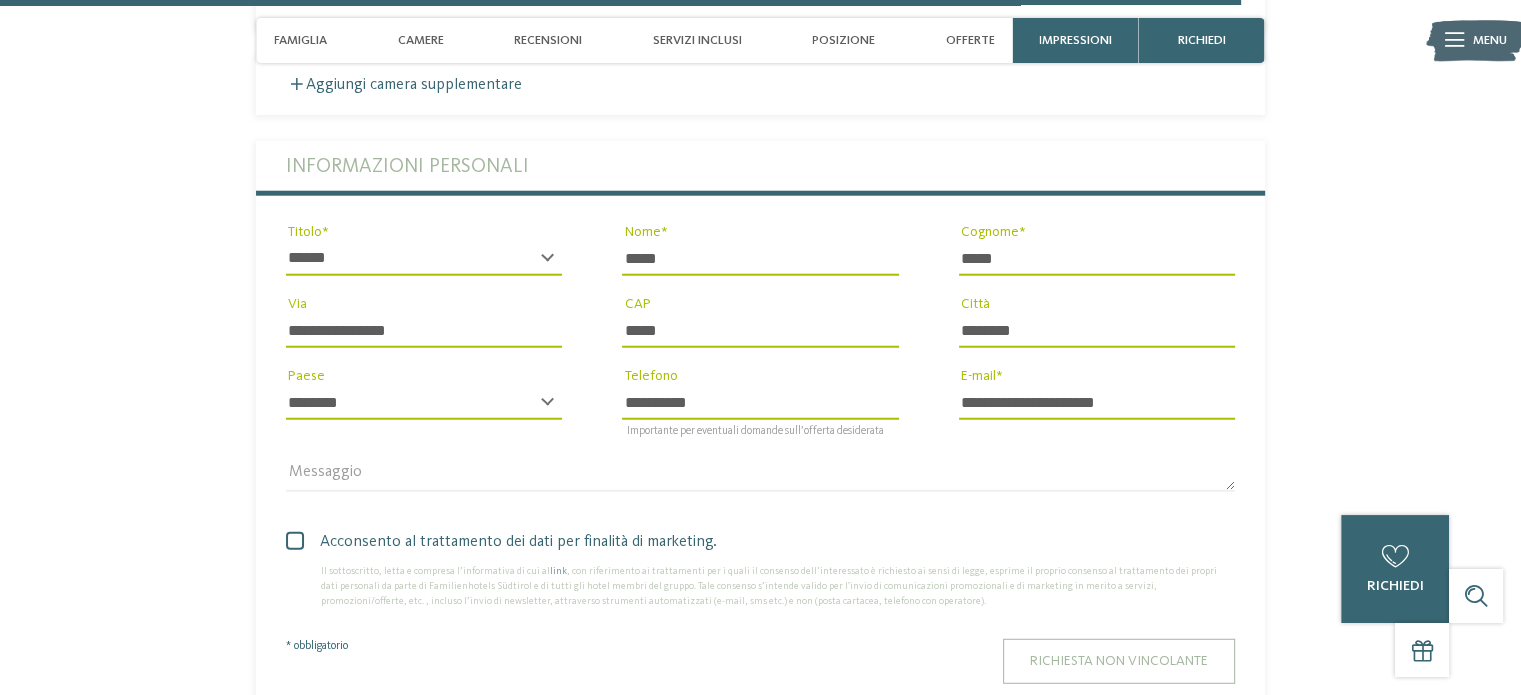 click on "Richiesta non vincolante" at bounding box center (1119, 661) 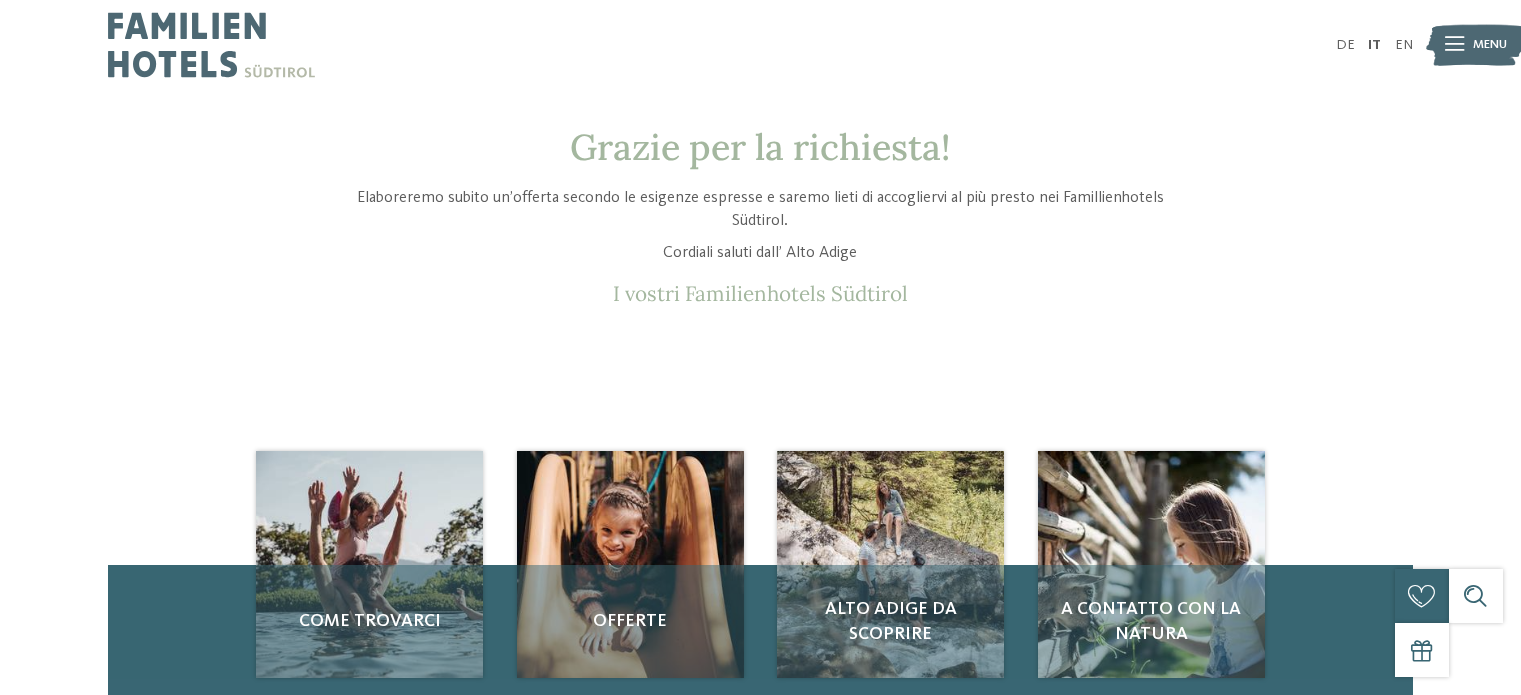 scroll, scrollTop: 0, scrollLeft: 0, axis: both 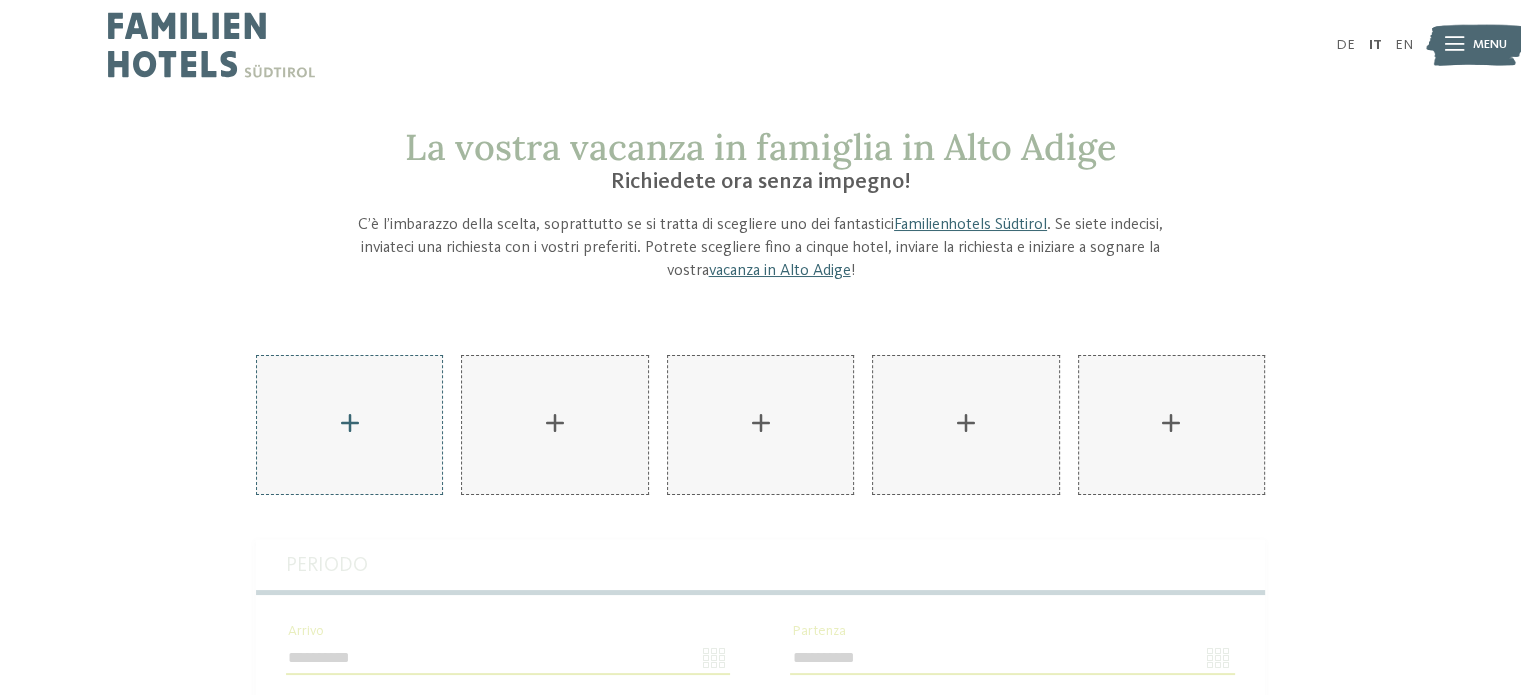 click on "AKI Family Resort PLOSE
aggiungere" at bounding box center (349, 425) 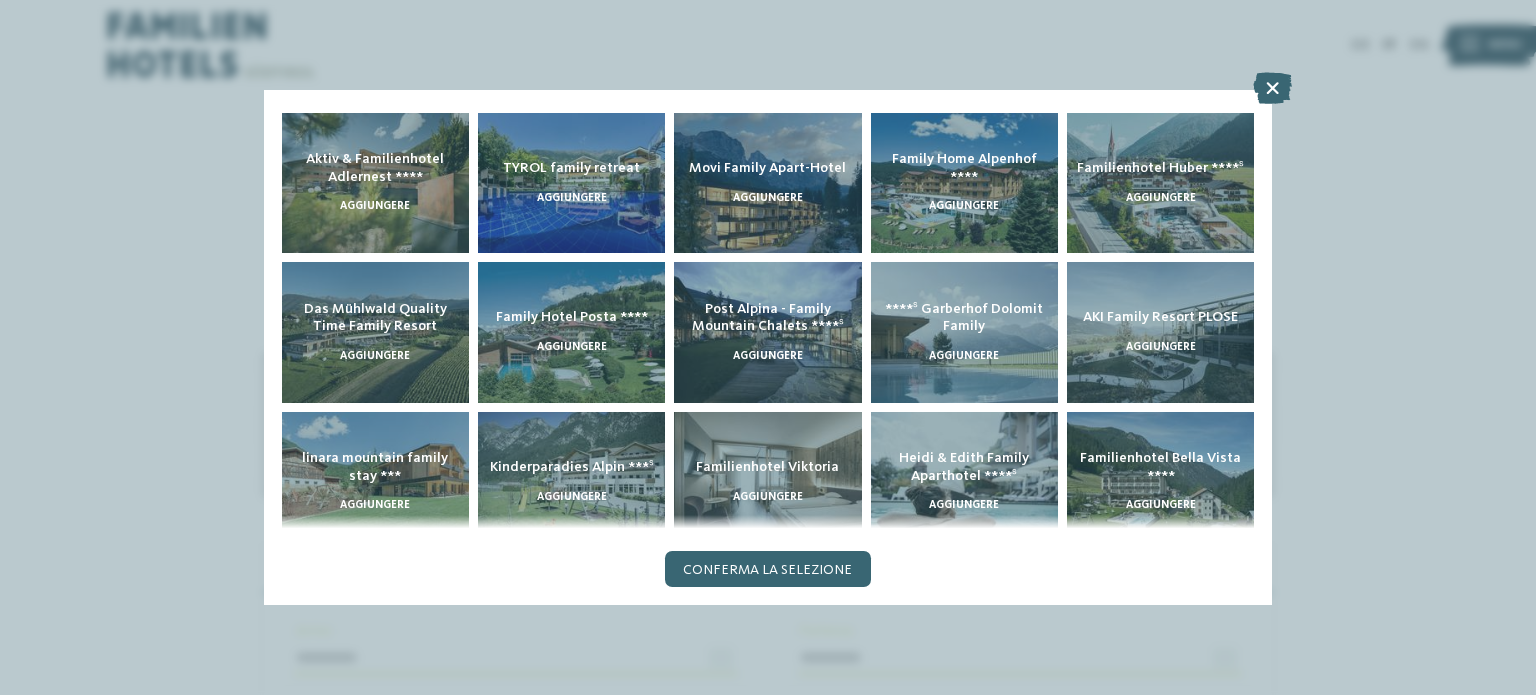 click on "aggiungere" at bounding box center [768, 347] 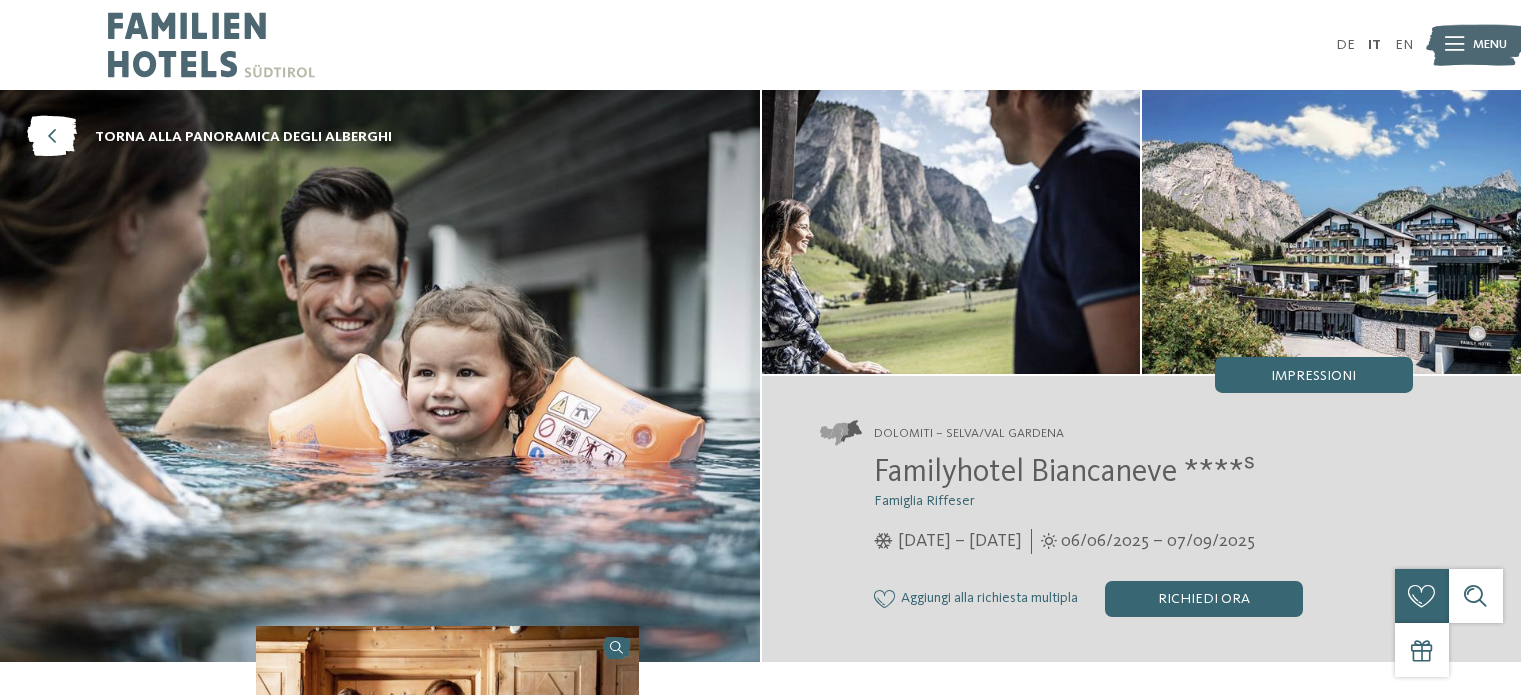 scroll, scrollTop: 0, scrollLeft: 0, axis: both 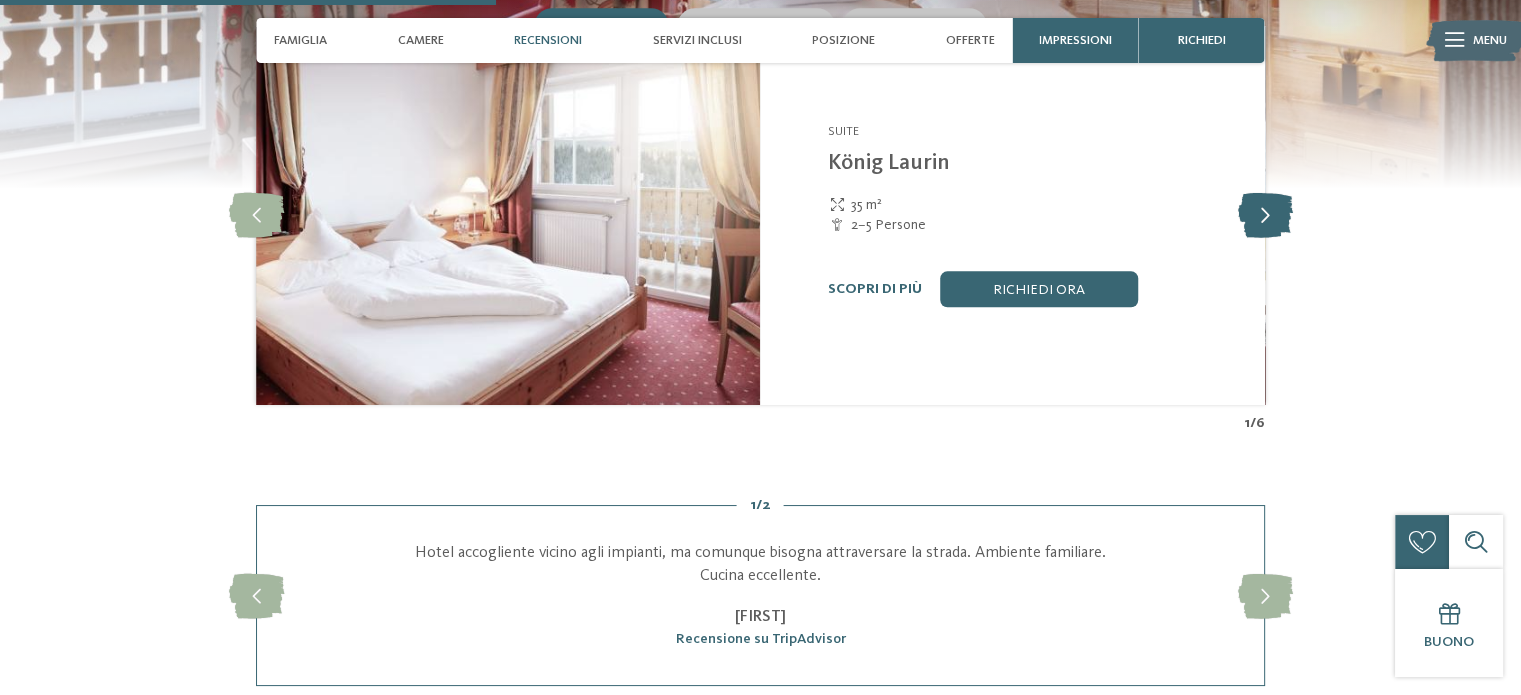 click at bounding box center [1264, 215] 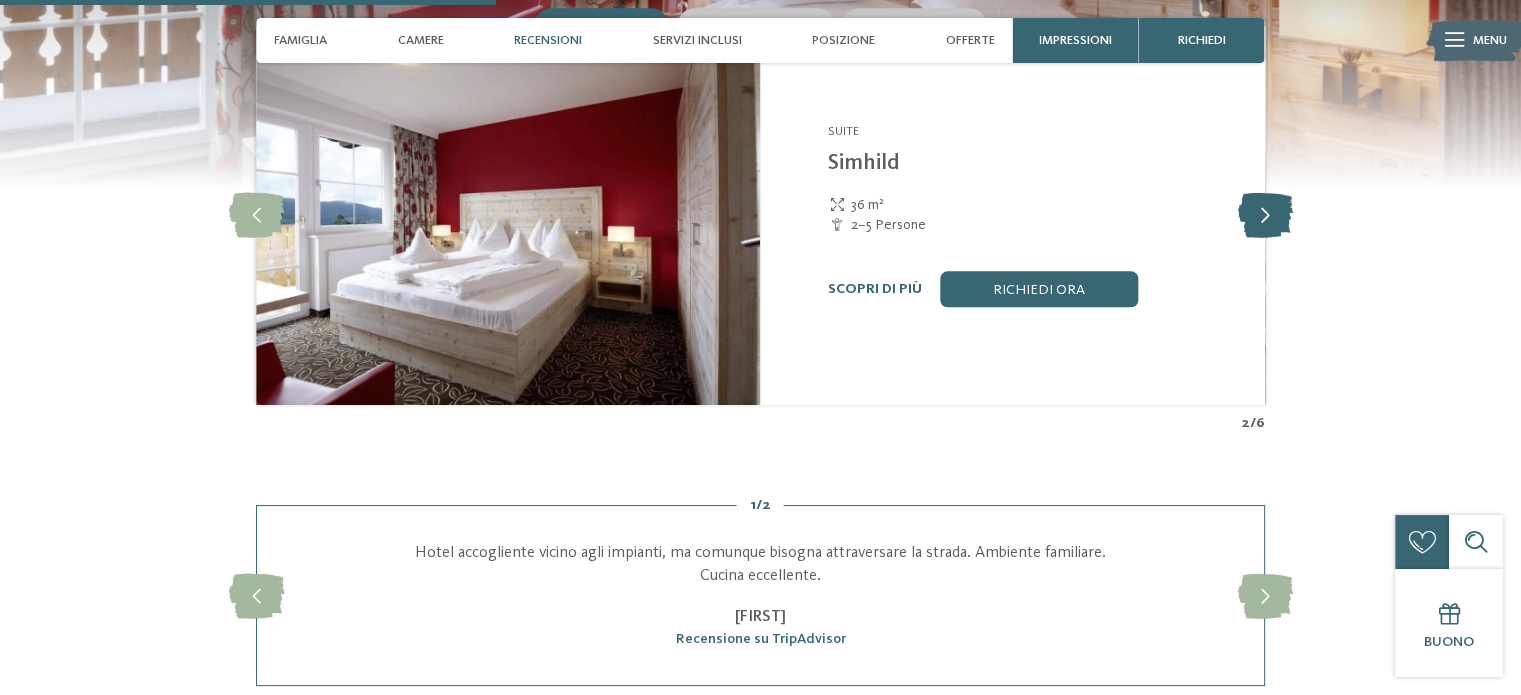 click at bounding box center (1264, 215) 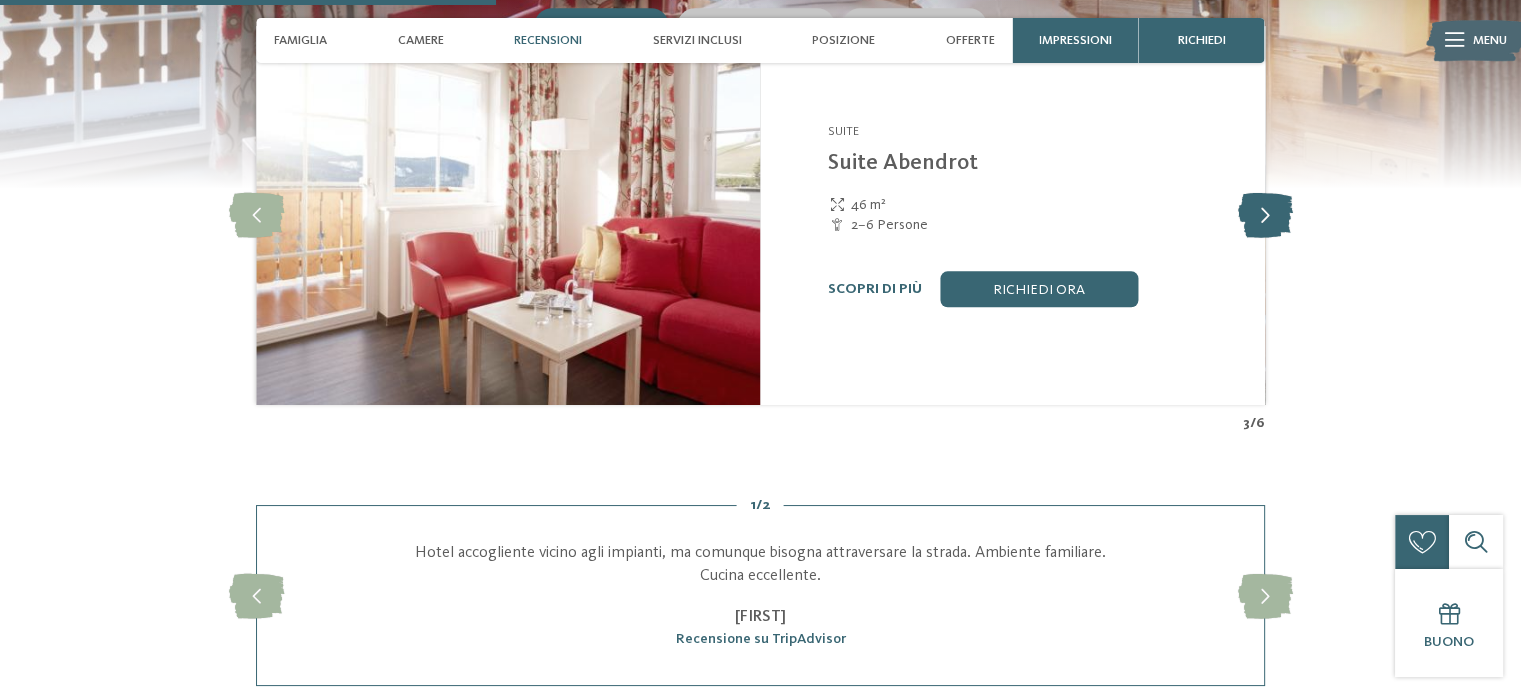 click at bounding box center (1264, 215) 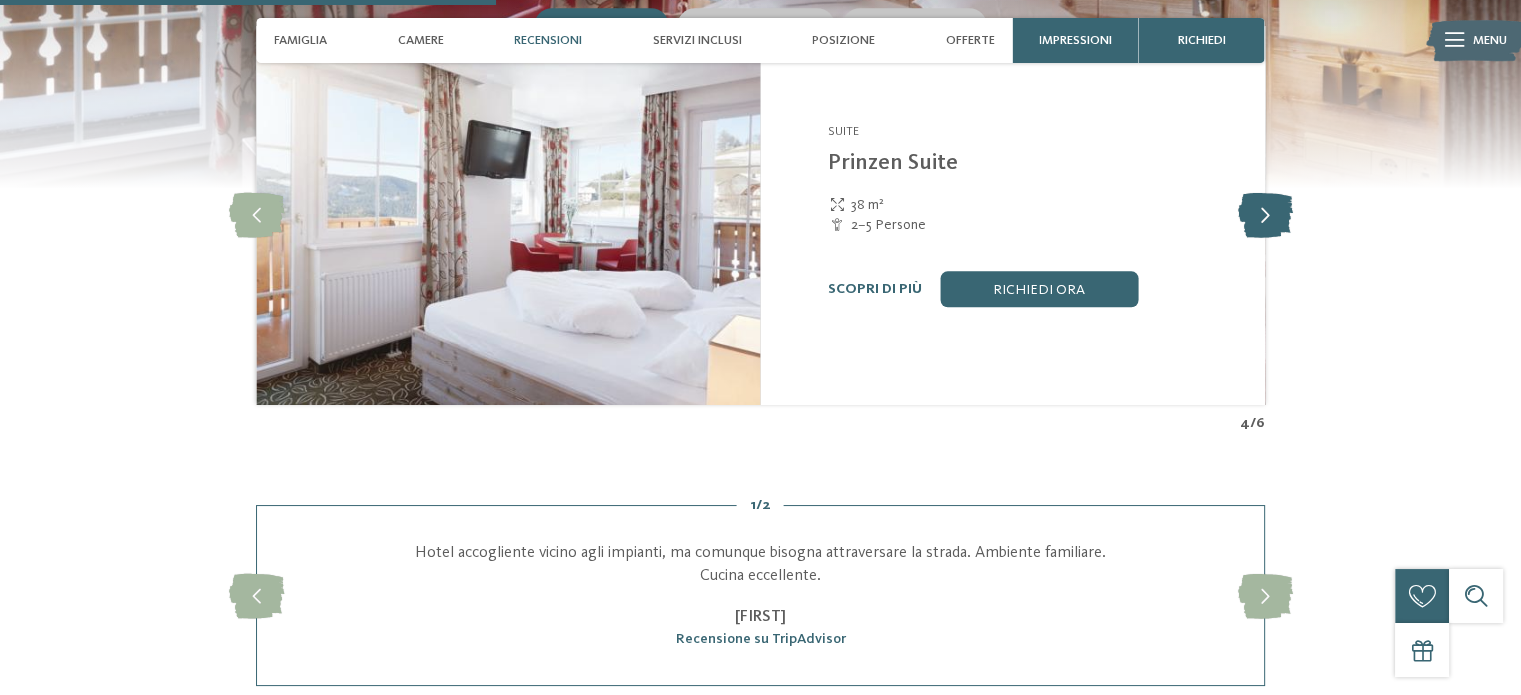 click at bounding box center [1264, 215] 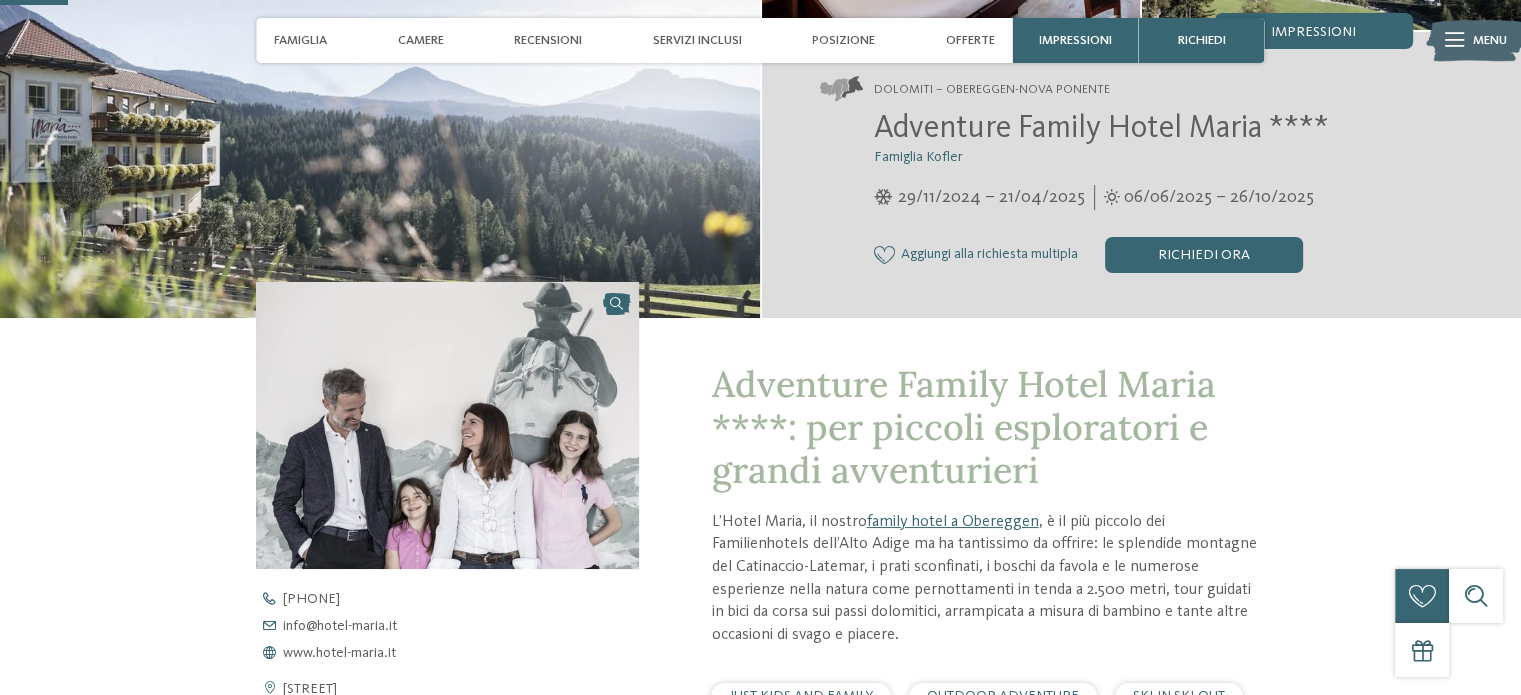 scroll, scrollTop: 230, scrollLeft: 0, axis: vertical 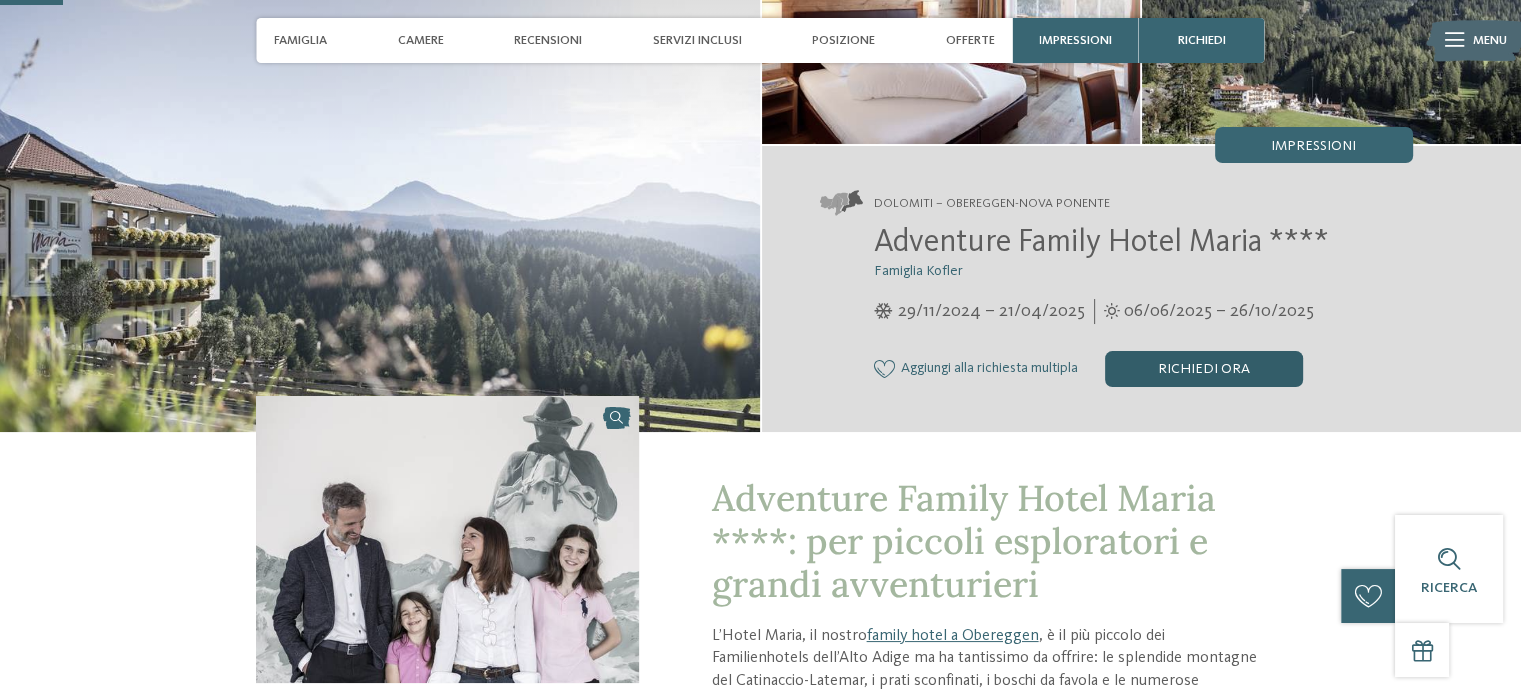 click on "Richiedi ora" at bounding box center [1204, 369] 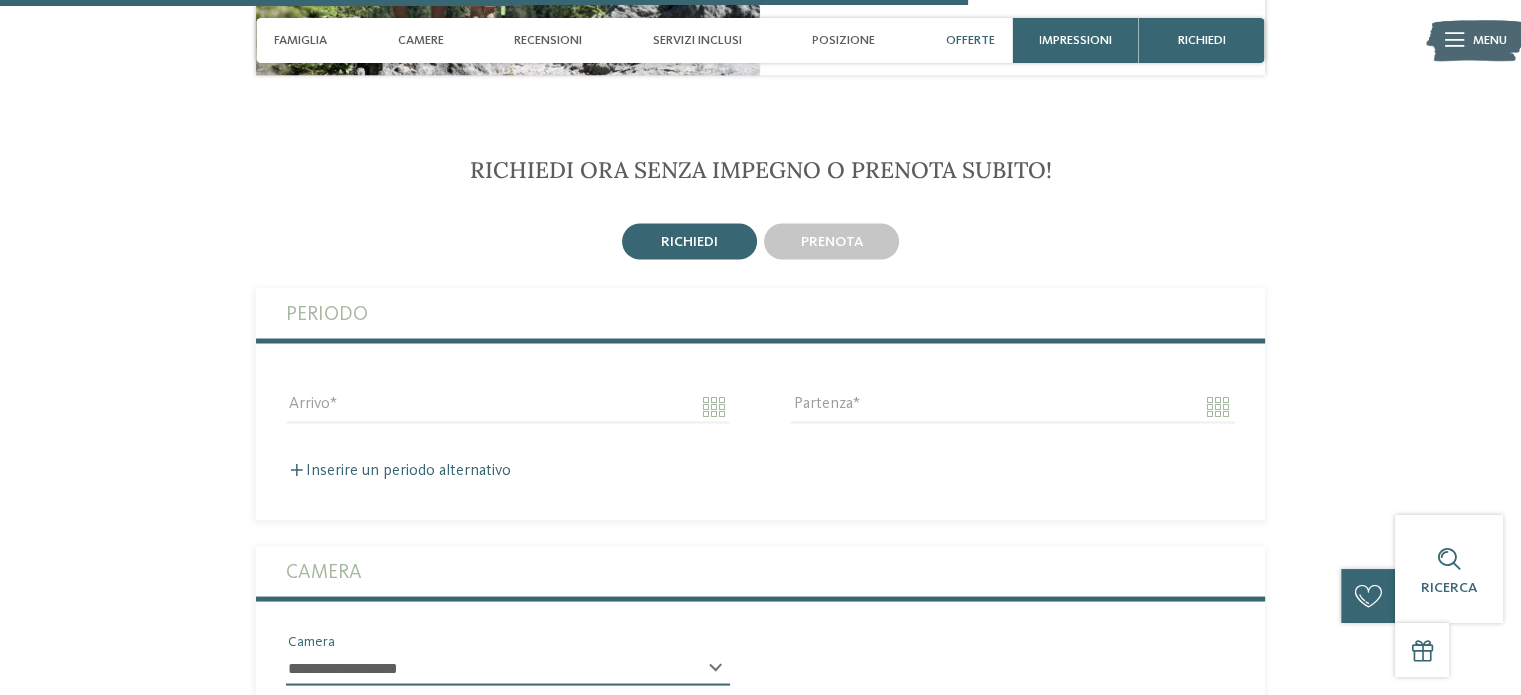 scroll, scrollTop: 3611, scrollLeft: 0, axis: vertical 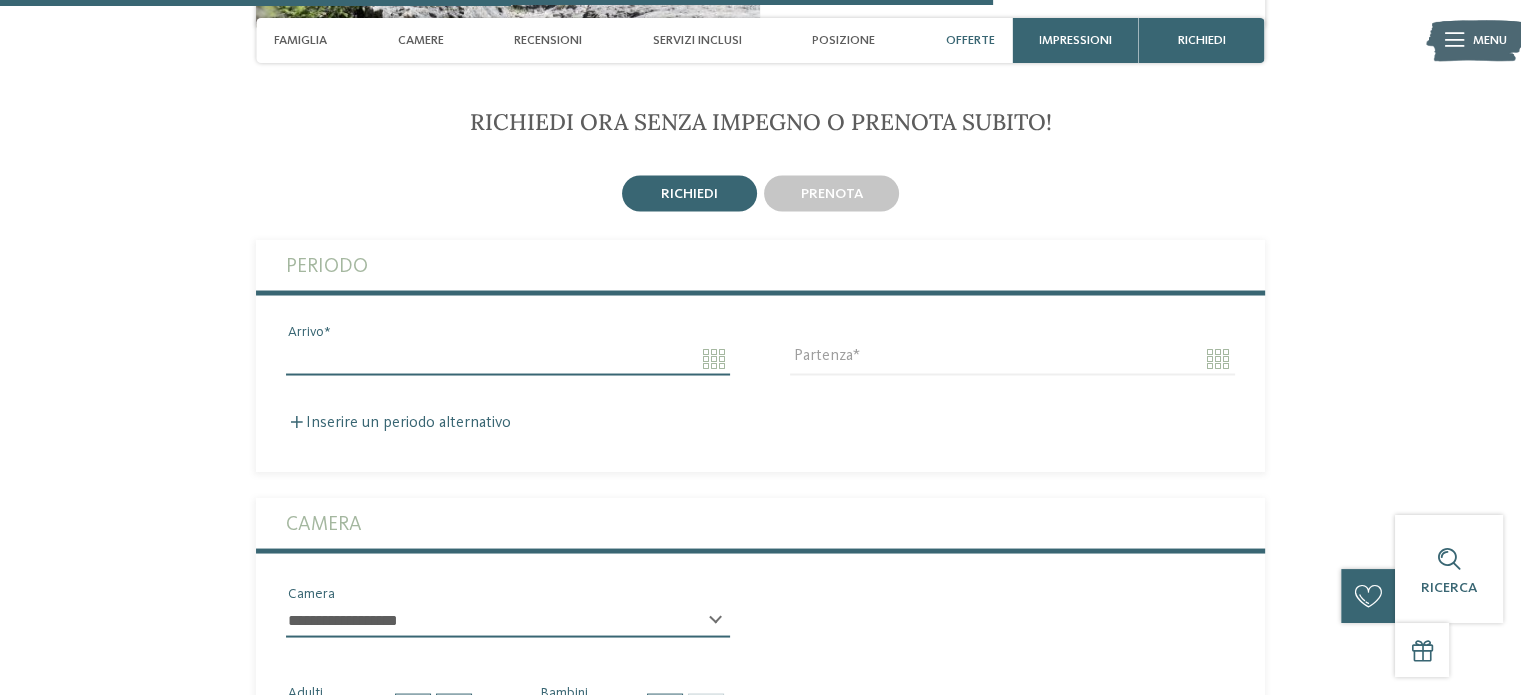 click on "Arrivo" at bounding box center [508, 358] 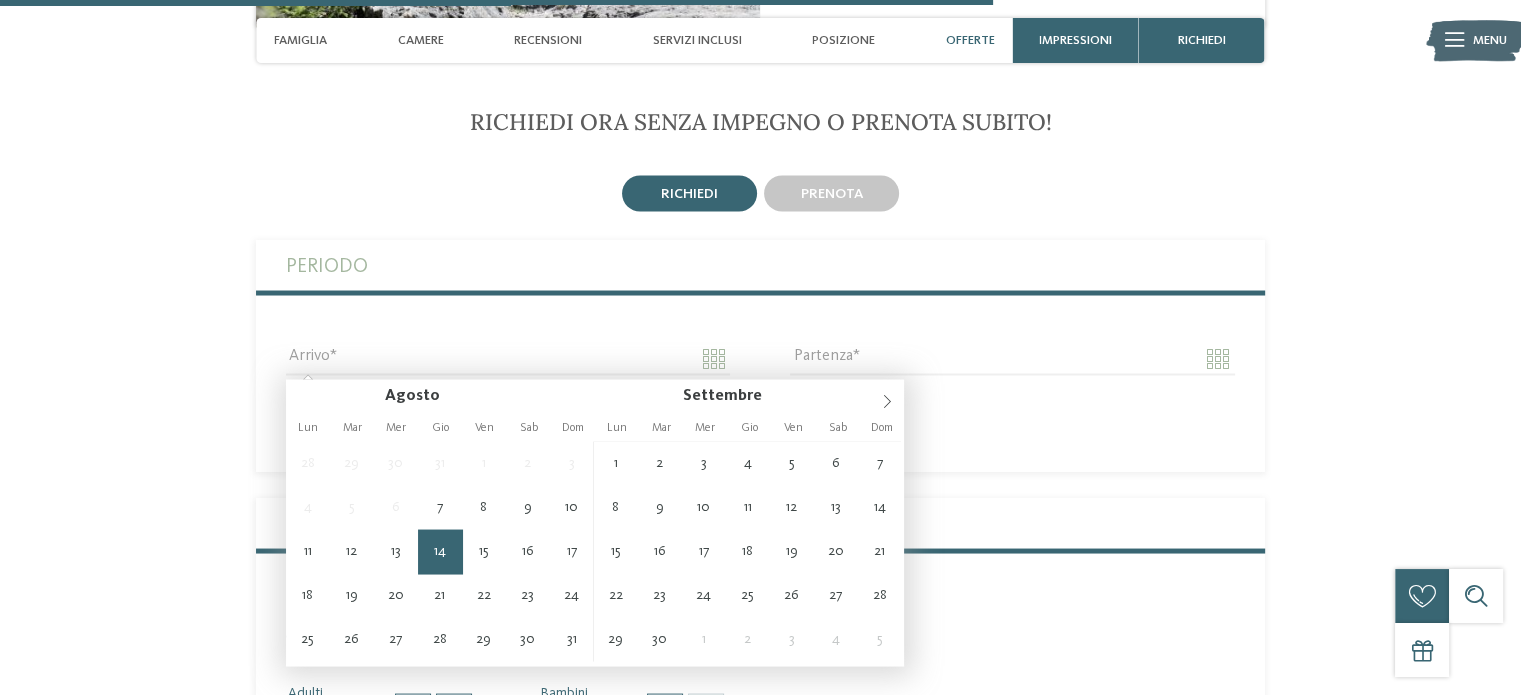 type on "**********" 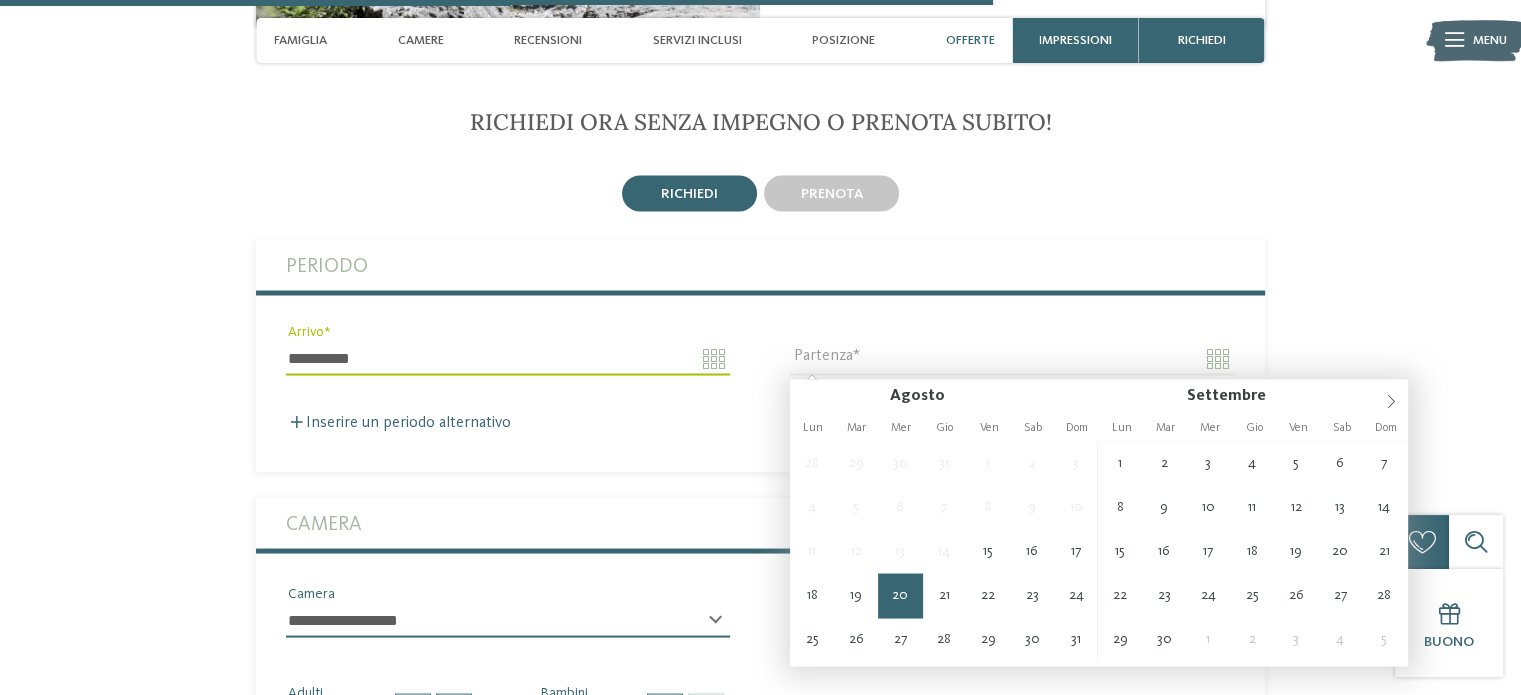 type on "**********" 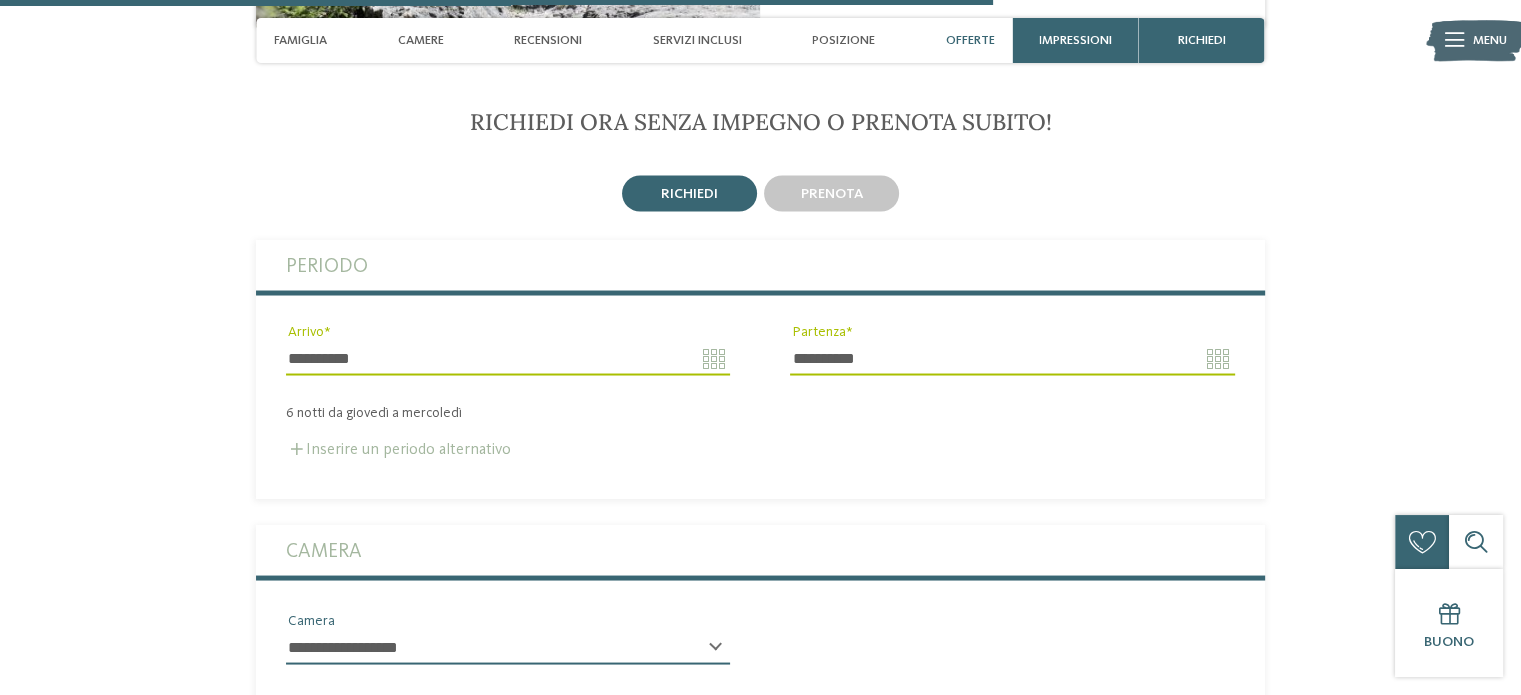 click on "Inserire un periodo alternativo" at bounding box center [398, 449] 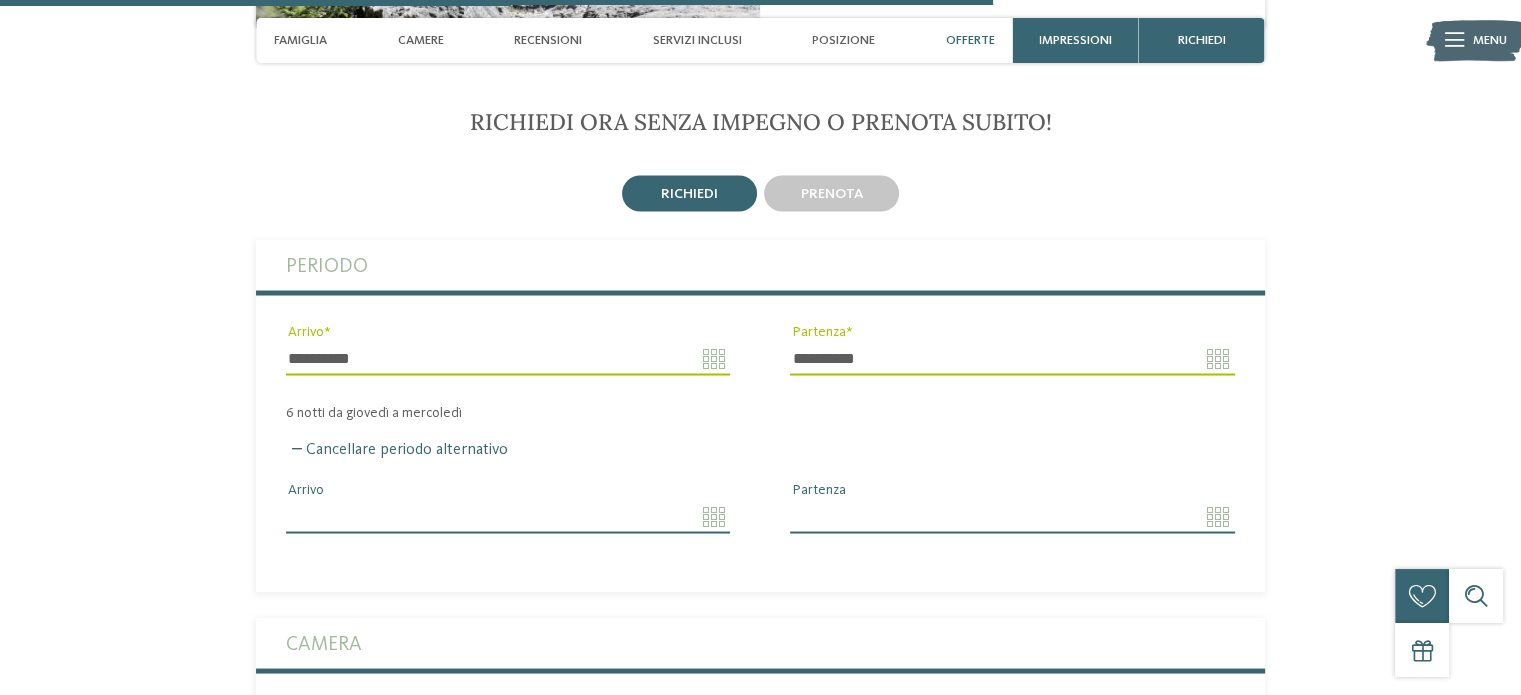 click on "Arrivo" at bounding box center (508, 516) 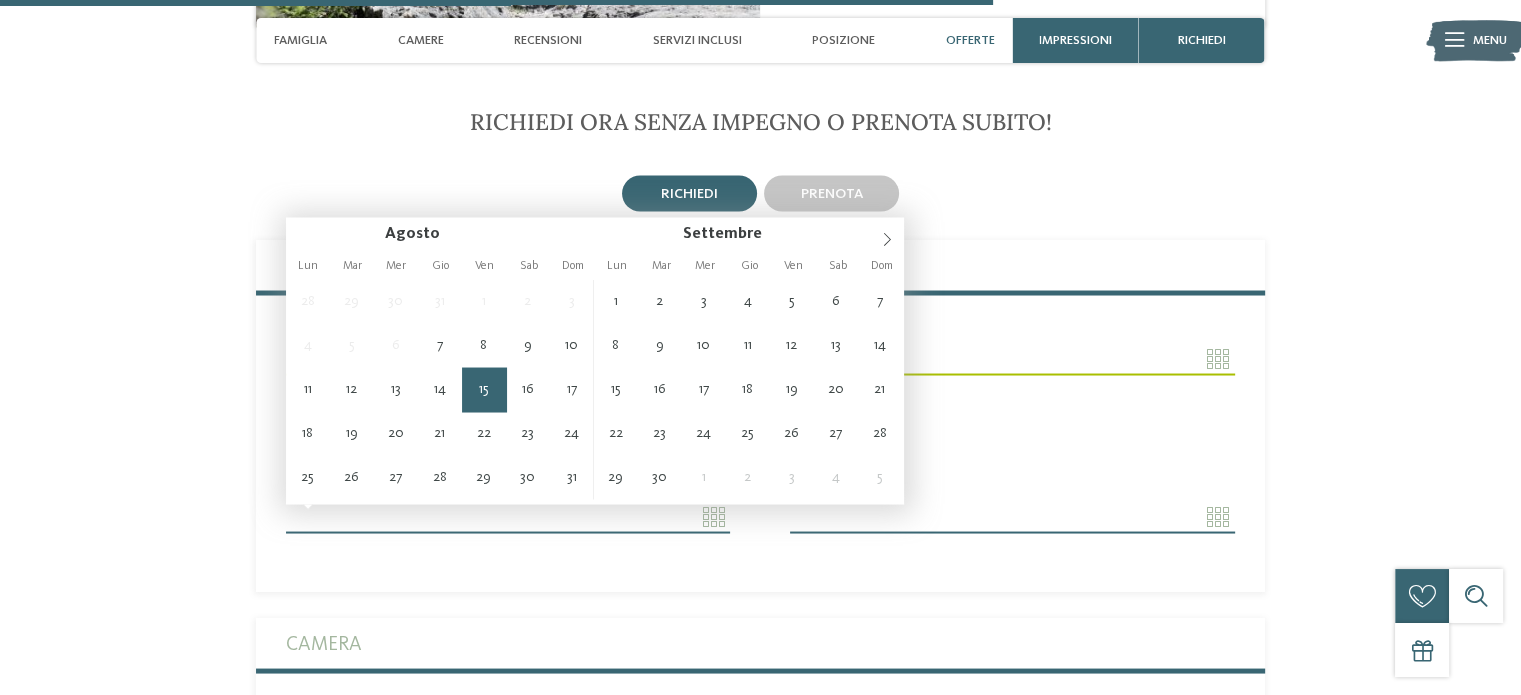 type on "**********" 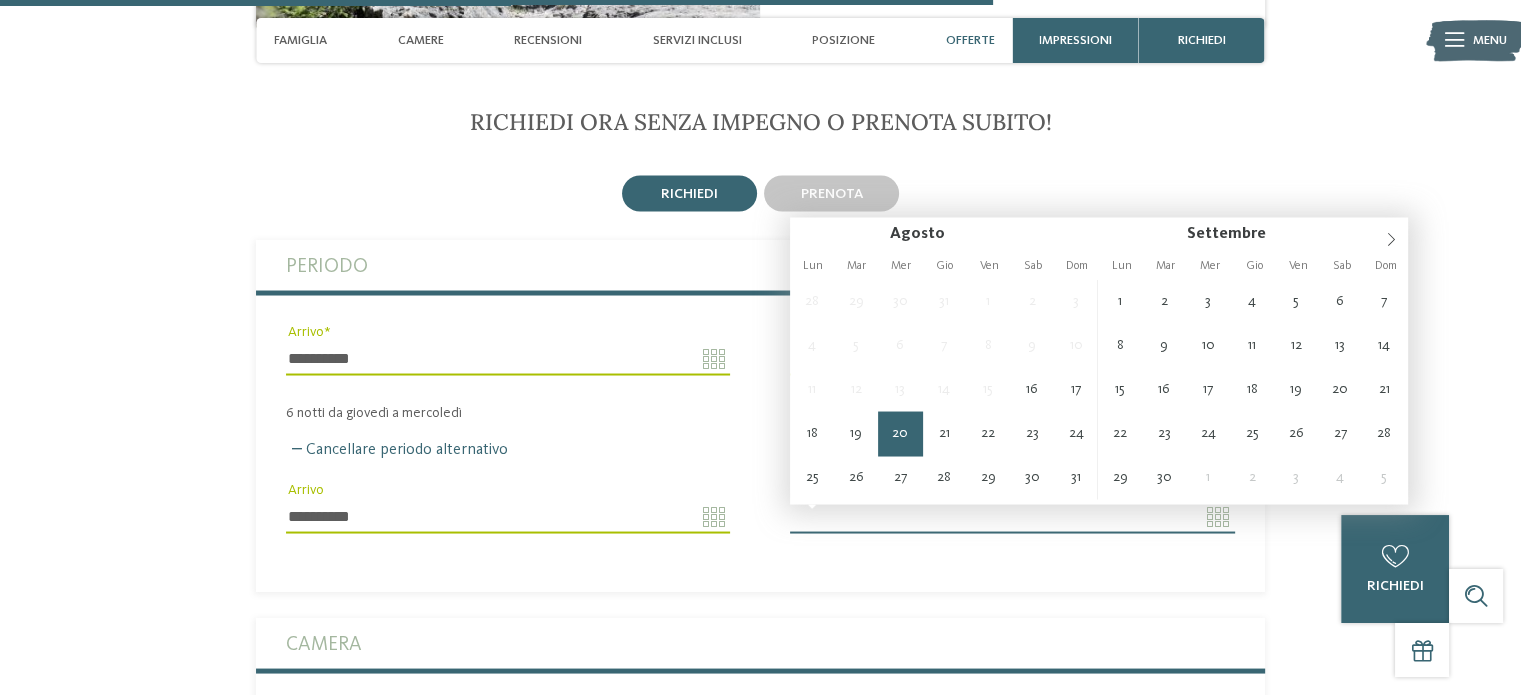 type on "**********" 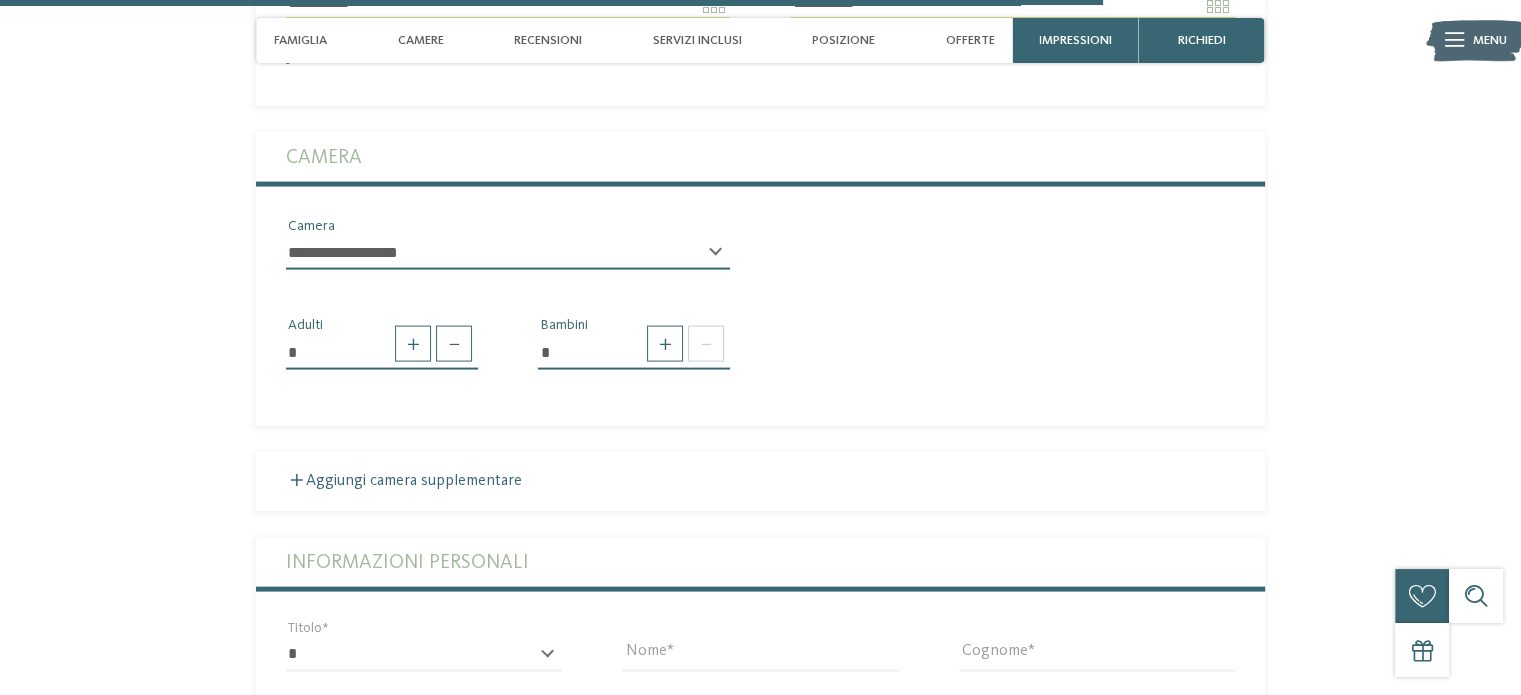 scroll, scrollTop: 4132, scrollLeft: 0, axis: vertical 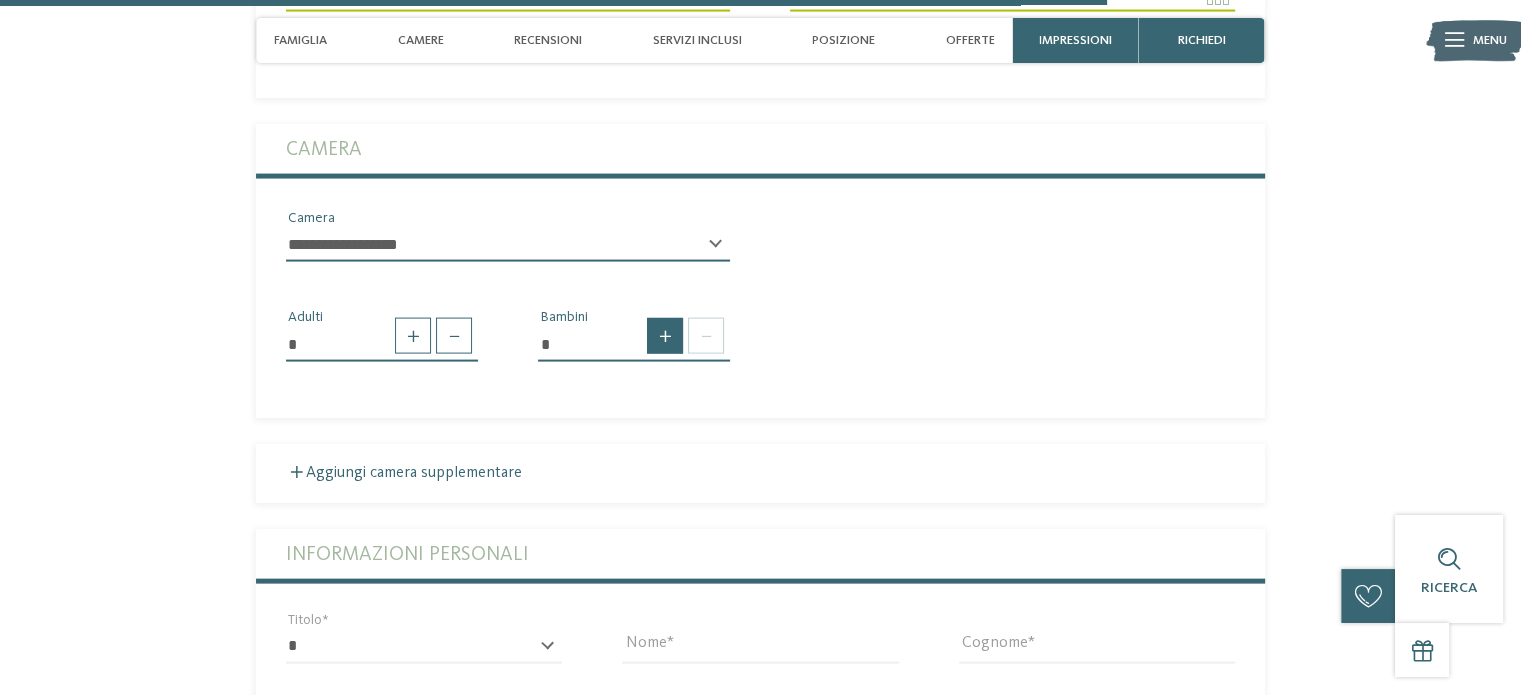 click at bounding box center [665, 336] 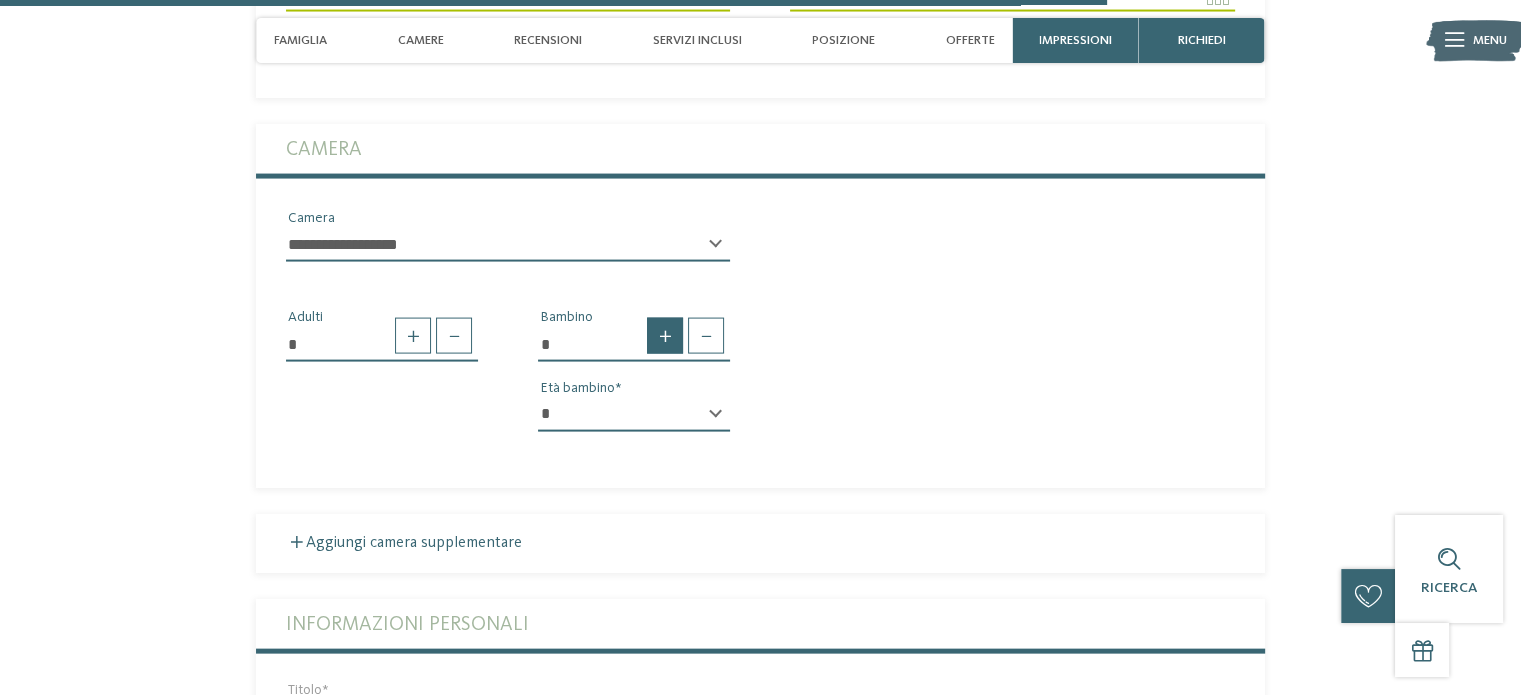 type on "*" 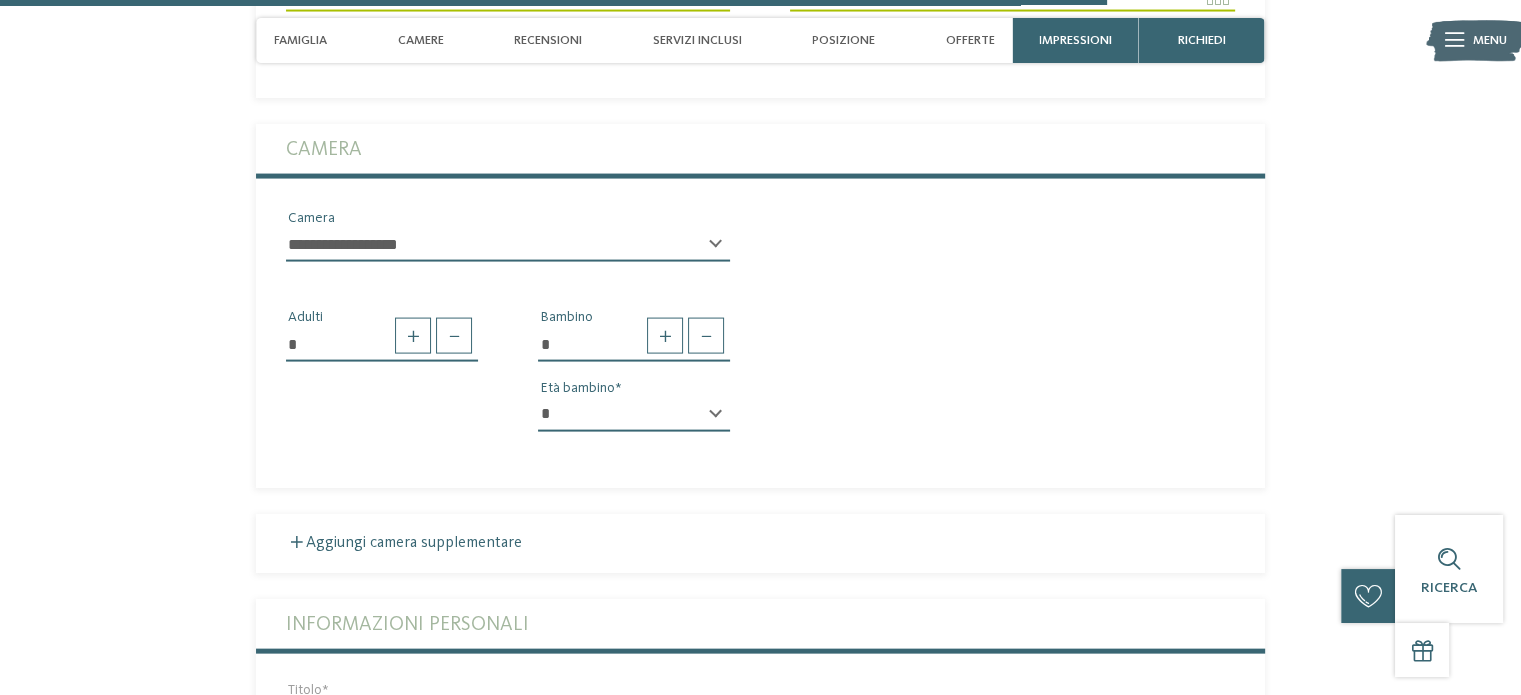 click on "* * * * * * * * * * * ** ** ** ** ** ** ** **" at bounding box center (634, 415) 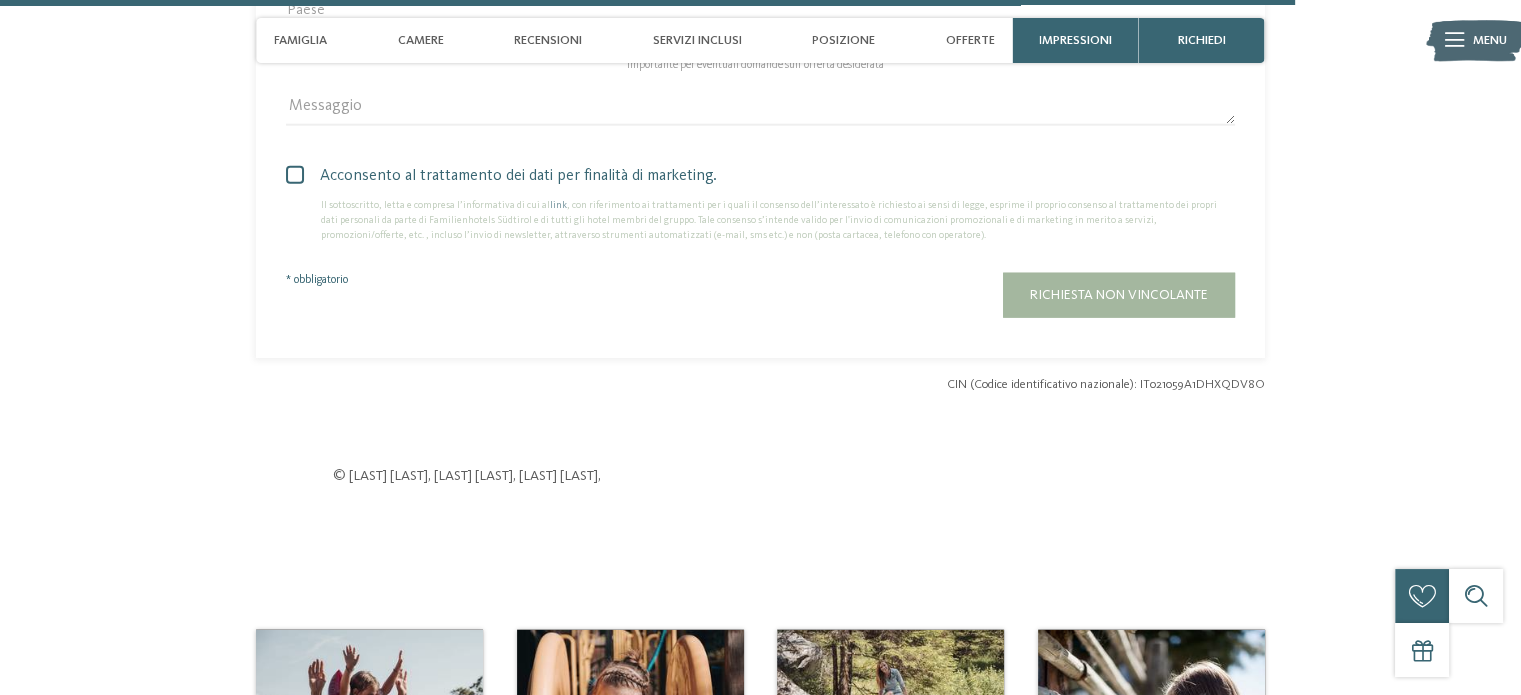 scroll, scrollTop: 4972, scrollLeft: 0, axis: vertical 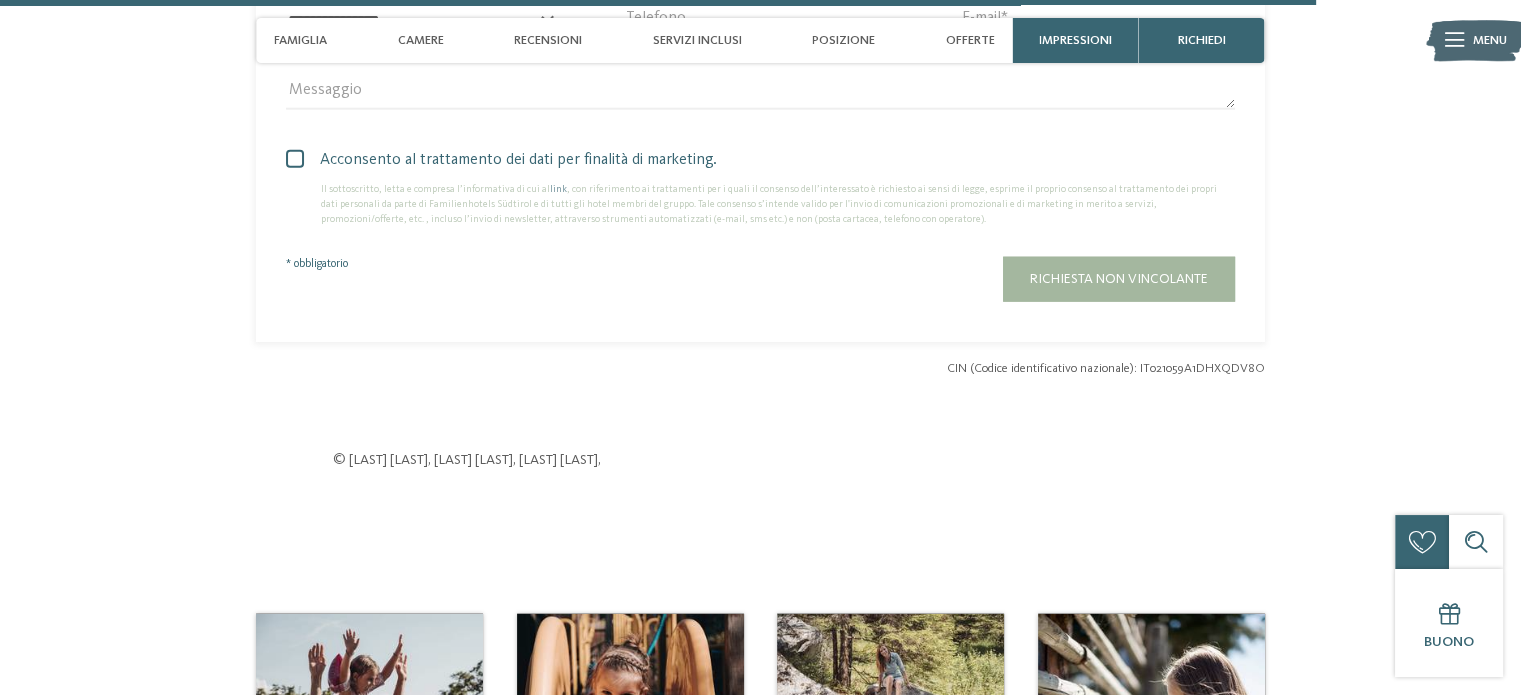 click at bounding box center (295, 159) 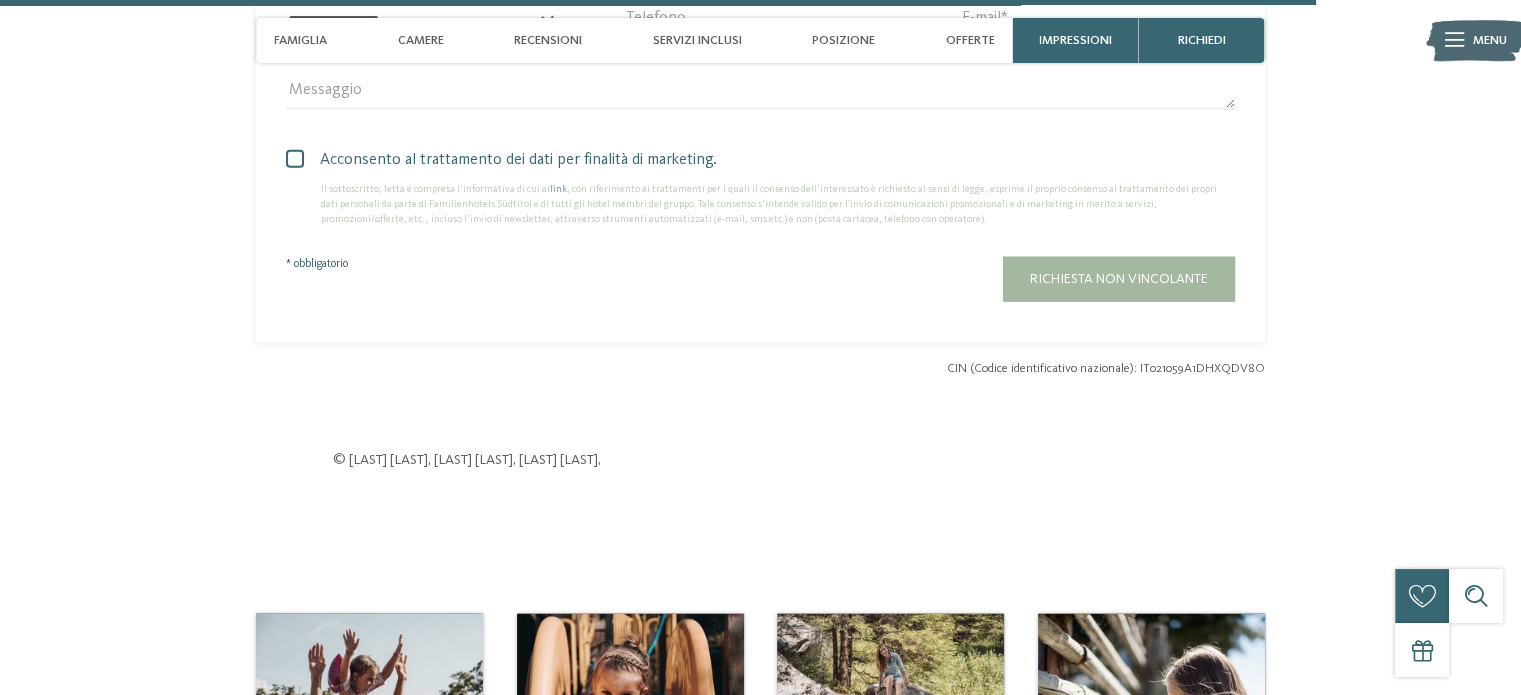 scroll, scrollTop: 4971, scrollLeft: 0, axis: vertical 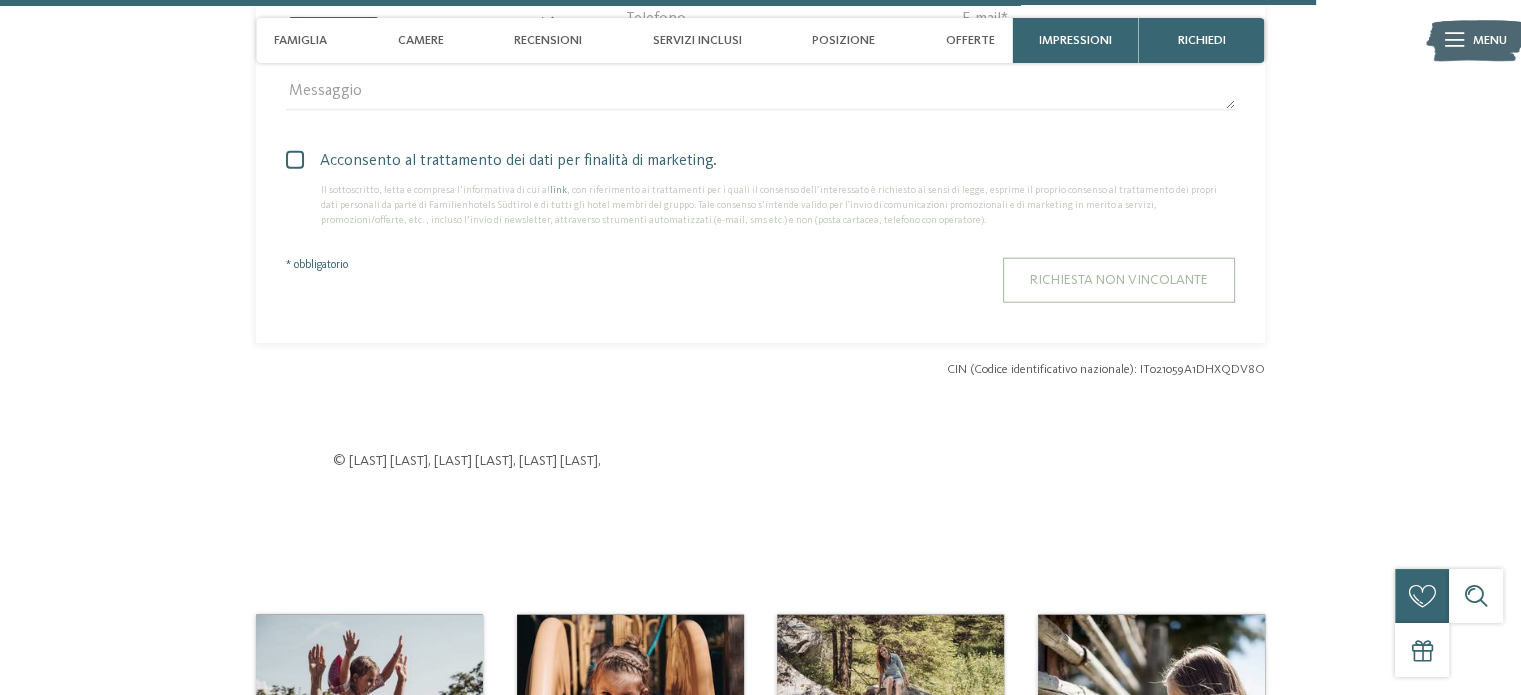 click on "Richiesta non vincolante" at bounding box center (1119, 280) 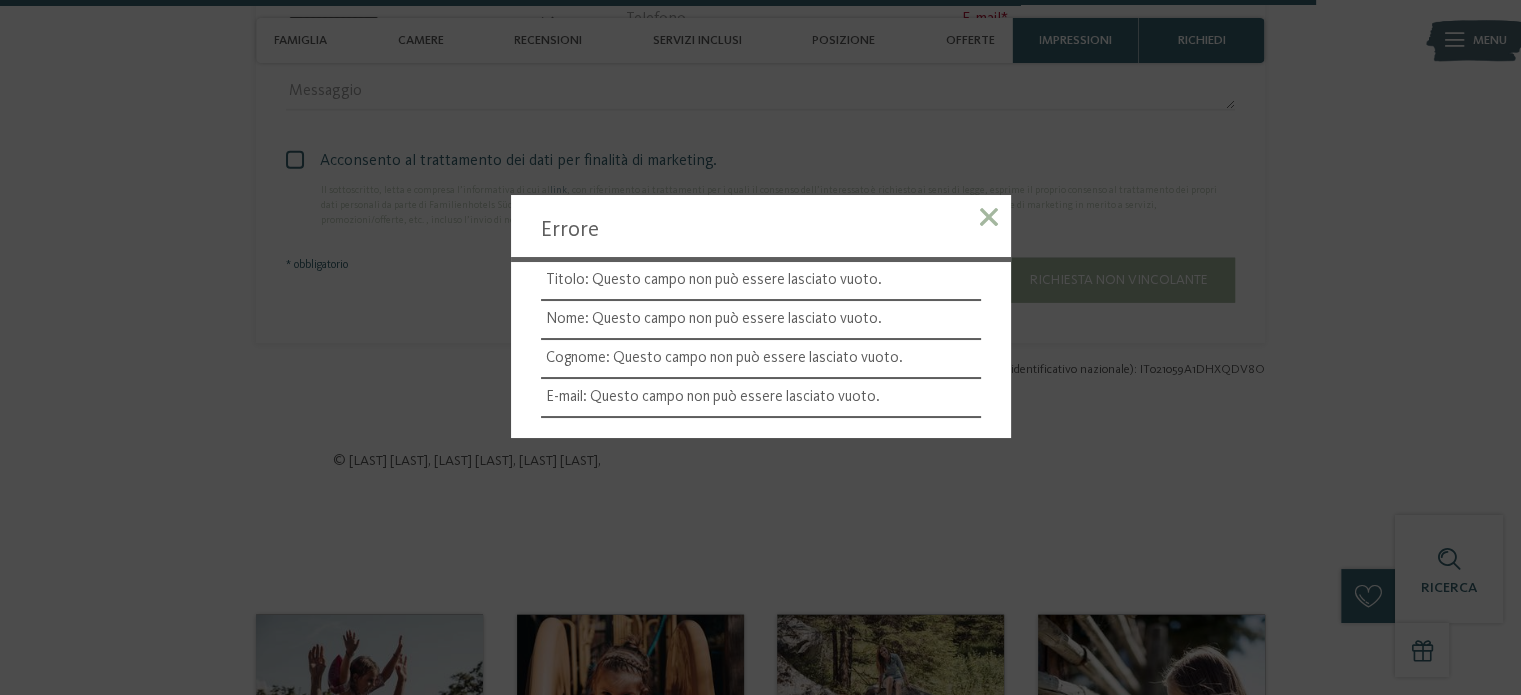click at bounding box center [989, 220] 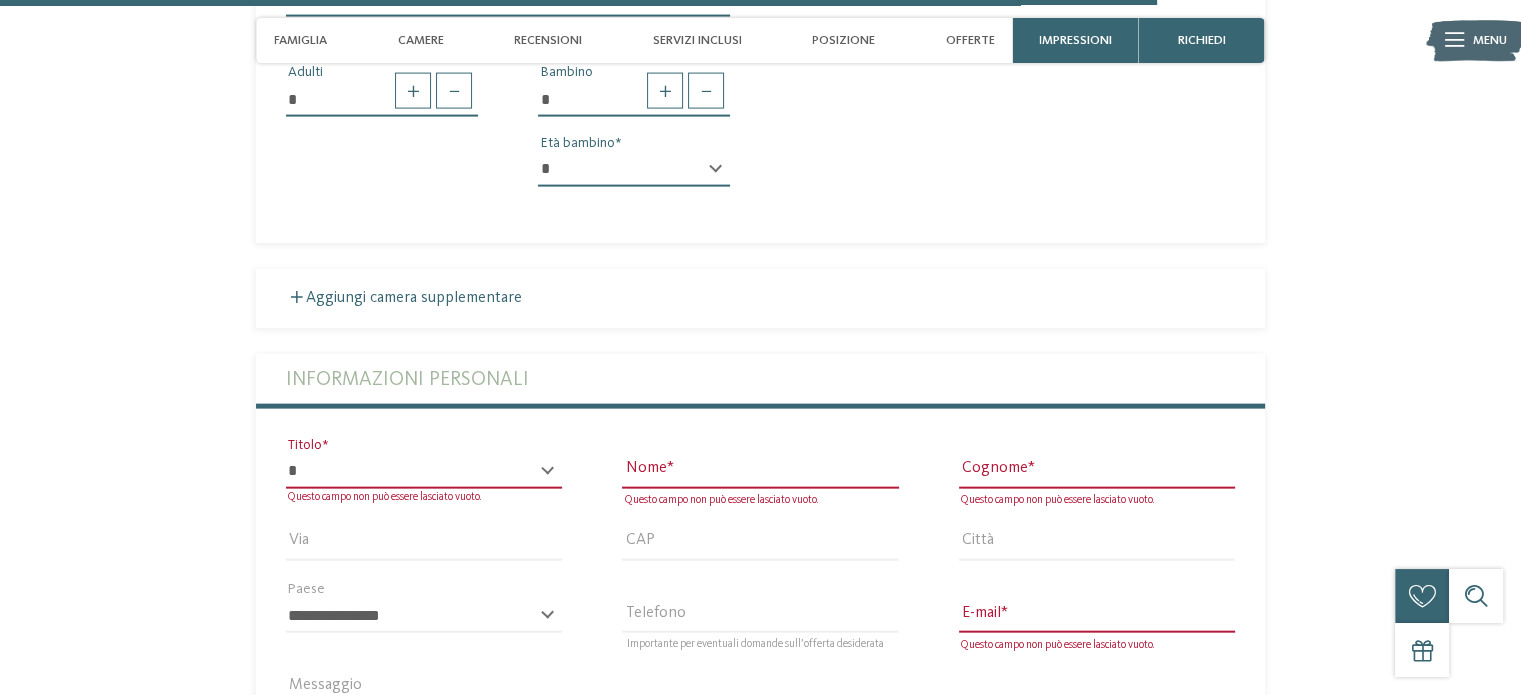 scroll, scrollTop: 4385, scrollLeft: 0, axis: vertical 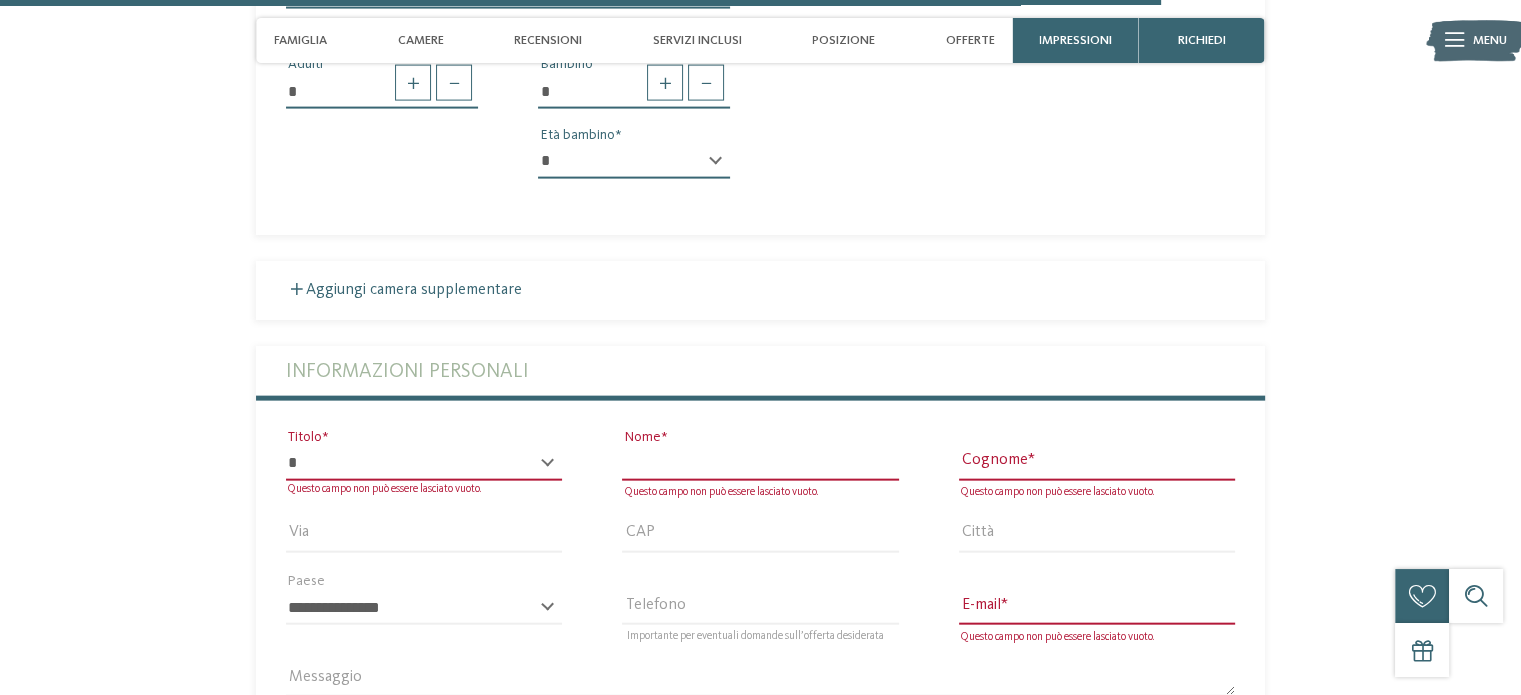 click on "Nome" at bounding box center [760, 464] 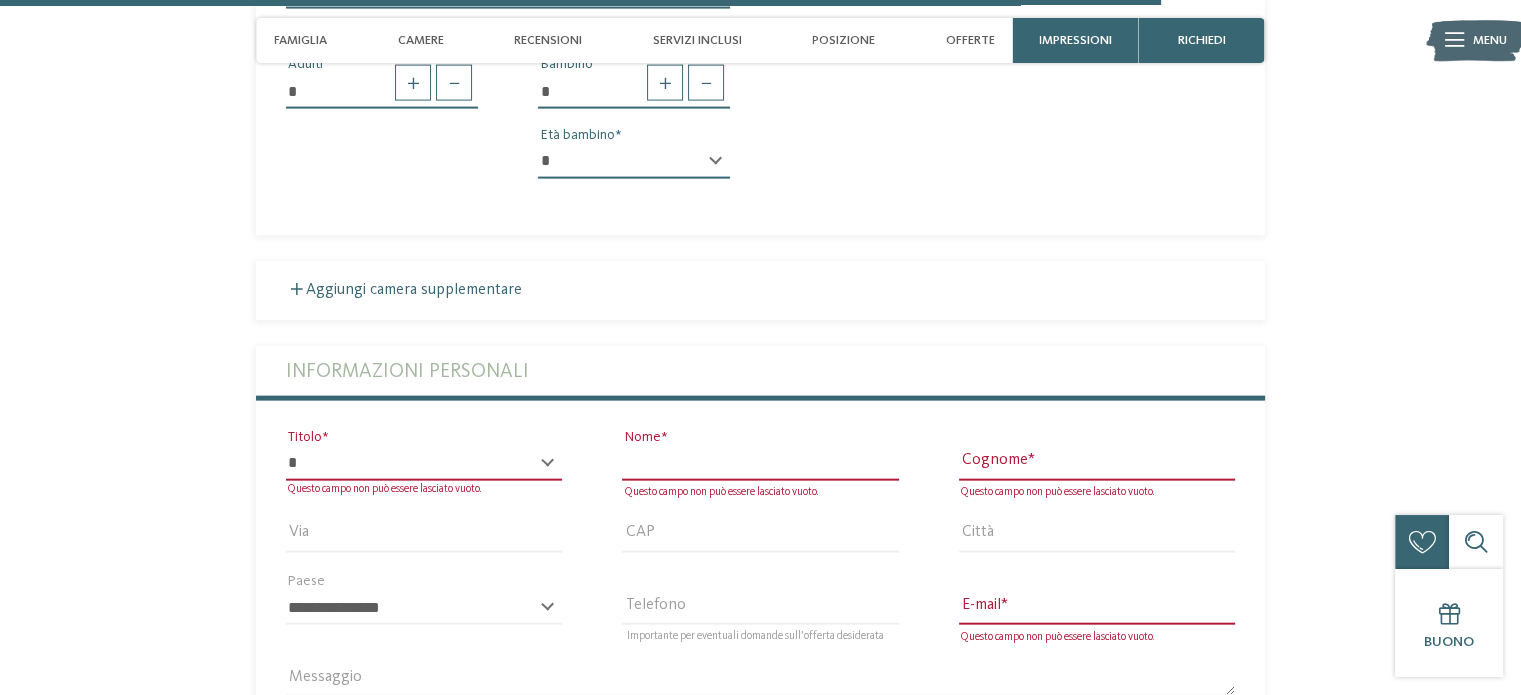 type on "*****" 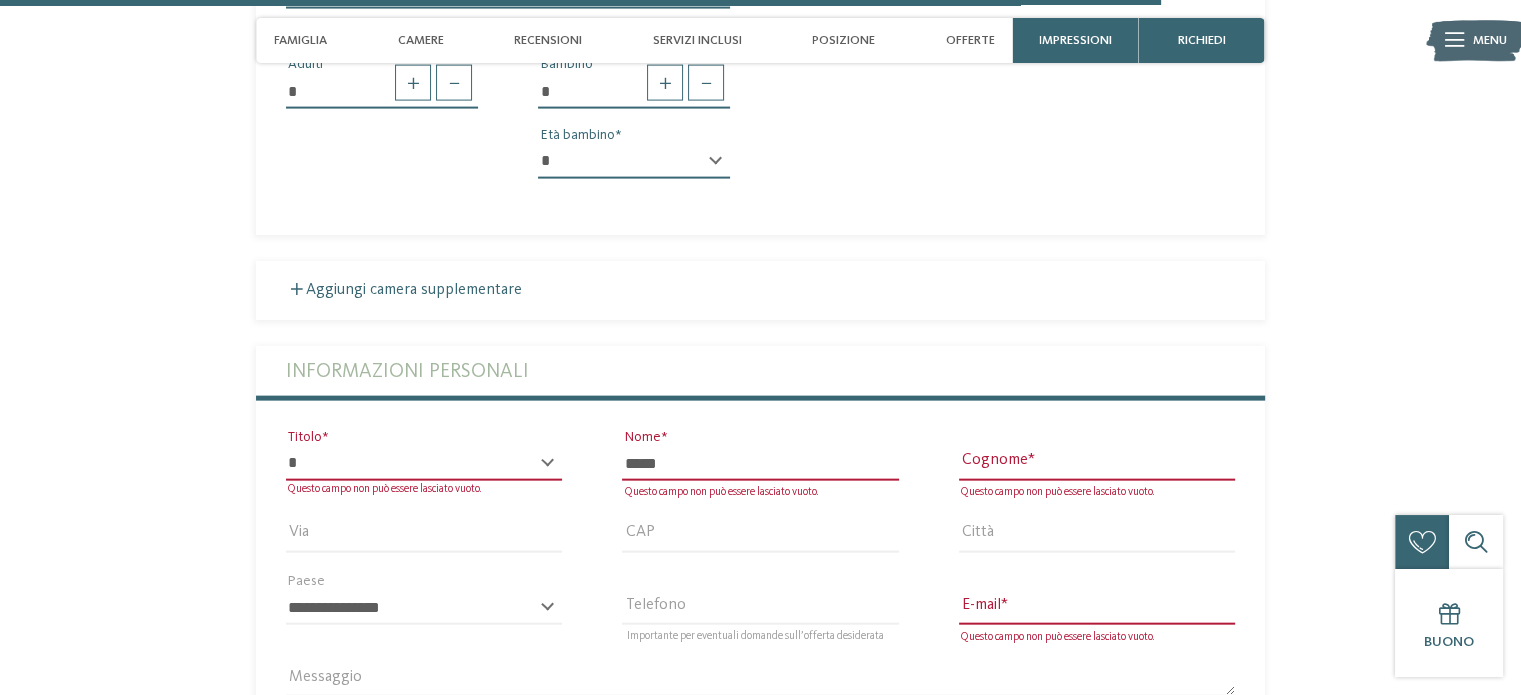 type on "*****" 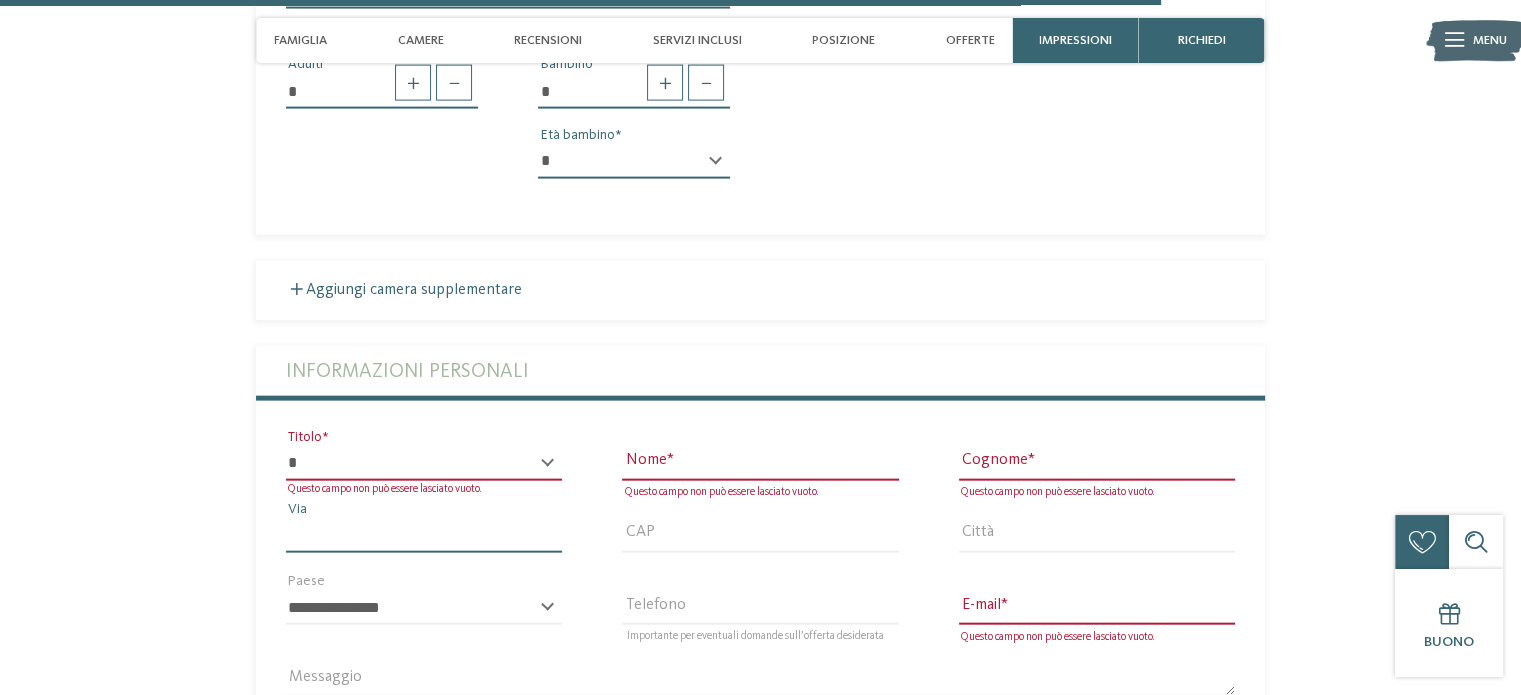 type on "**********" 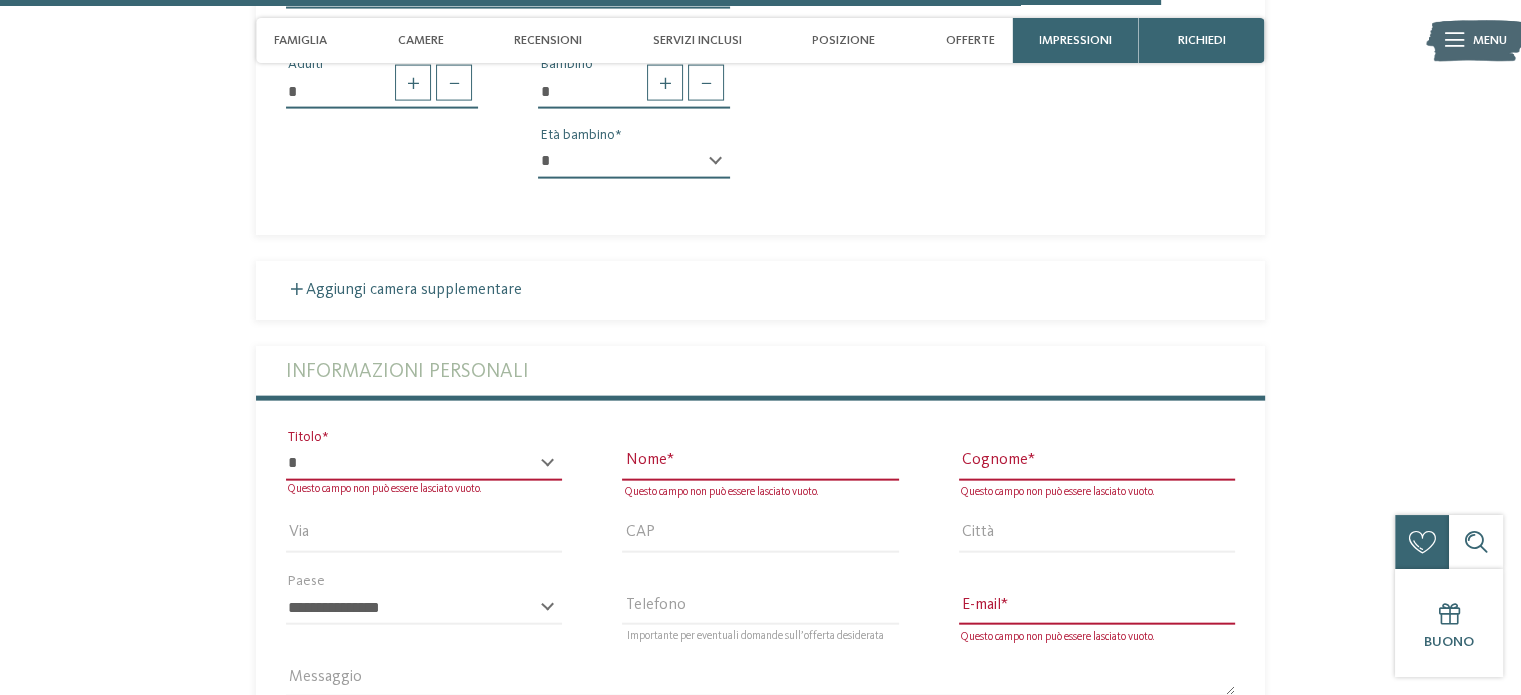 type on "*****" 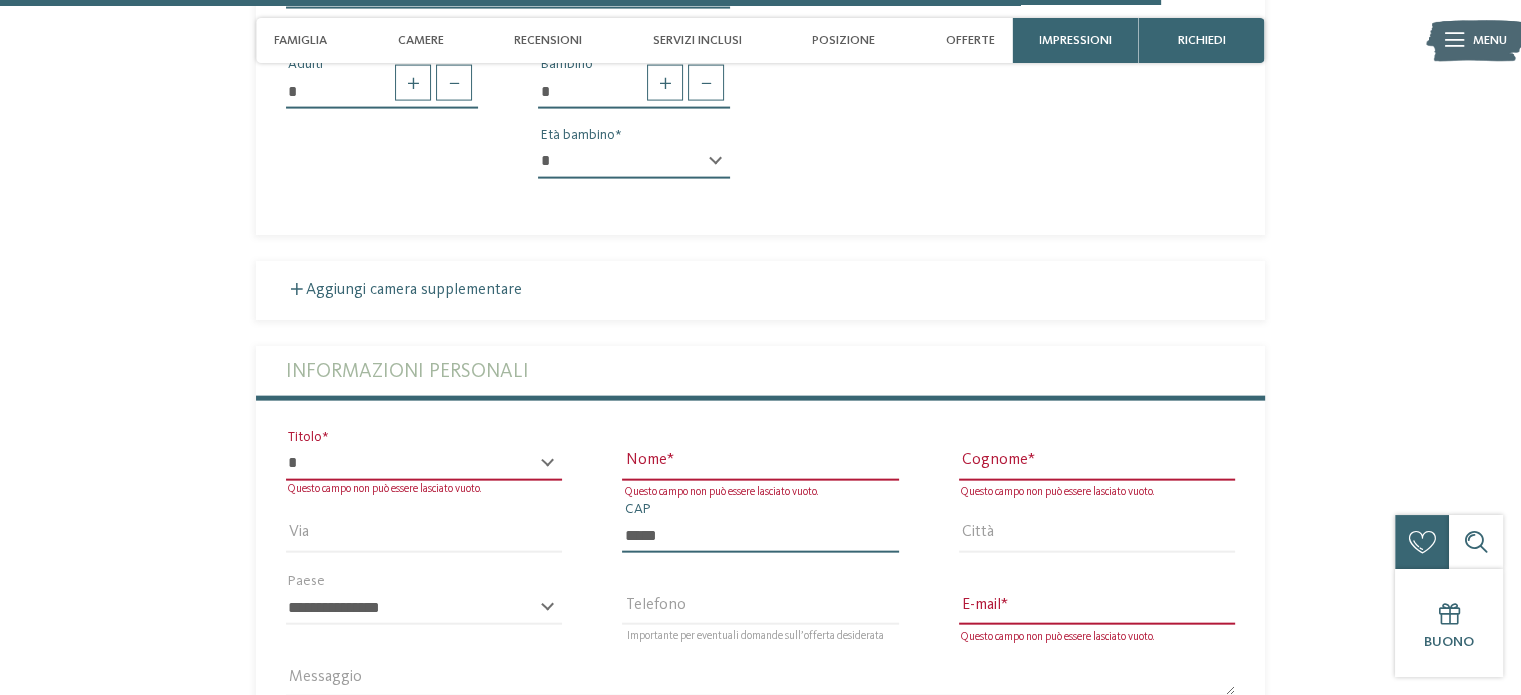 type on "********" 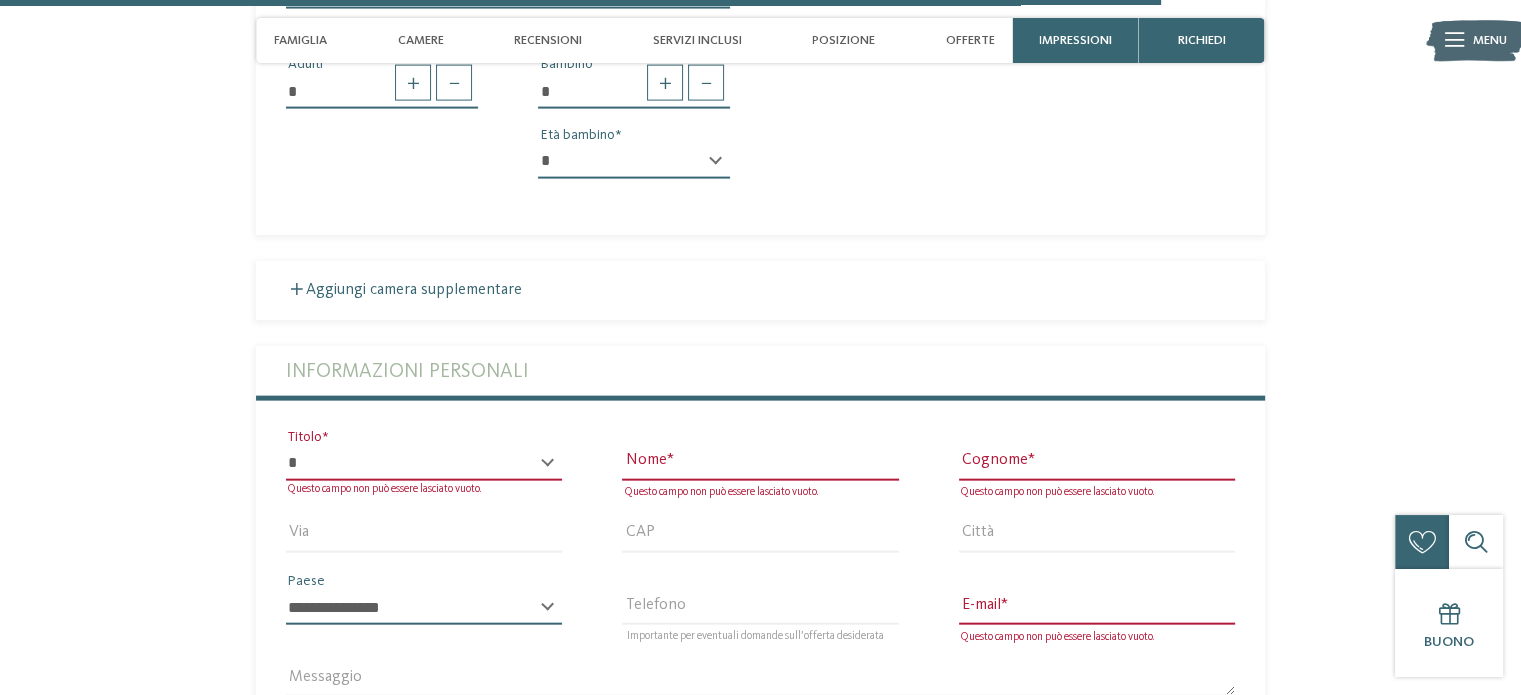 select on "**" 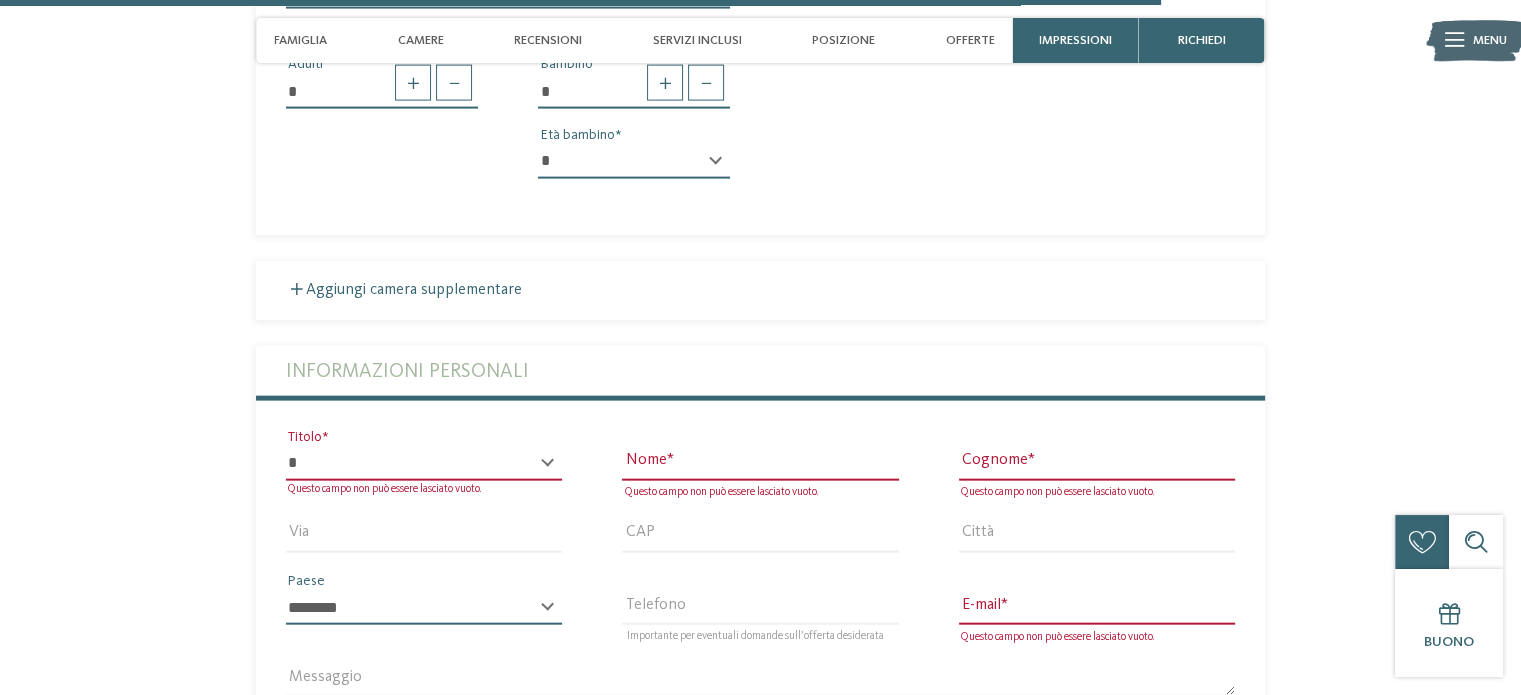 type on "**********" 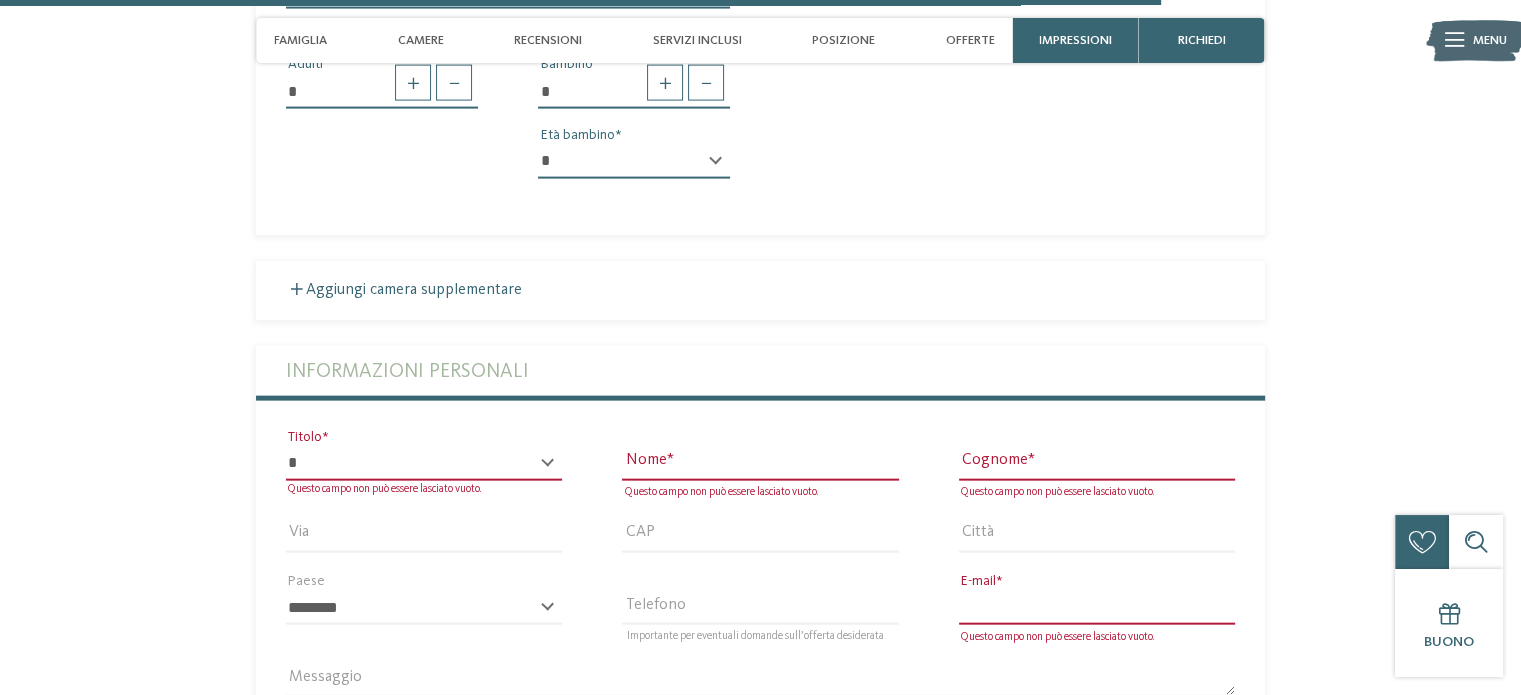 type on "**********" 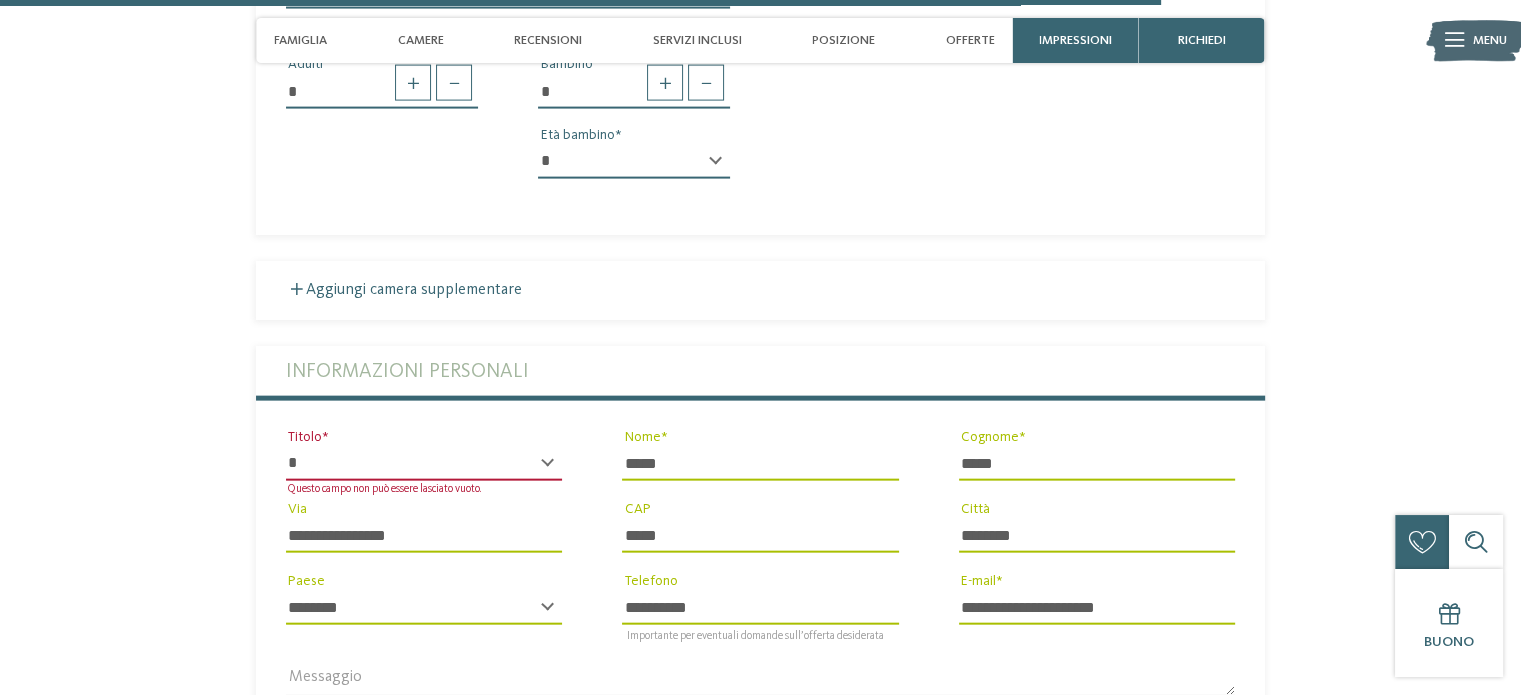 click on "* ****** ******* ******** ****** Questo campo non può essere lasciato vuoto.
Titolo" at bounding box center [424, 471] 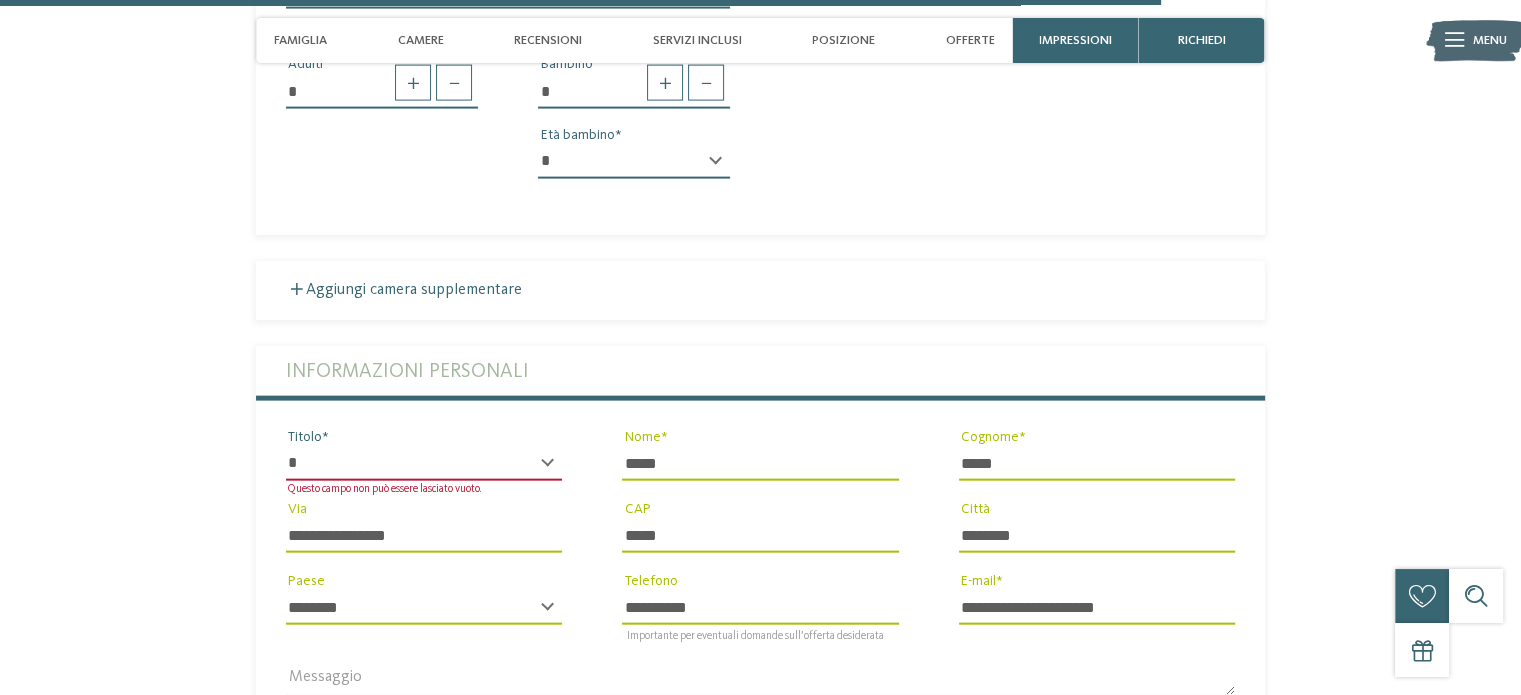click on "* ****** ******* ******** ******" at bounding box center (424, 464) 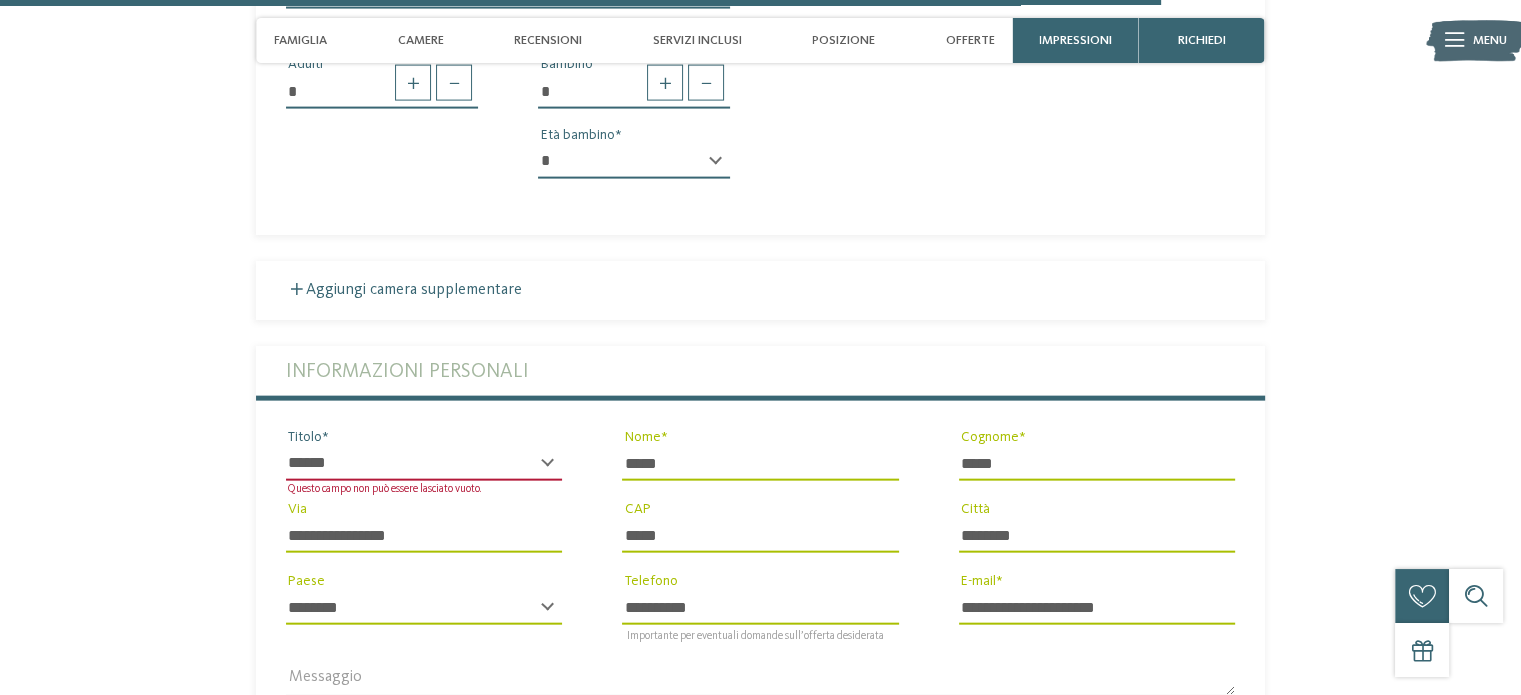 click on "* ****** ******* ******** ******" at bounding box center [424, 464] 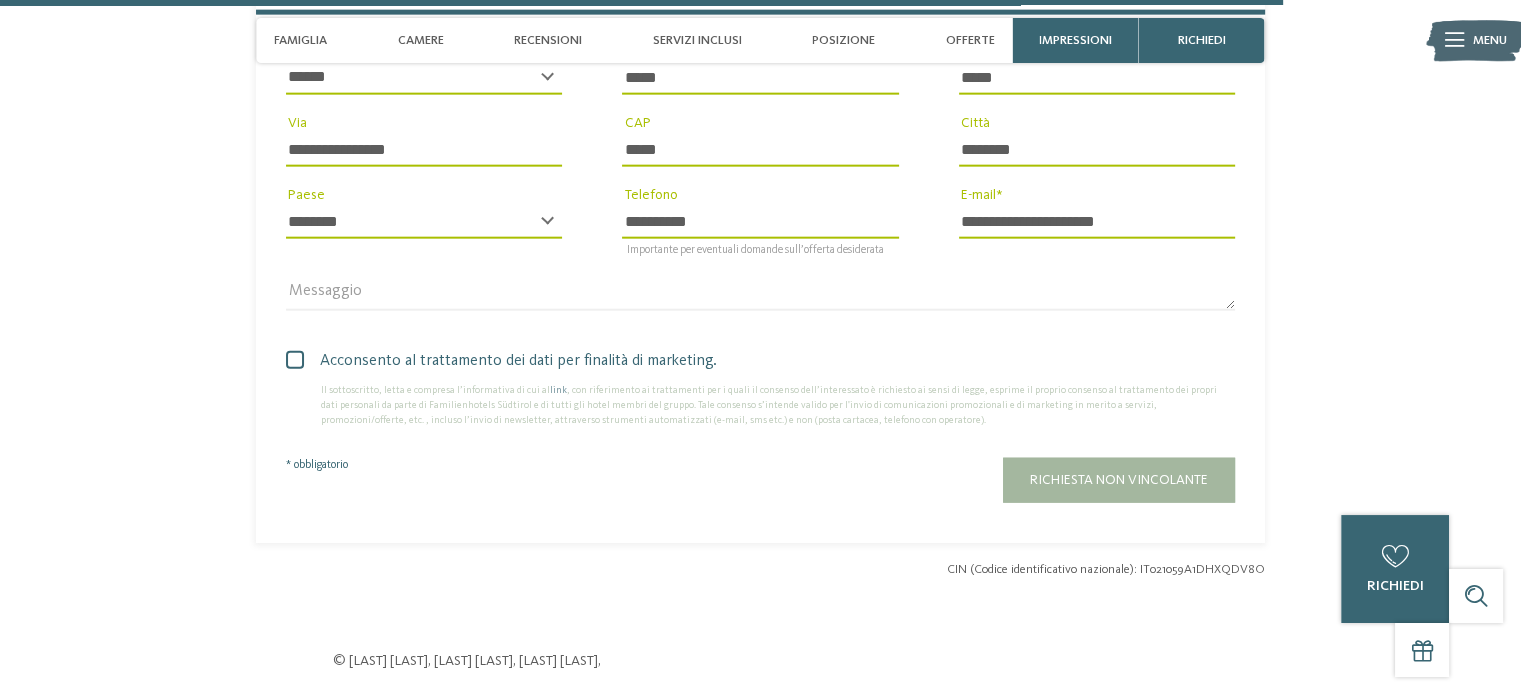 scroll, scrollTop: 4849, scrollLeft: 0, axis: vertical 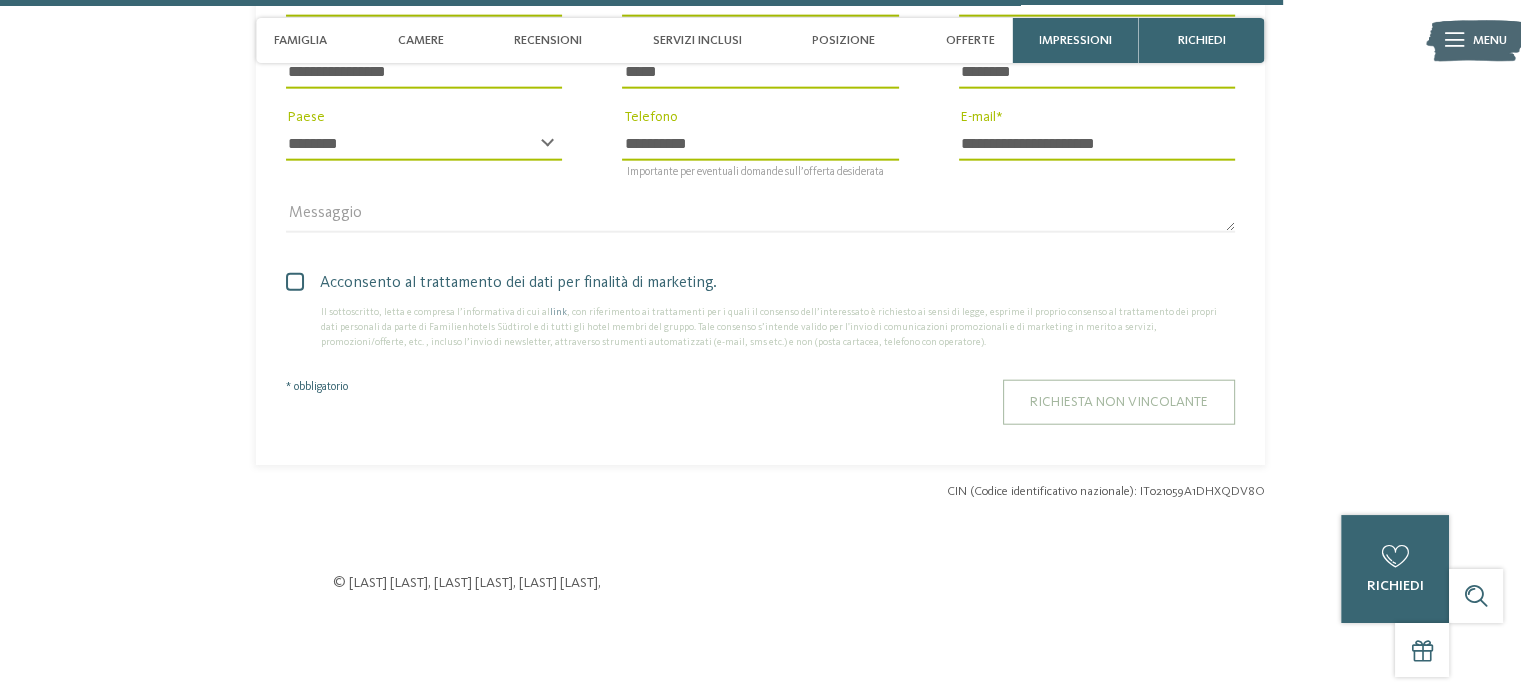 click on "Richiesta non vincolante" at bounding box center (1119, 402) 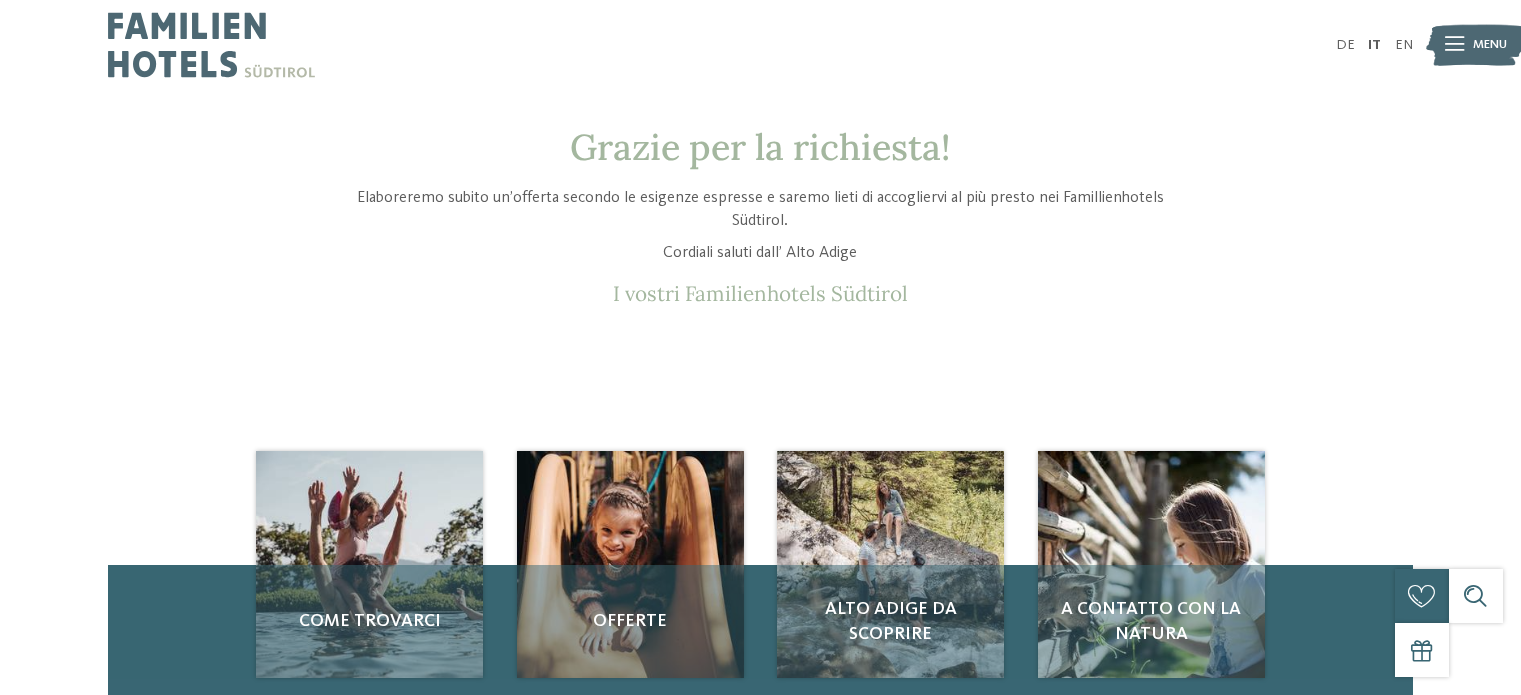 scroll, scrollTop: 0, scrollLeft: 0, axis: both 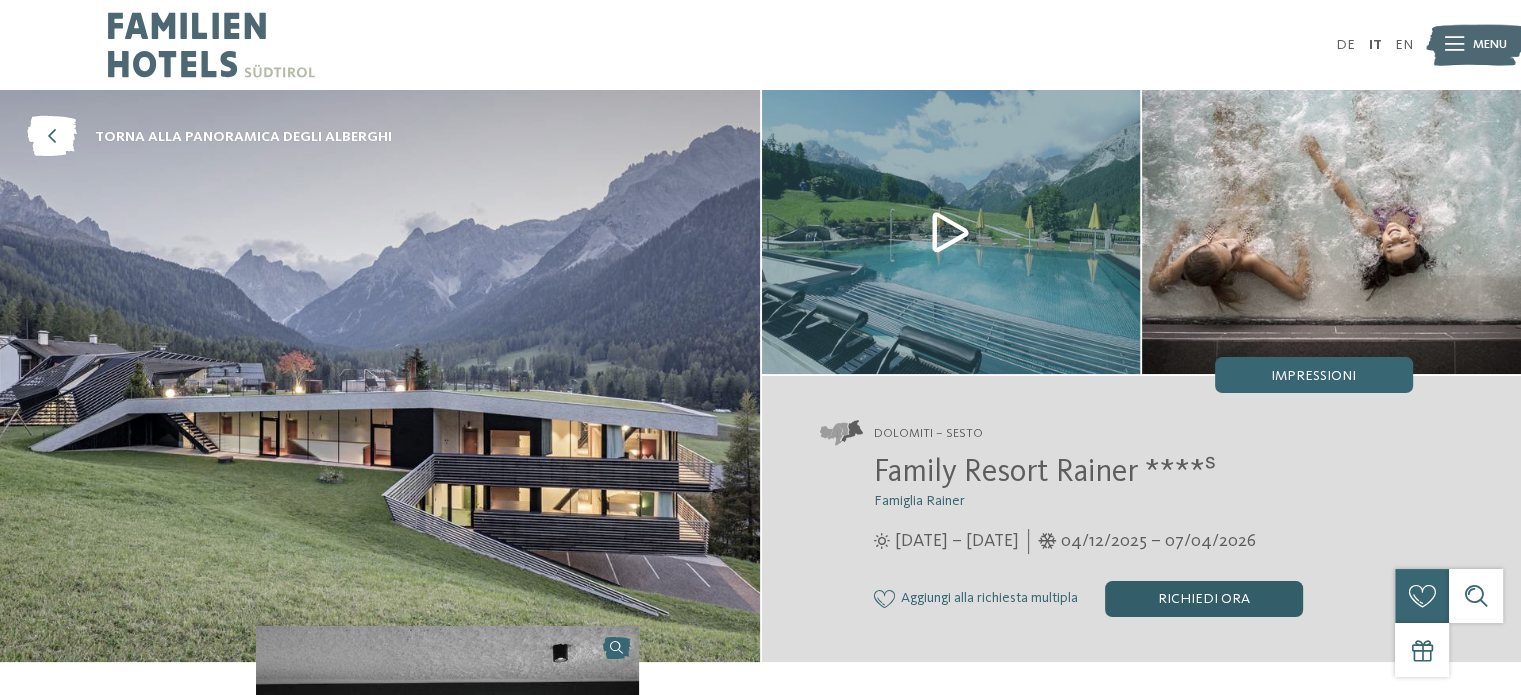 click on "Richiedi ora" at bounding box center (1204, 599) 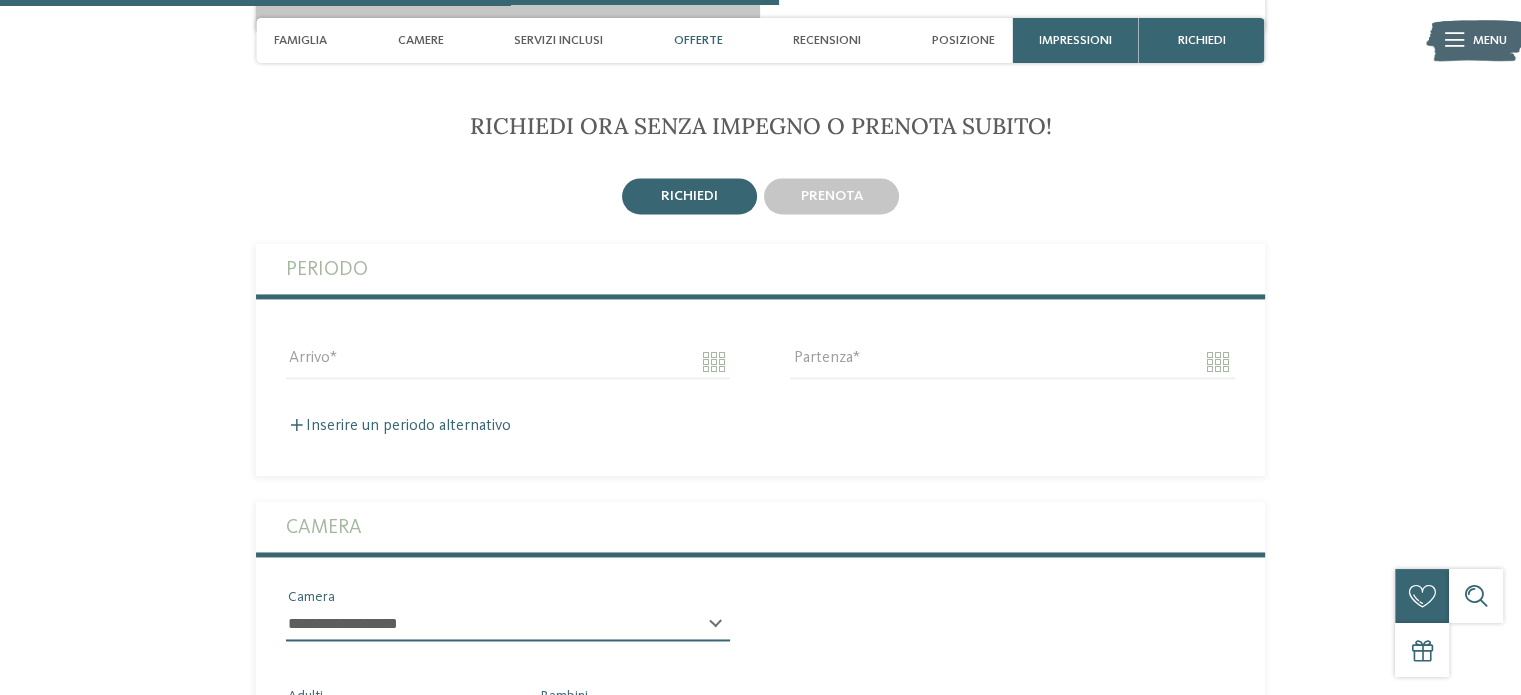 scroll, scrollTop: 2881, scrollLeft: 0, axis: vertical 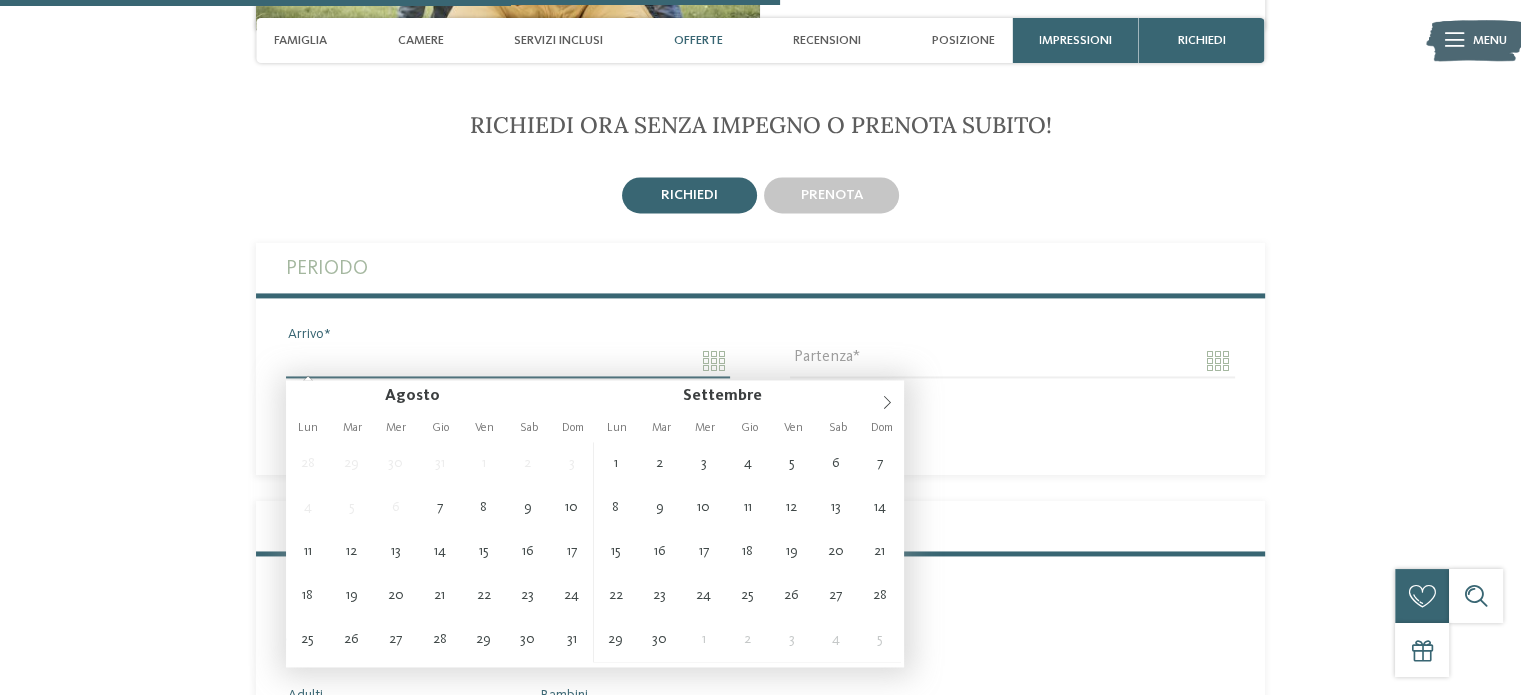 click on "Arrivo" at bounding box center (508, 361) 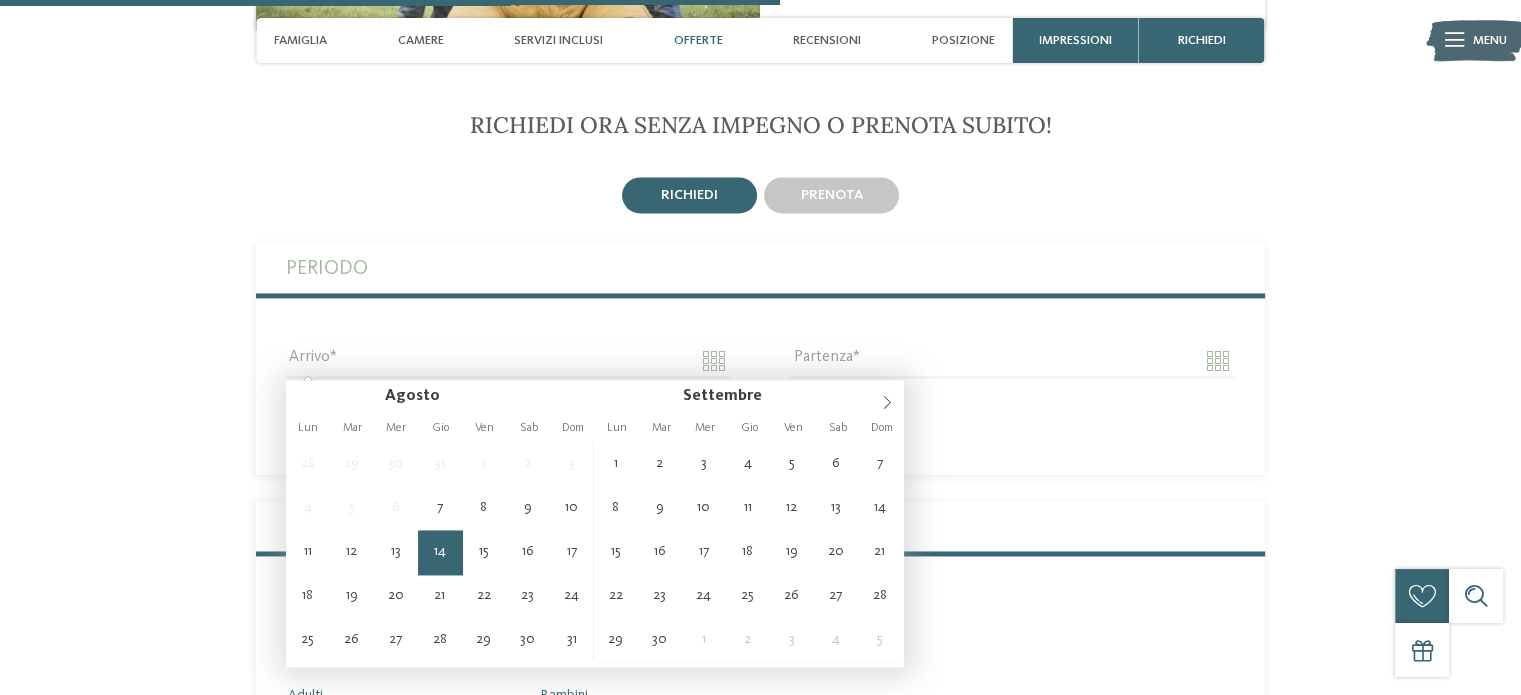 type on "**********" 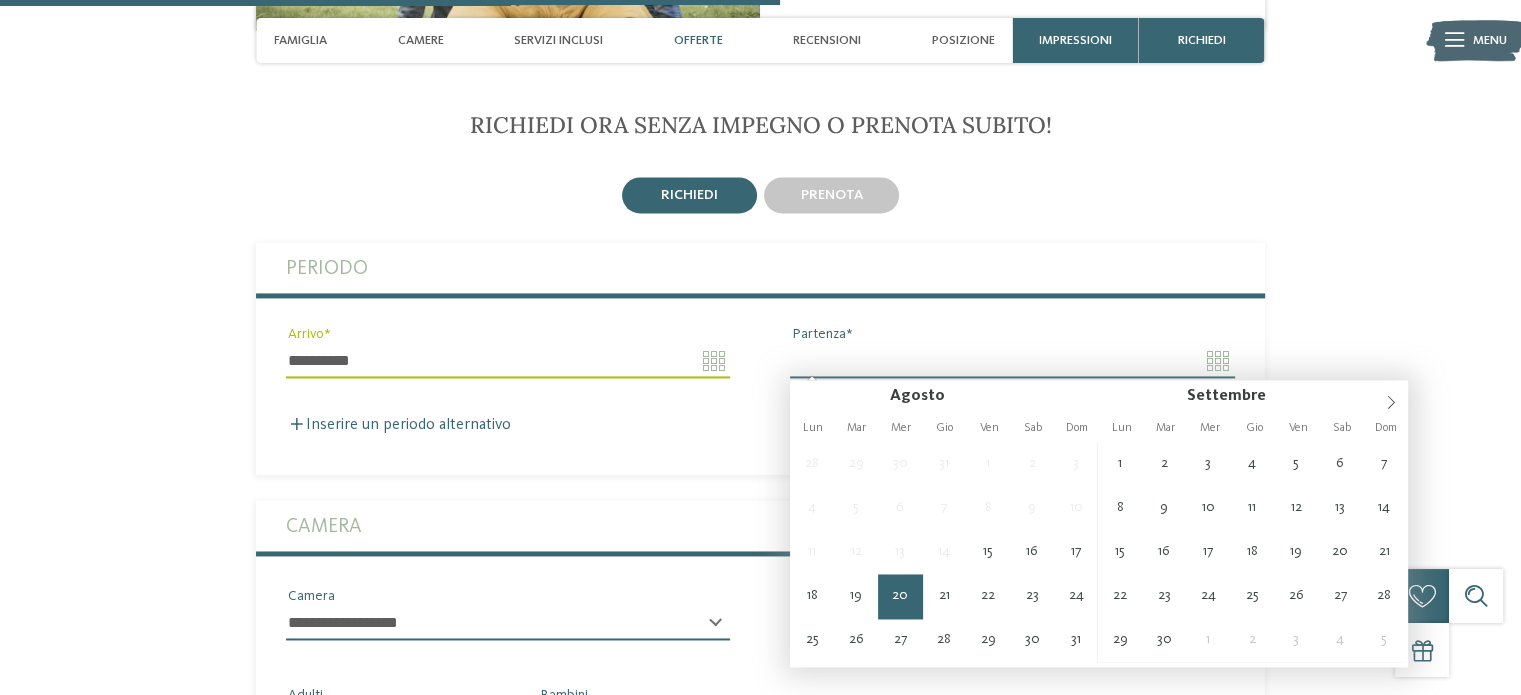 type on "**********" 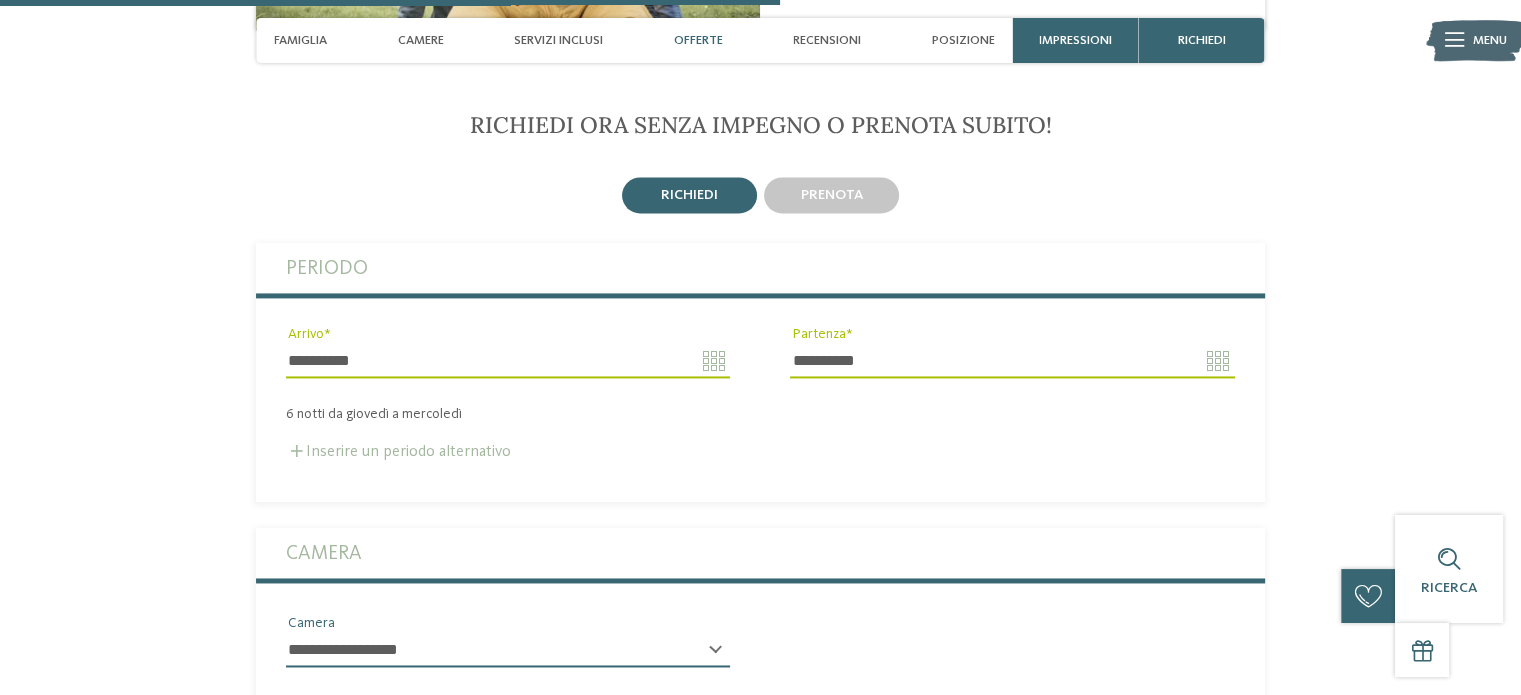 click on "Inserire un periodo alternativo" at bounding box center [398, 452] 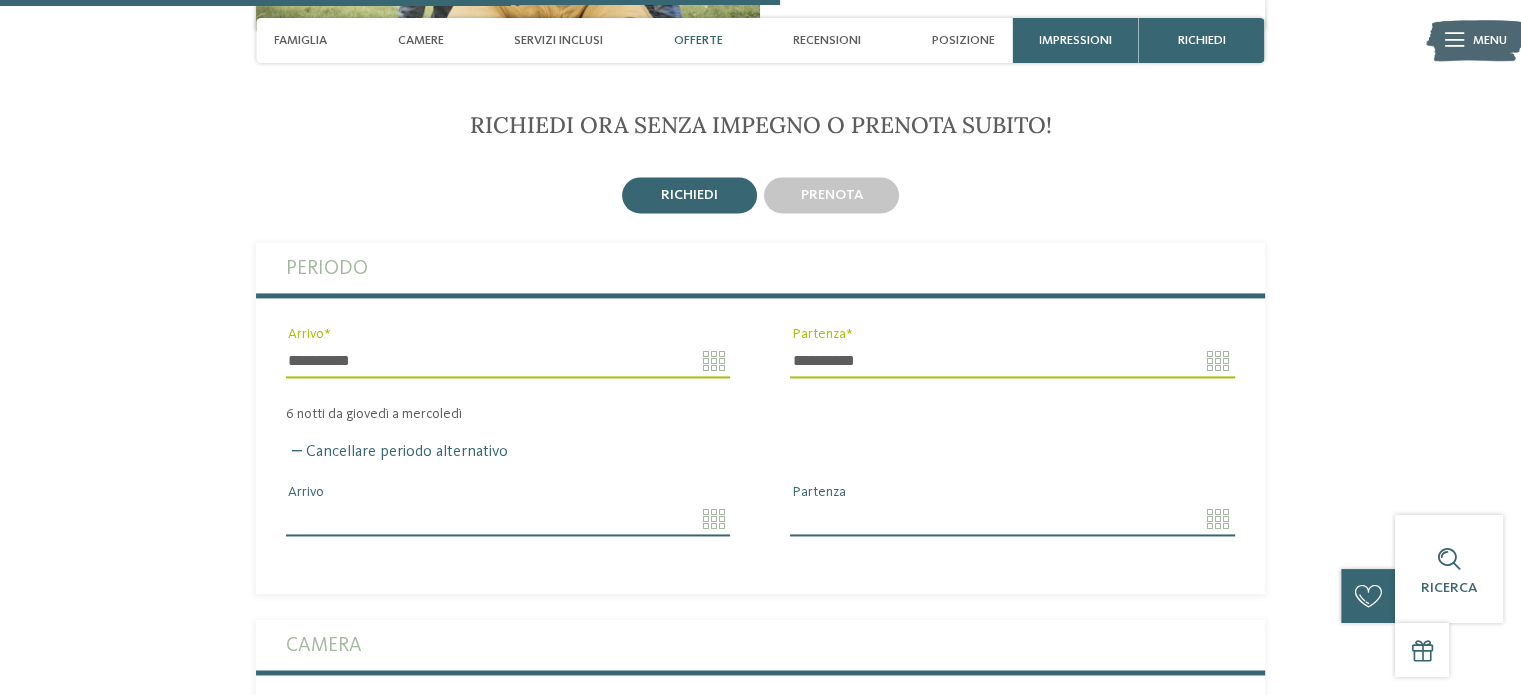 click on "Arrivo" at bounding box center [508, 519] 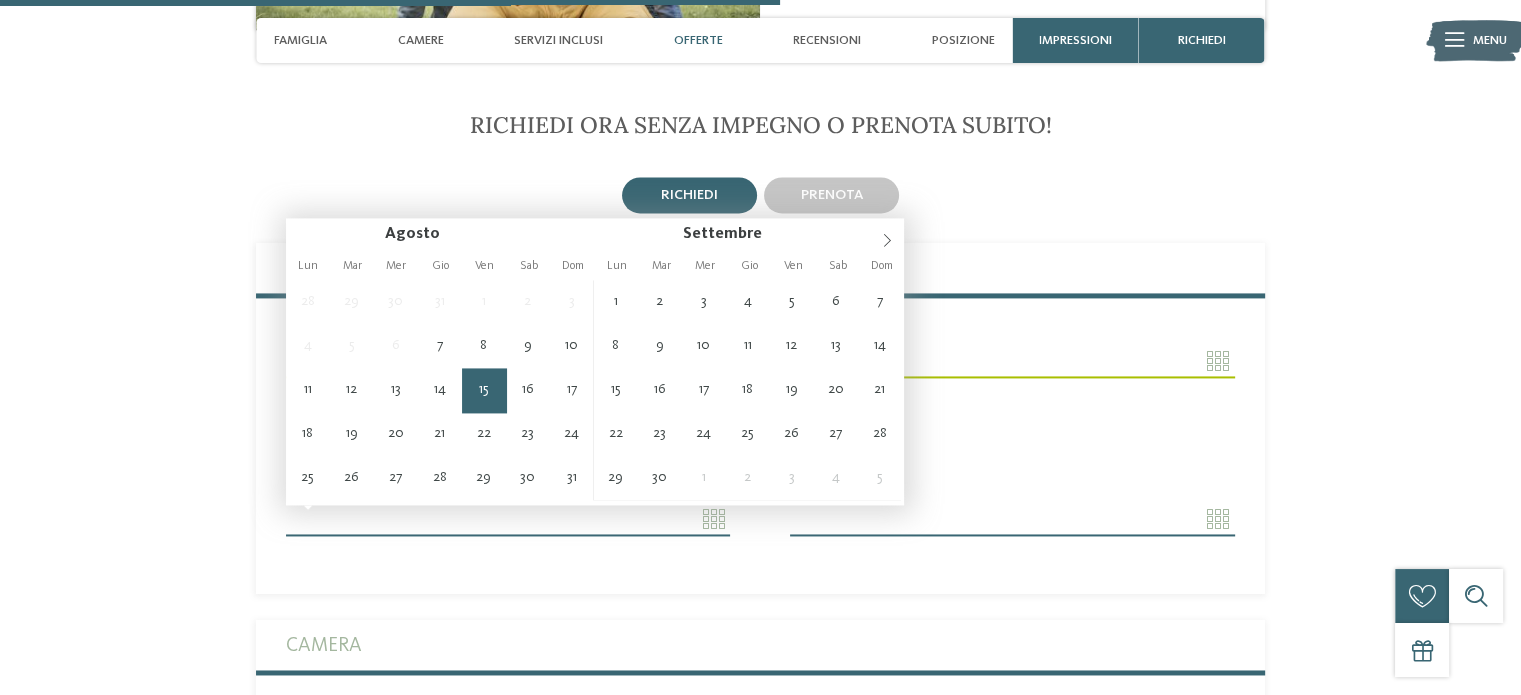 type on "**********" 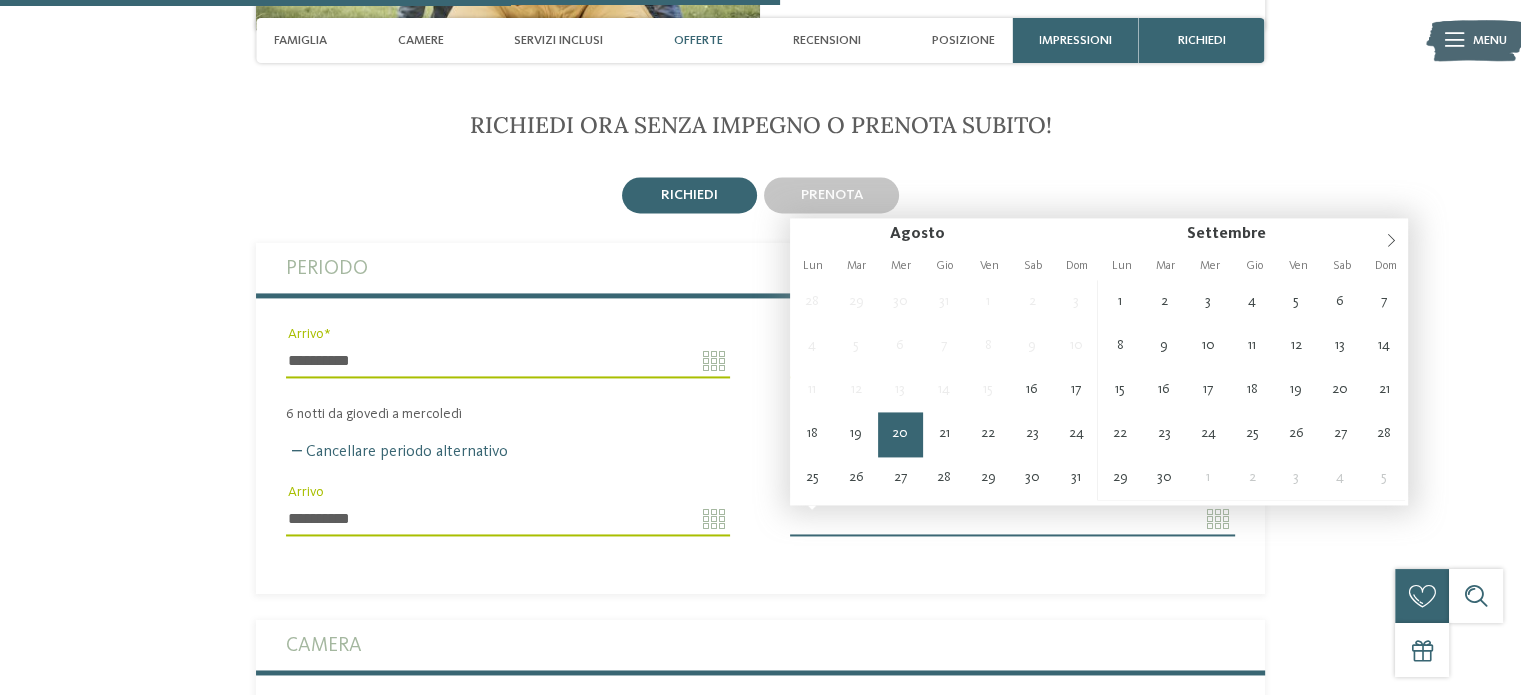 type on "**********" 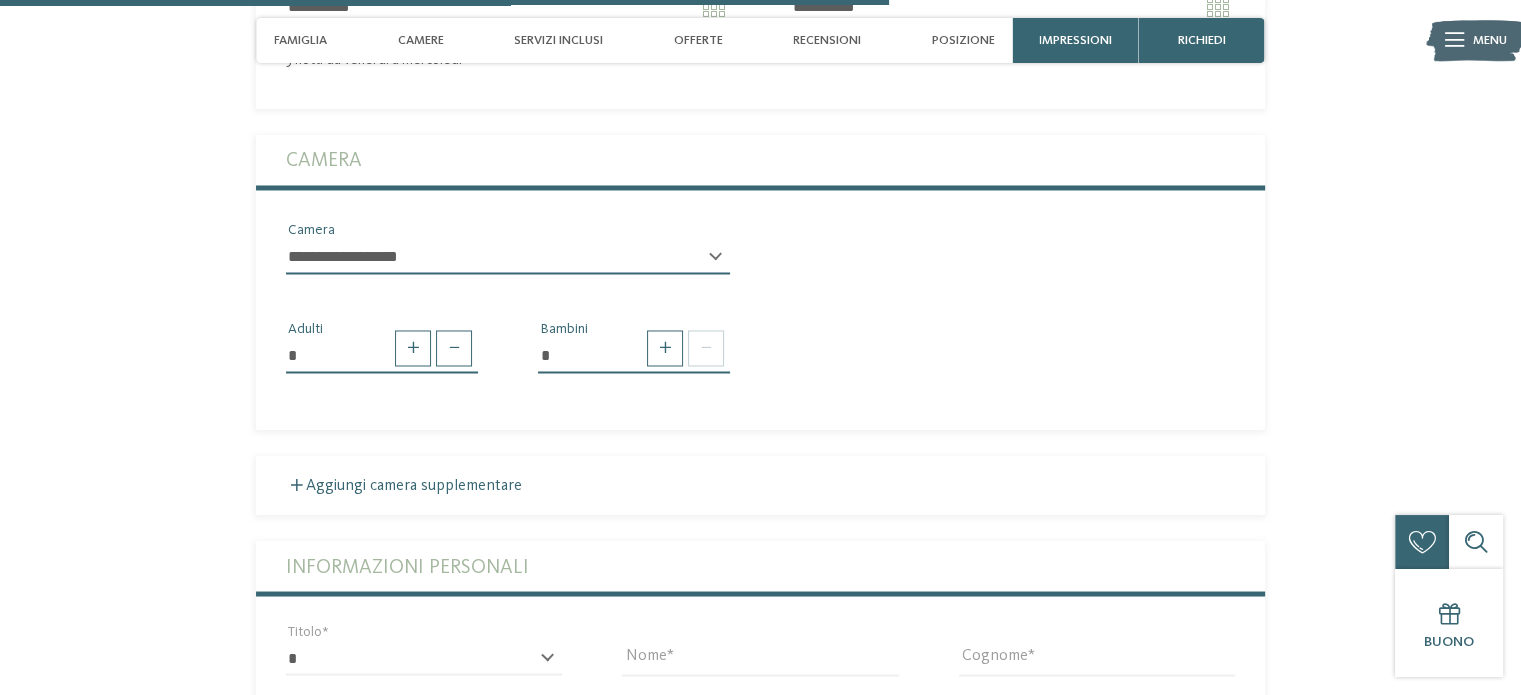 scroll, scrollTop: 3409, scrollLeft: 0, axis: vertical 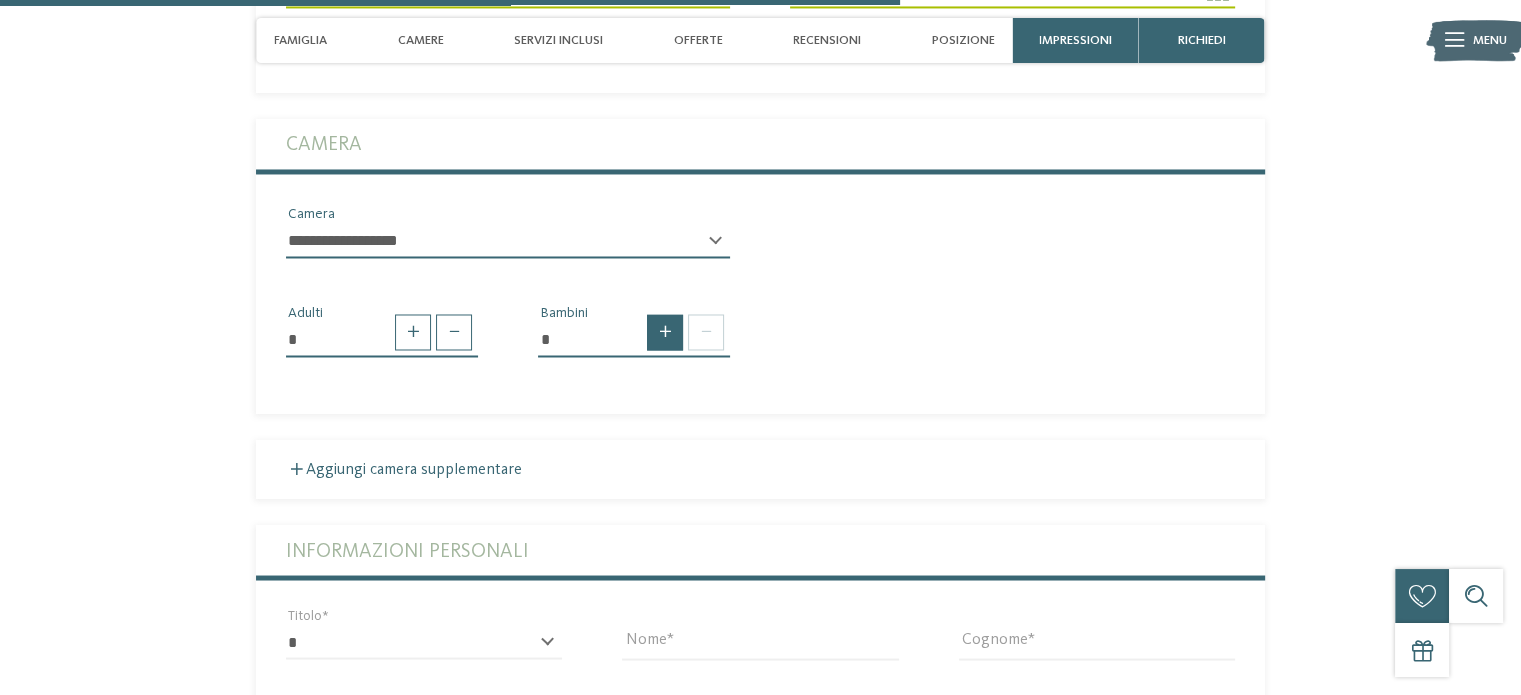 click at bounding box center [665, 332] 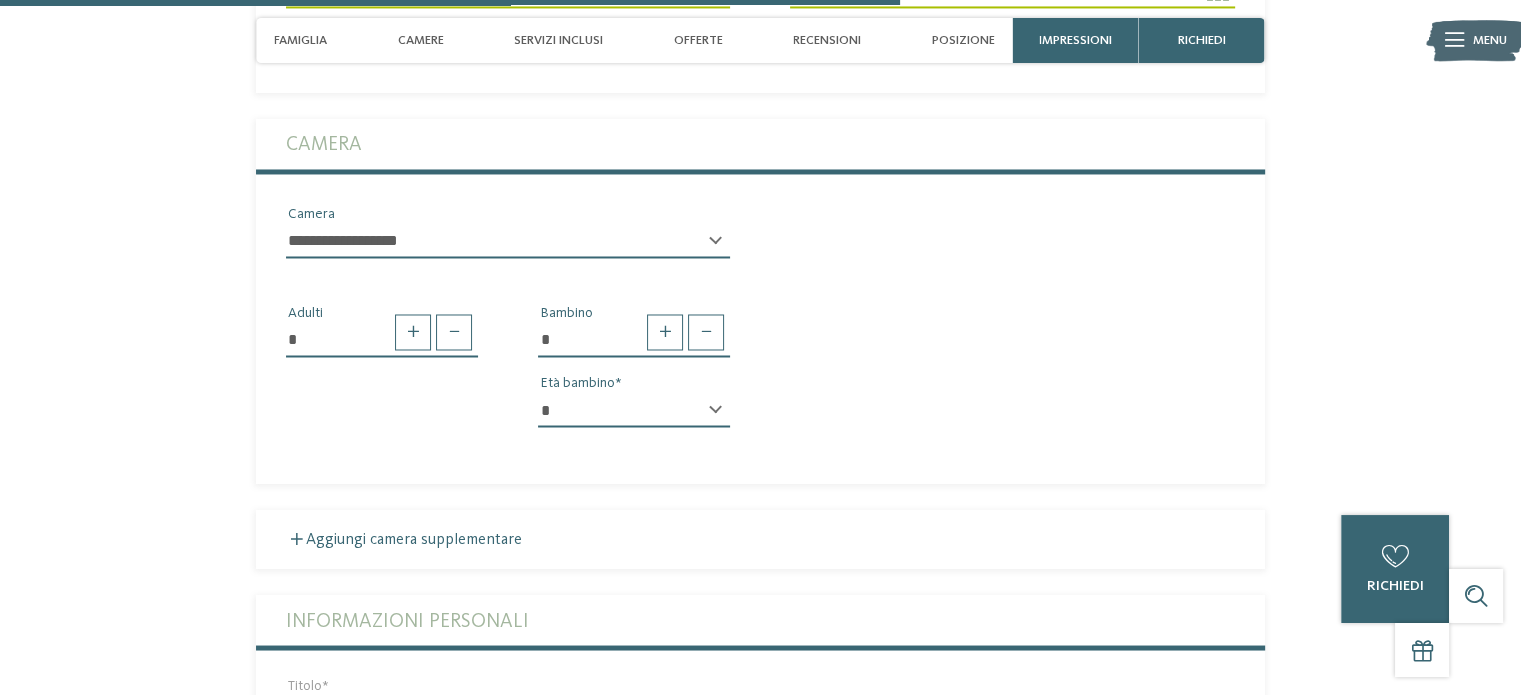 click on "* * * * * * * * * * * ** ** ** ** ** ** ** **" at bounding box center (634, 410) 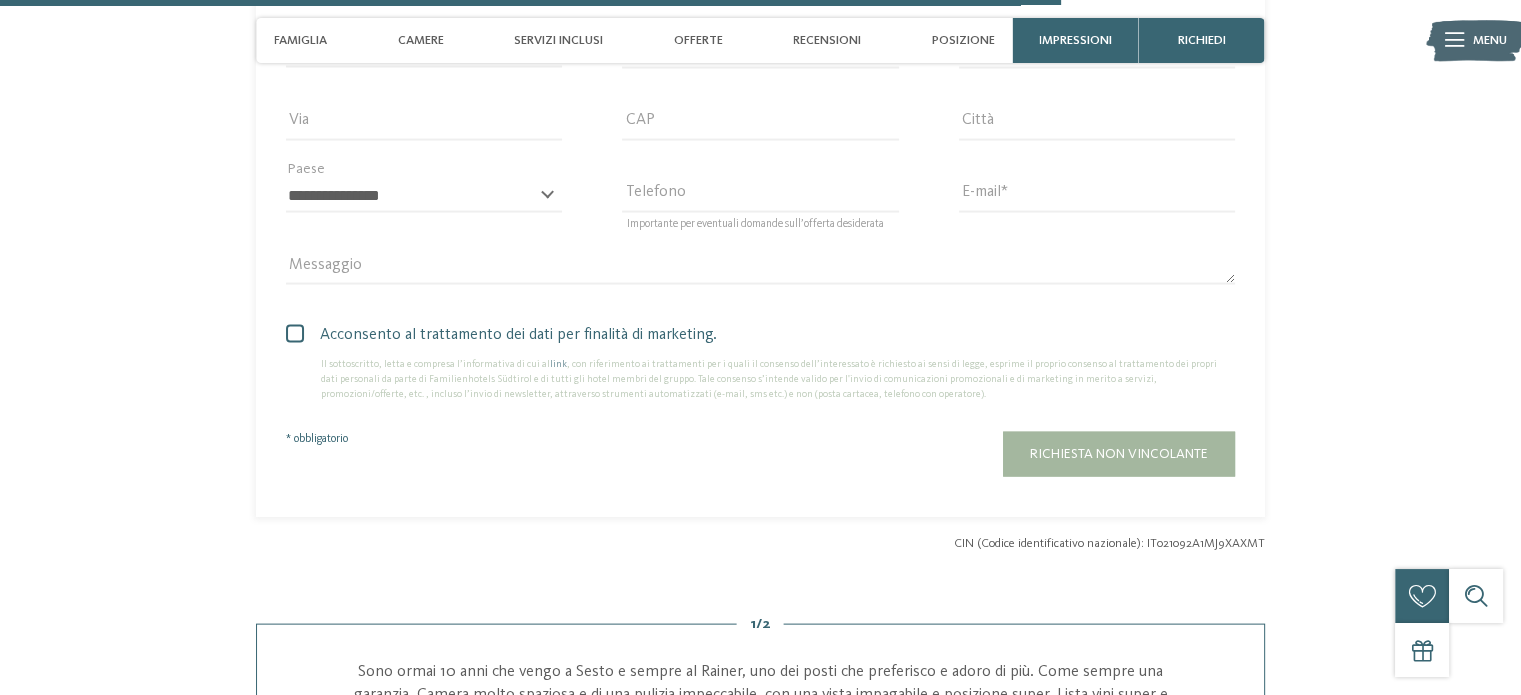 scroll, scrollTop: 4078, scrollLeft: 0, axis: vertical 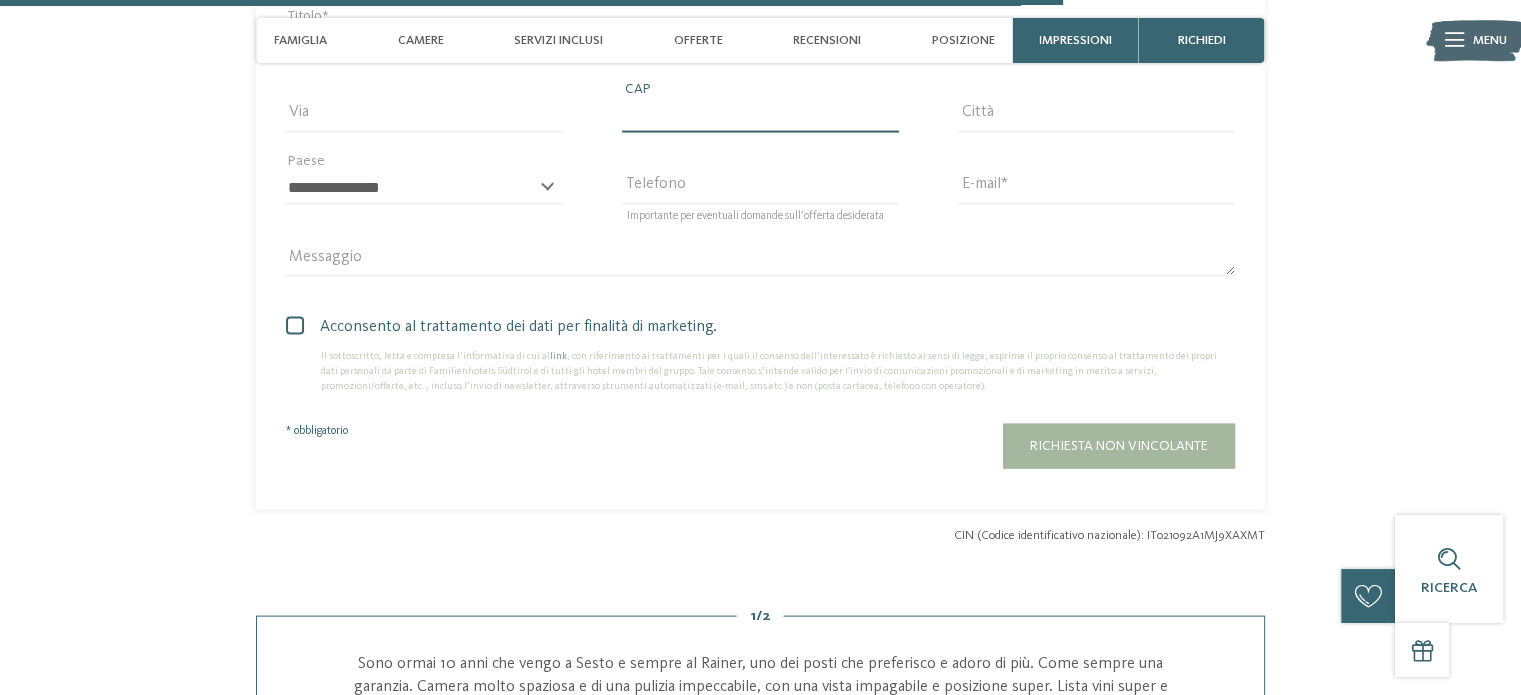 click on "CAP" at bounding box center (760, 116) 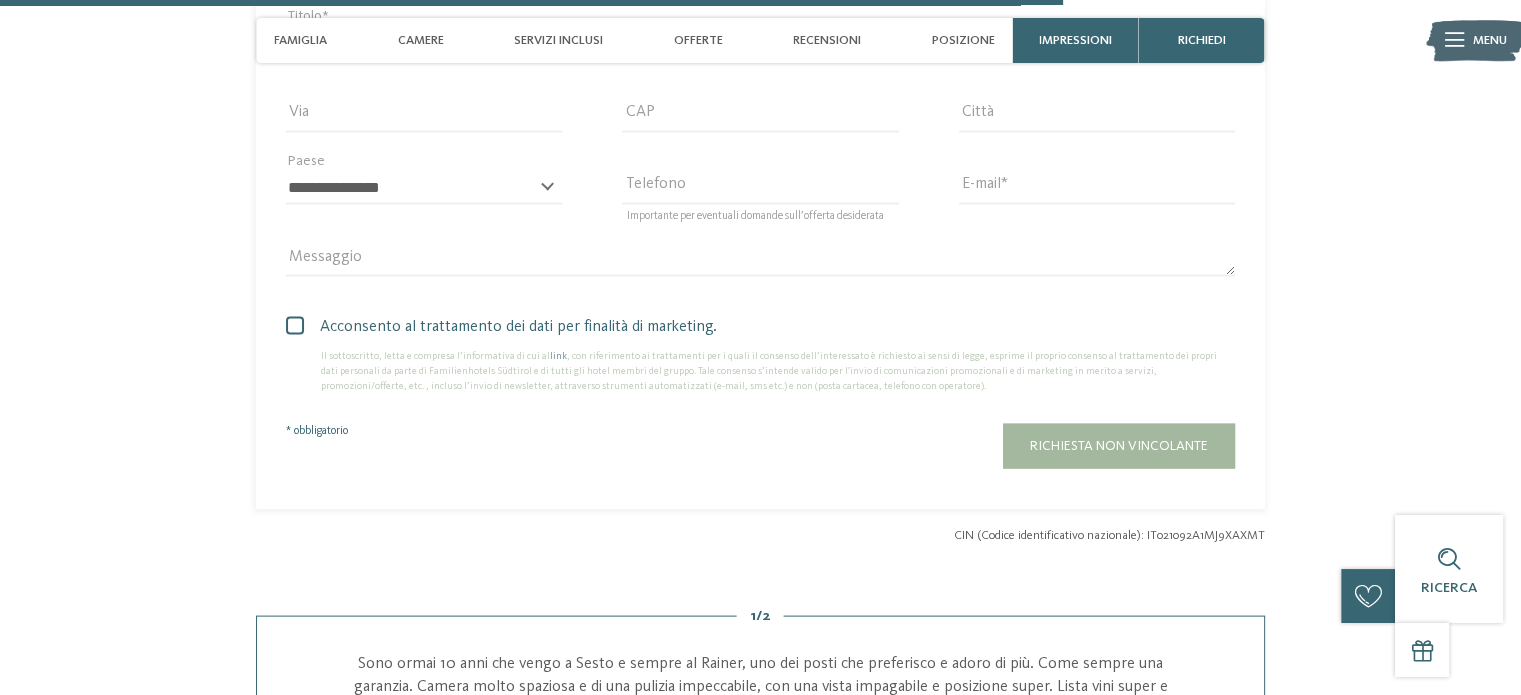 type on "*****" 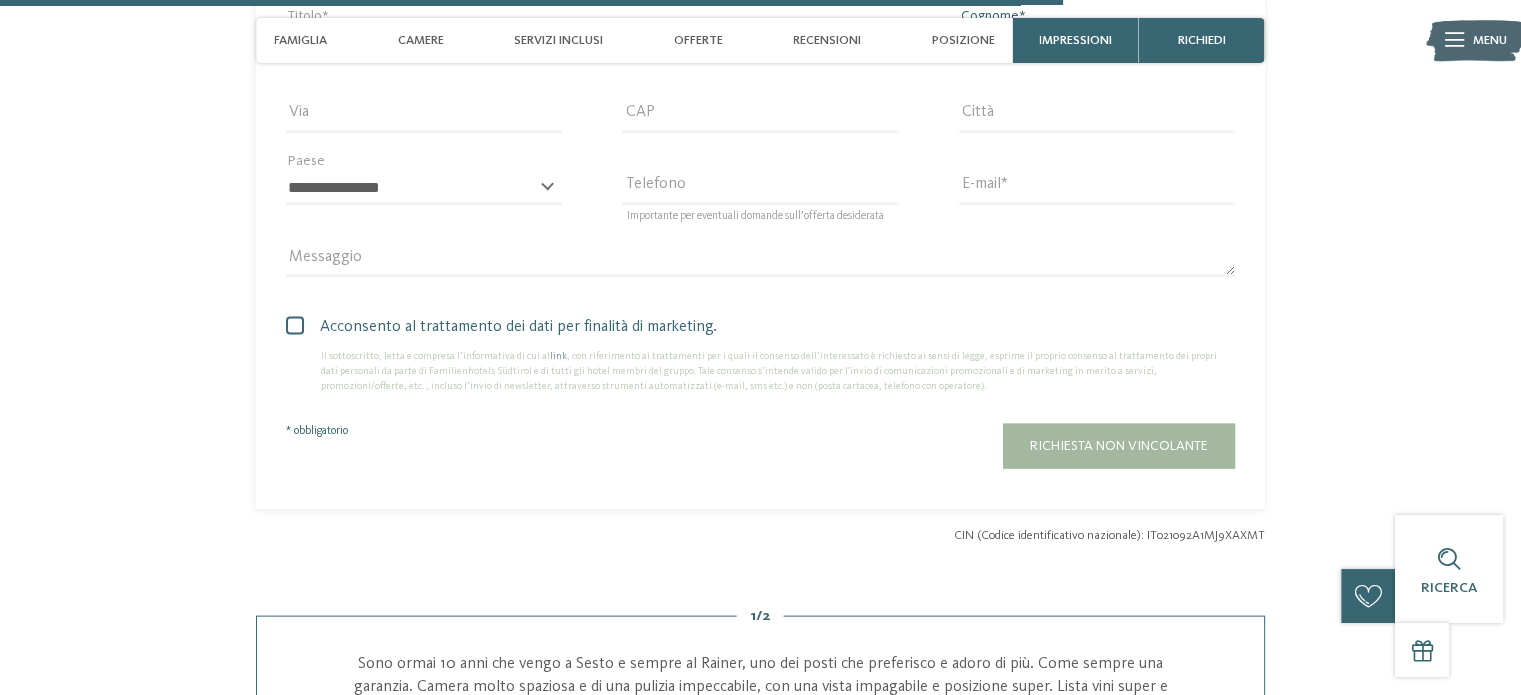 type on "*****" 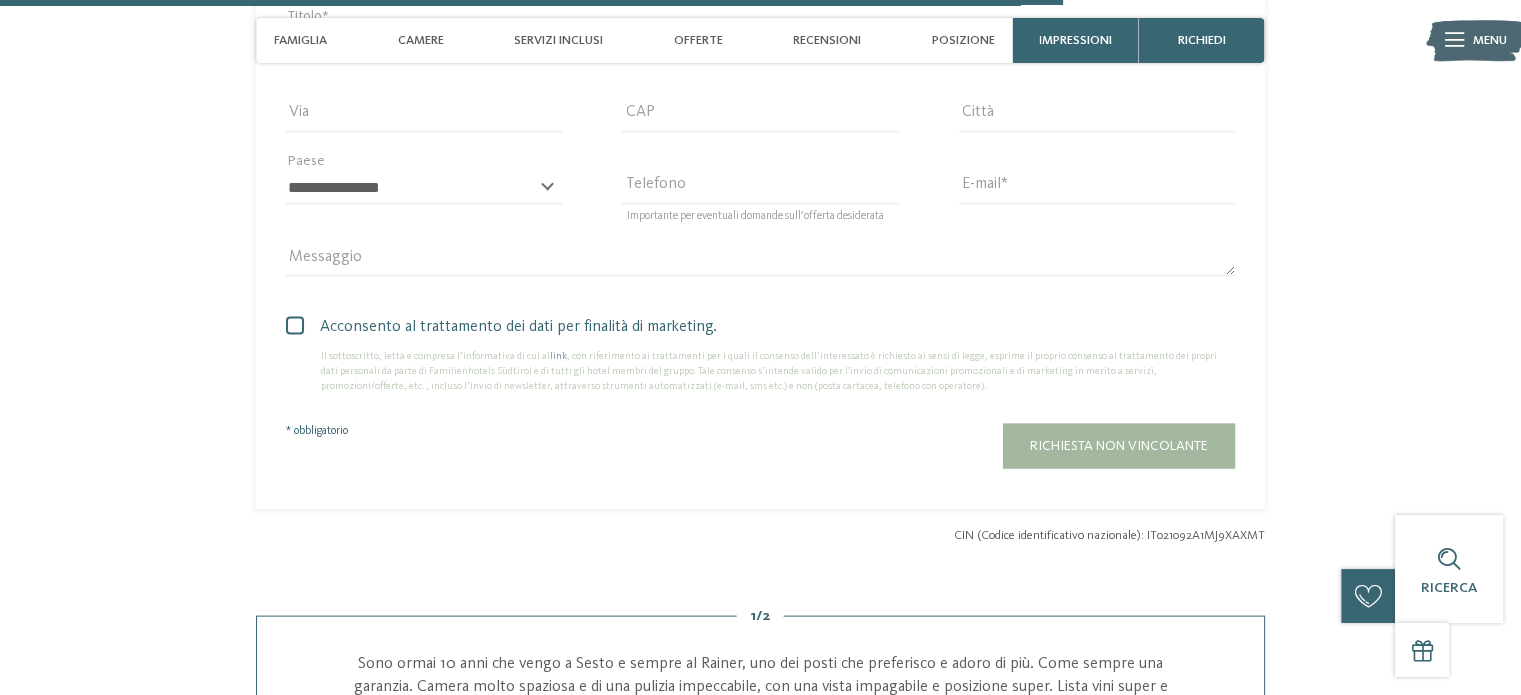 type on "********" 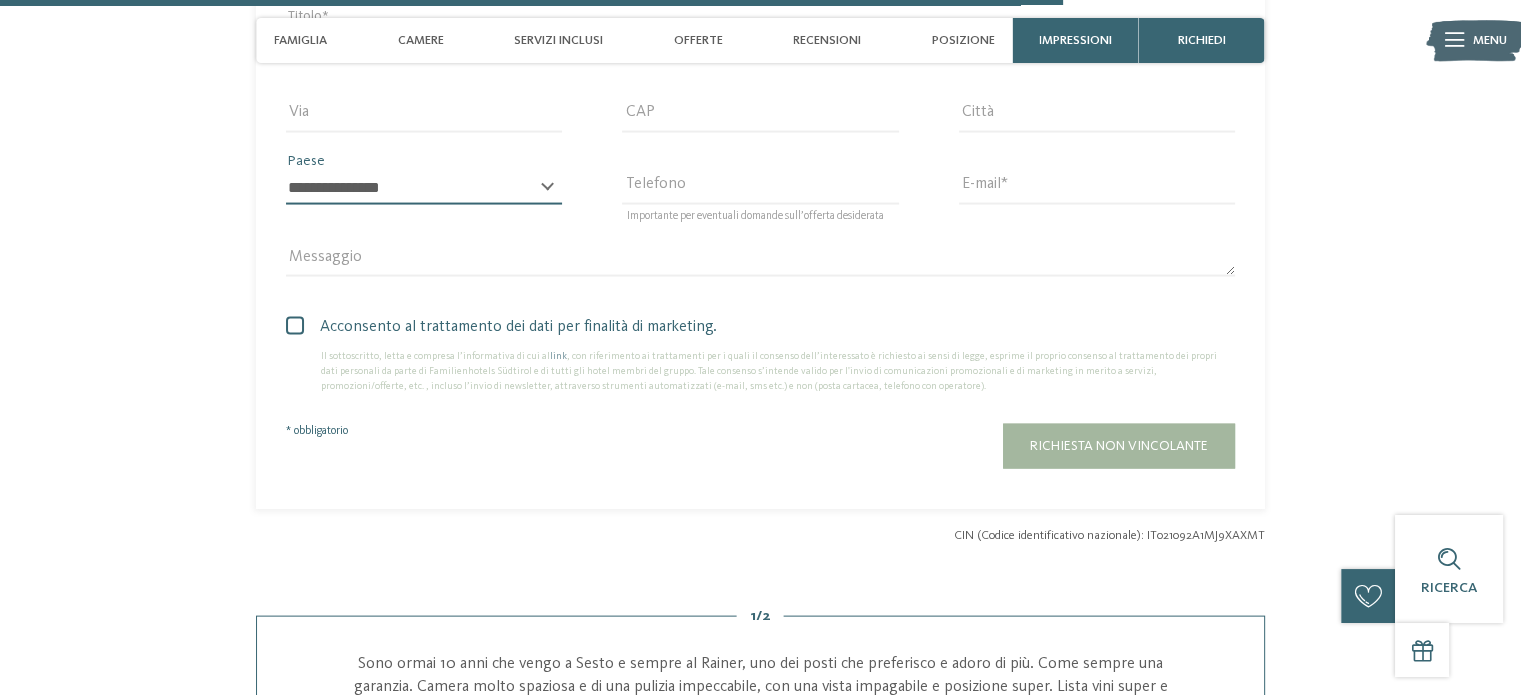 select on "**" 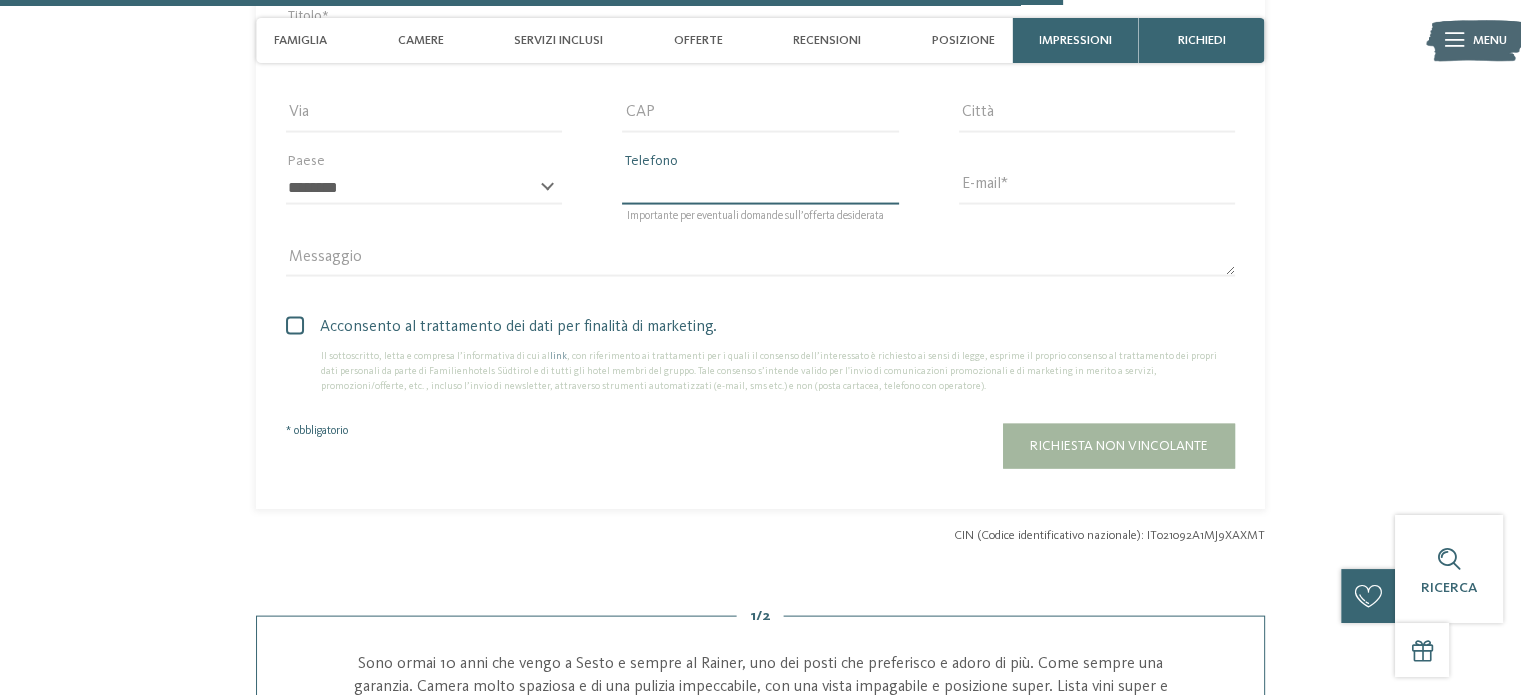 type on "**********" 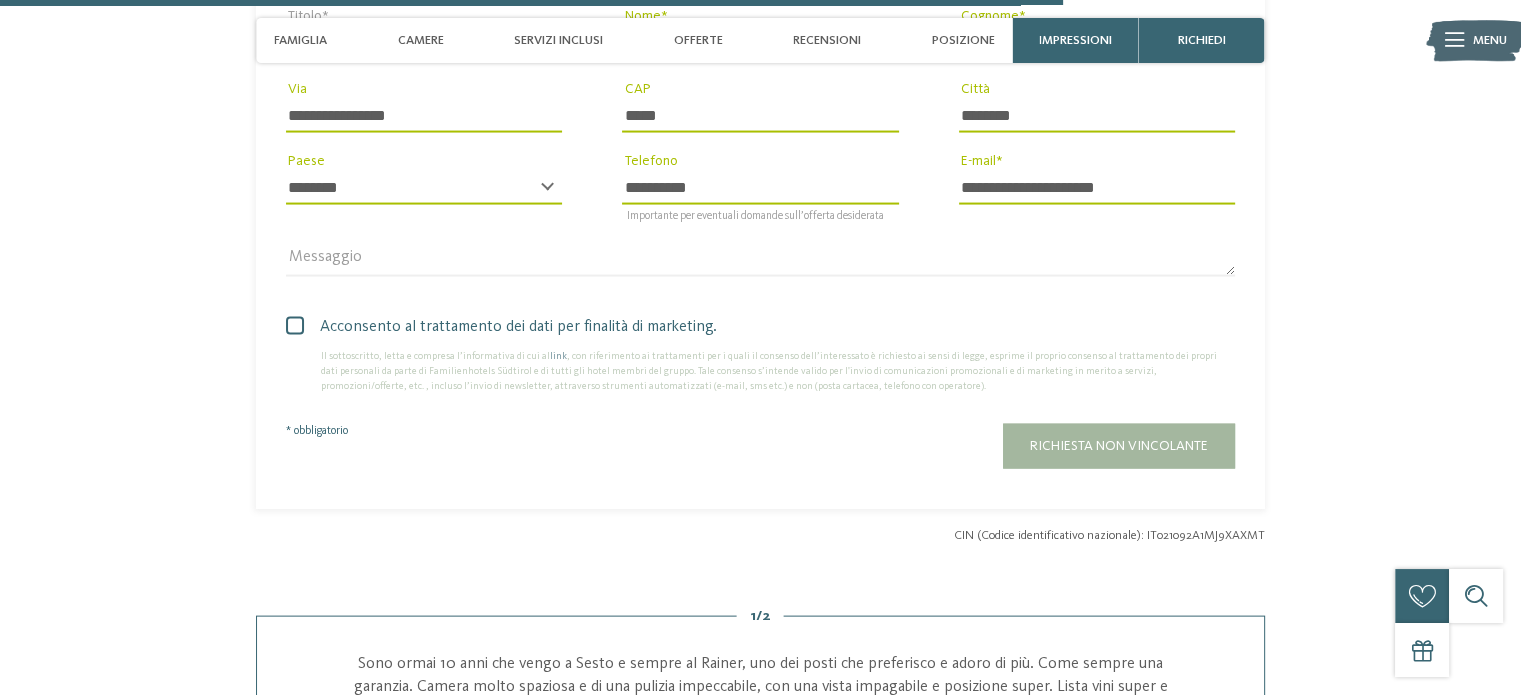 click at bounding box center [295, 326] 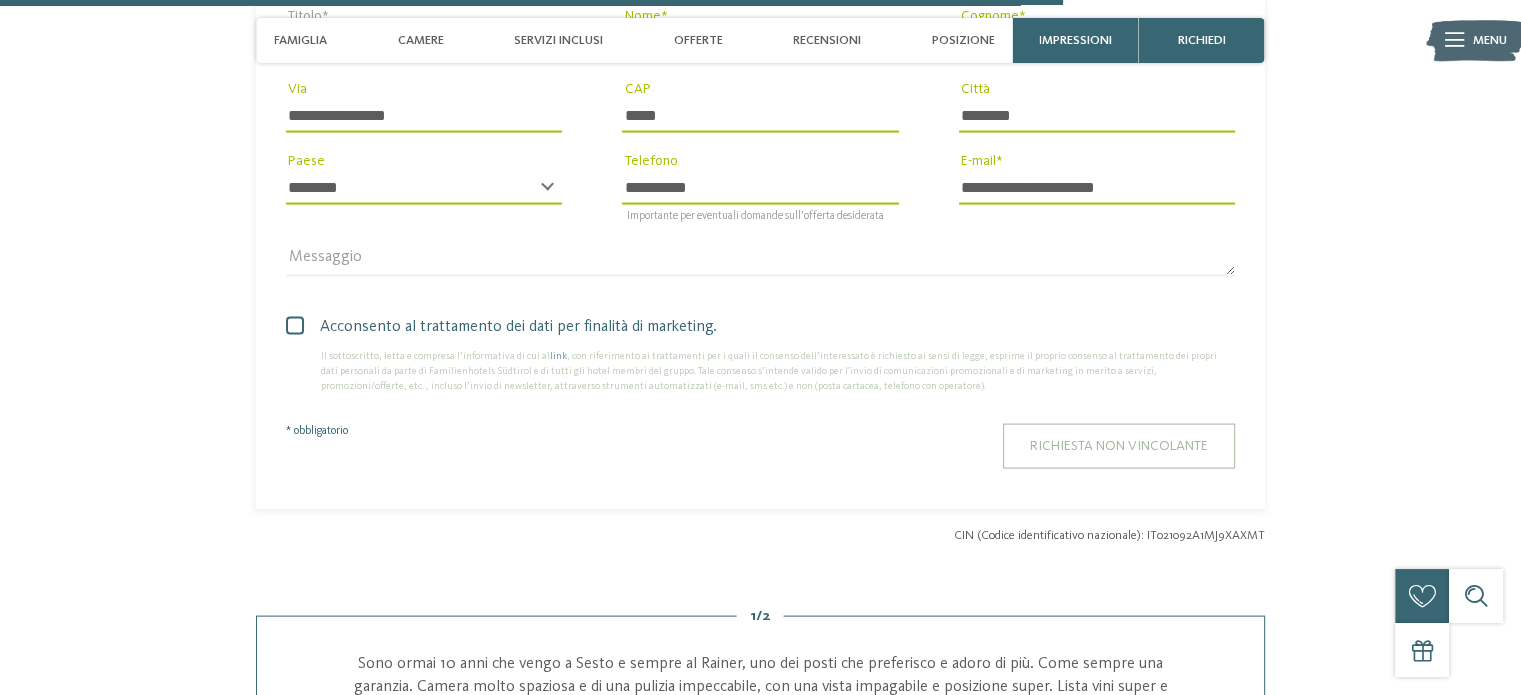 click on "Richiesta non vincolante" at bounding box center [1119, 446] 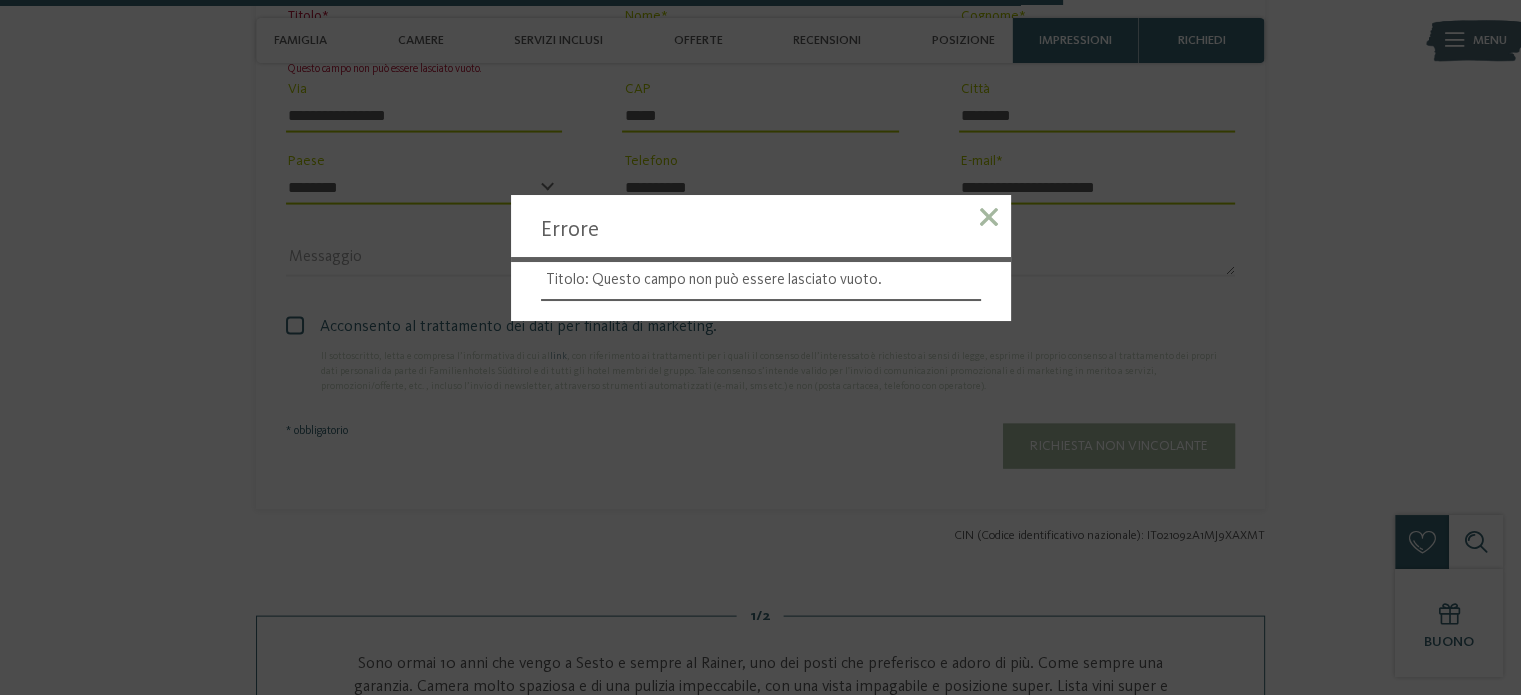click at bounding box center (989, 217) 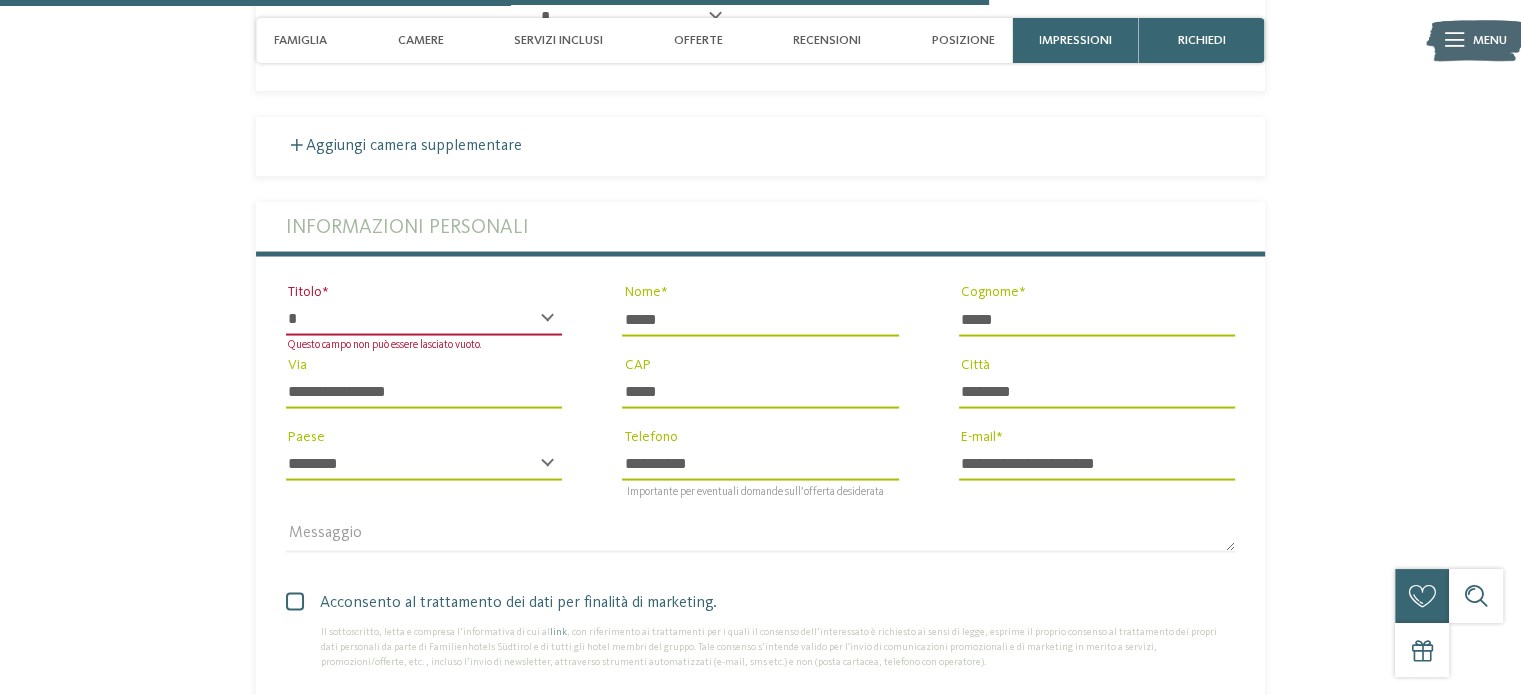 scroll, scrollTop: 3794, scrollLeft: 0, axis: vertical 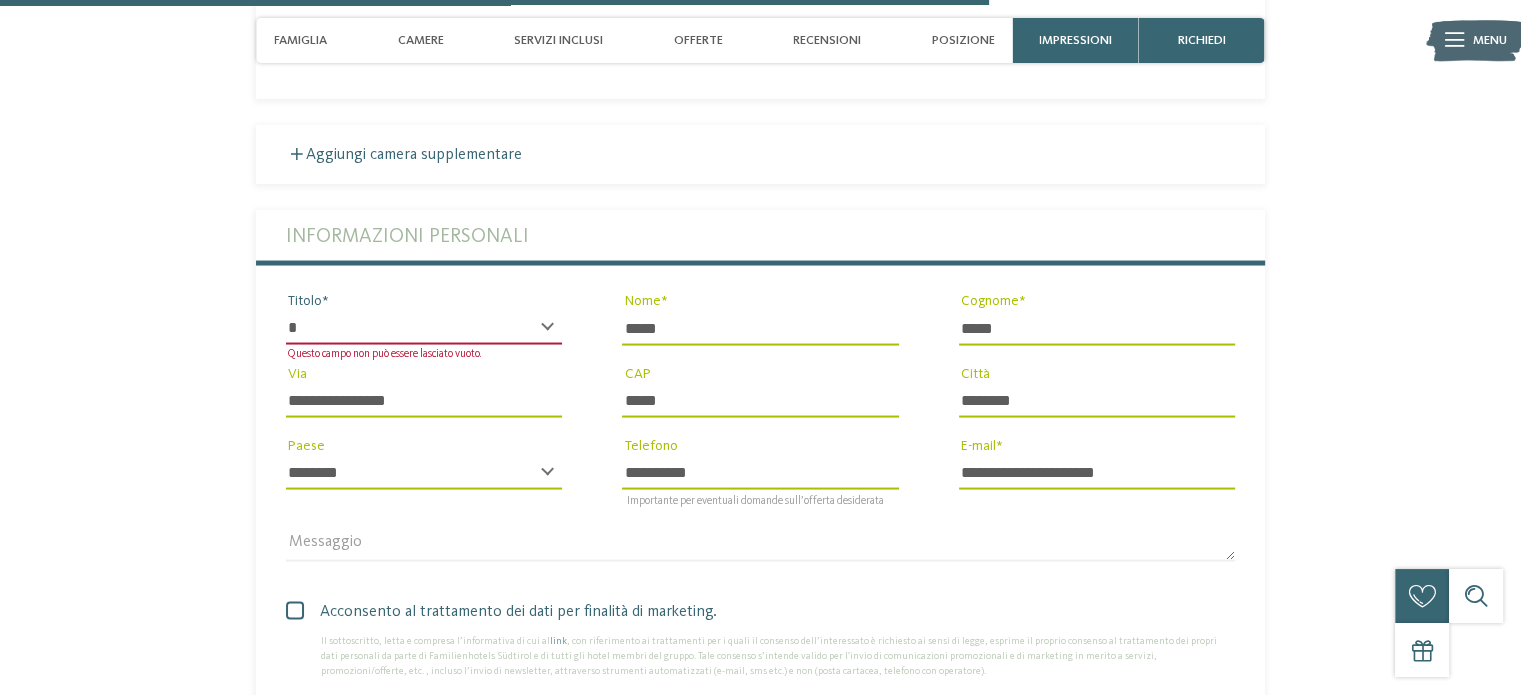 click on "* ****** ******* ******** ******" at bounding box center [424, 327] 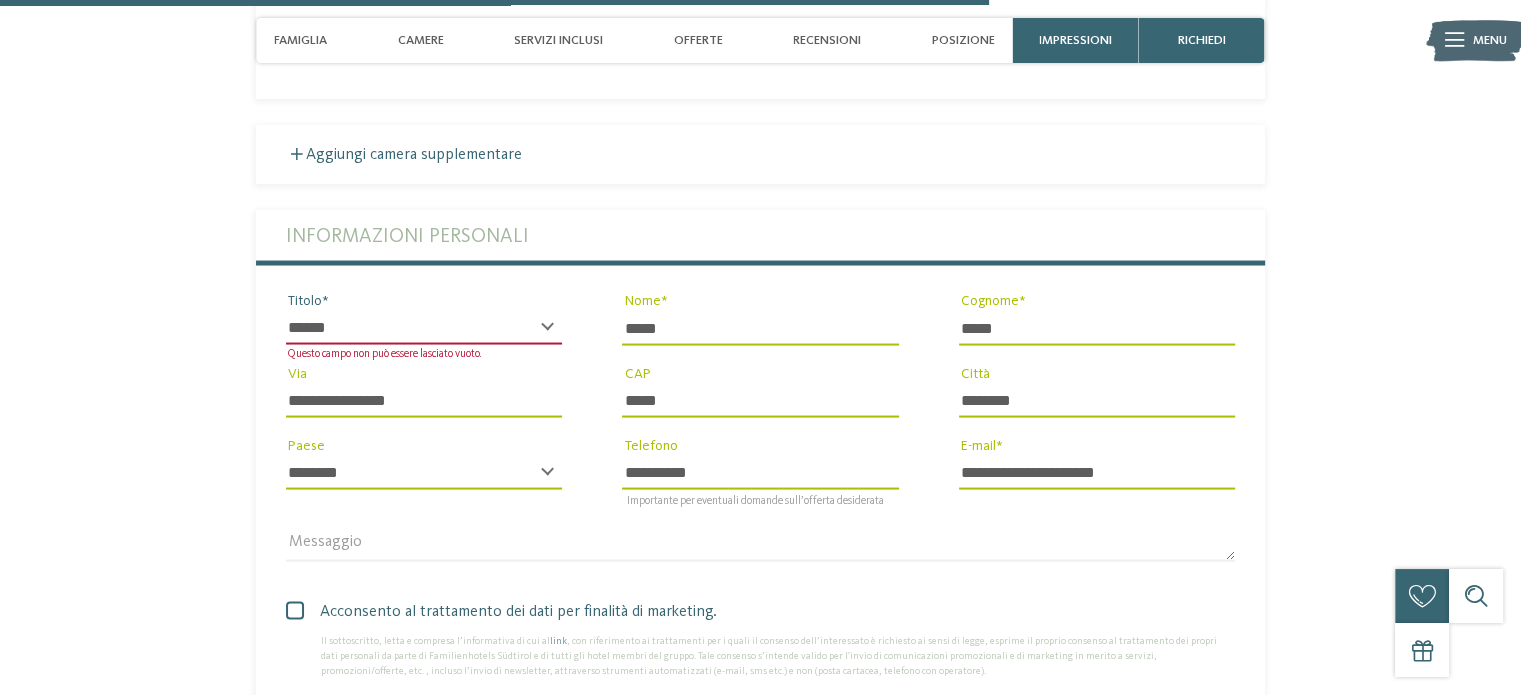 click on "* ****** ******* ******** ******" at bounding box center [424, 327] 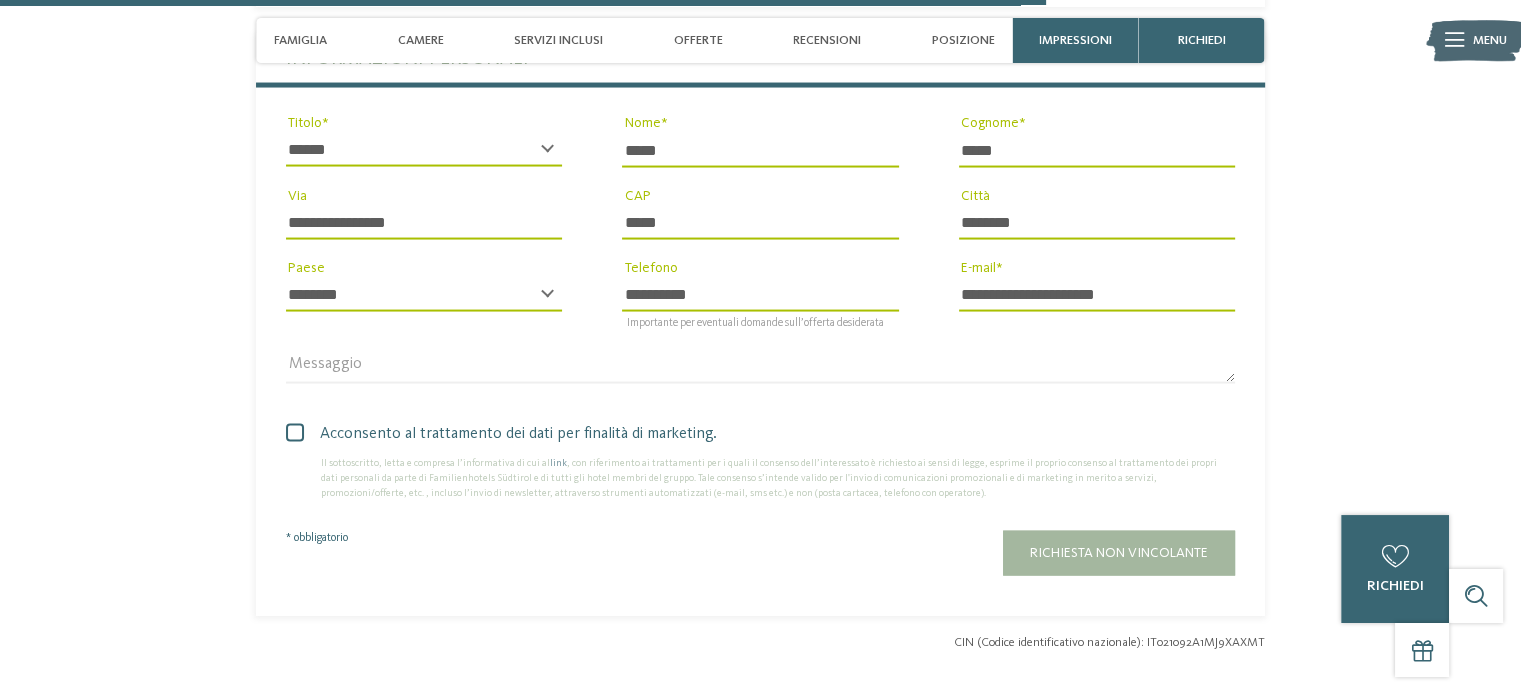scroll, scrollTop: 4010, scrollLeft: 0, axis: vertical 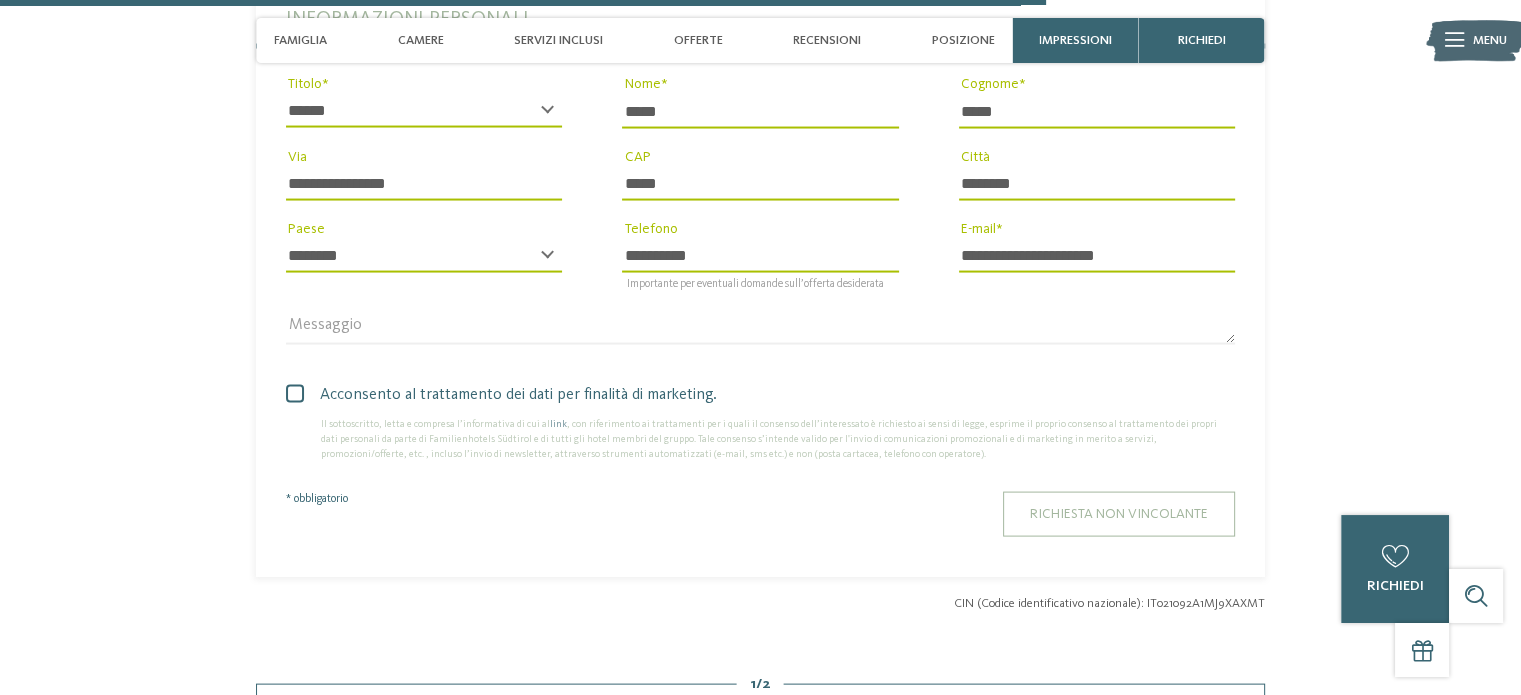 click on "Richiesta non vincolante" at bounding box center [1119, 514] 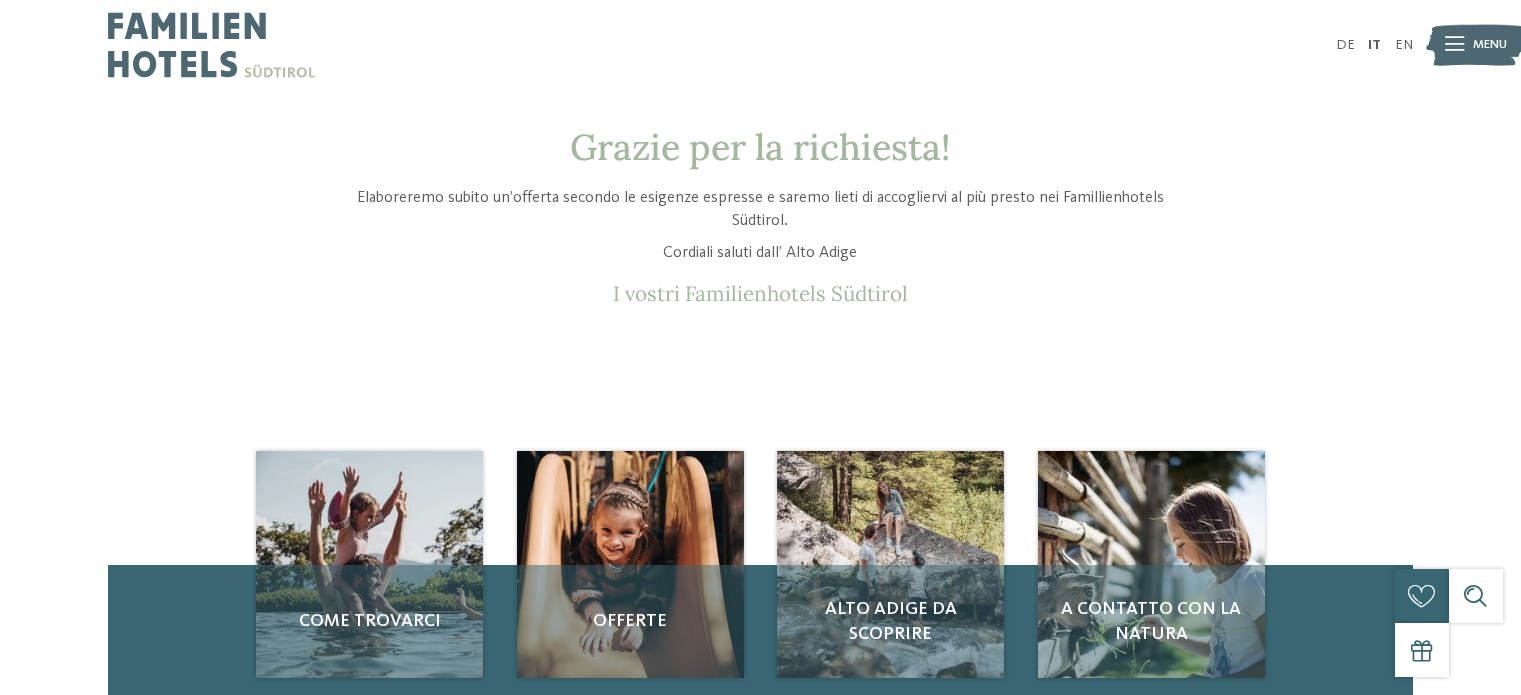 scroll, scrollTop: 0, scrollLeft: 0, axis: both 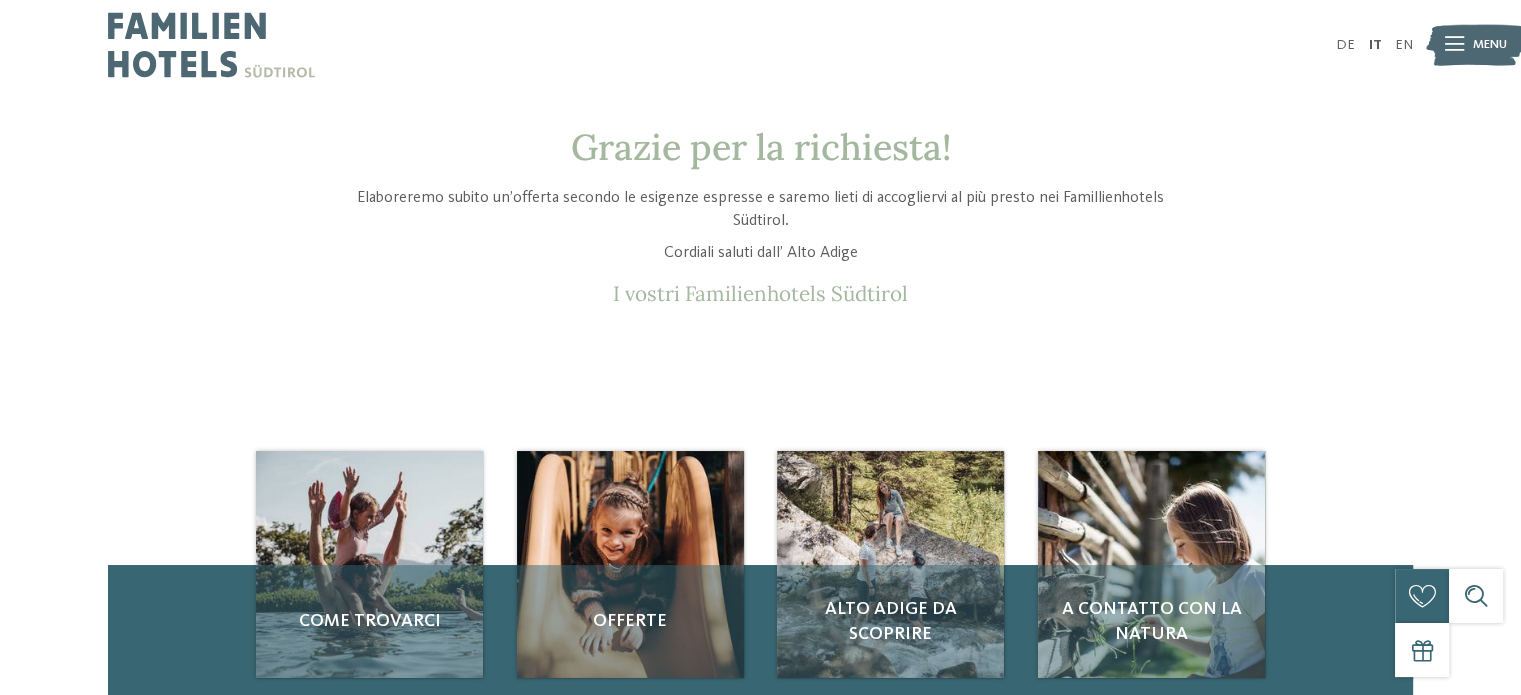 click at bounding box center (211, 45) 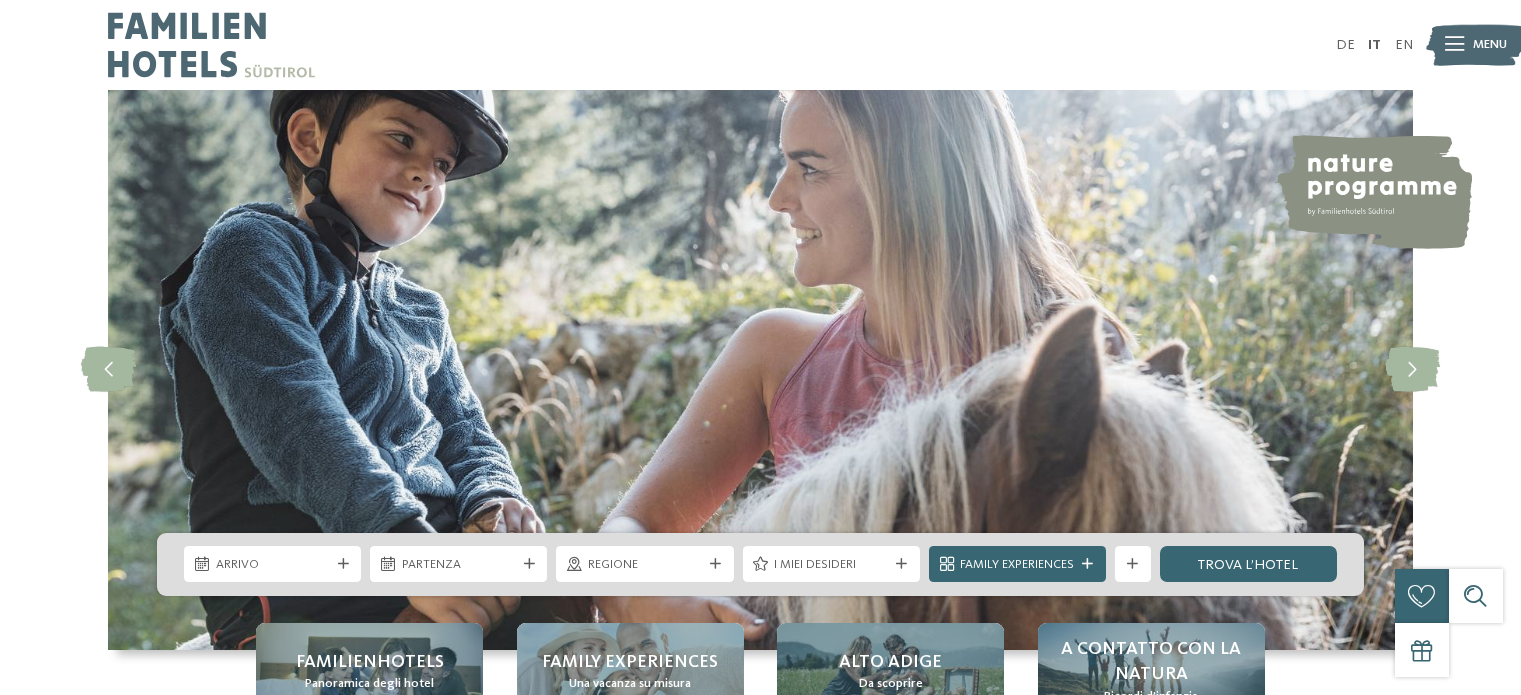 scroll, scrollTop: 0, scrollLeft: 0, axis: both 